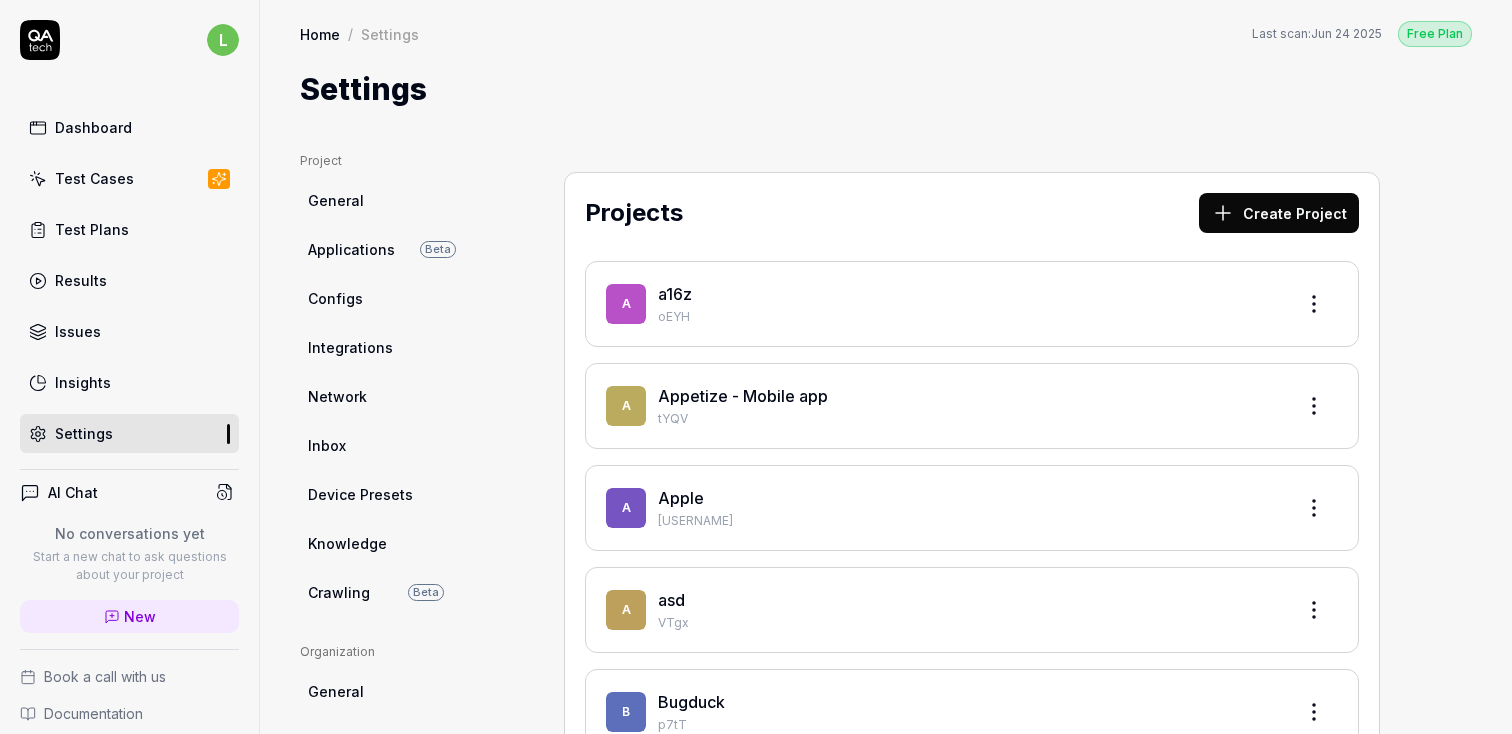 scroll, scrollTop: 0, scrollLeft: 0, axis: both 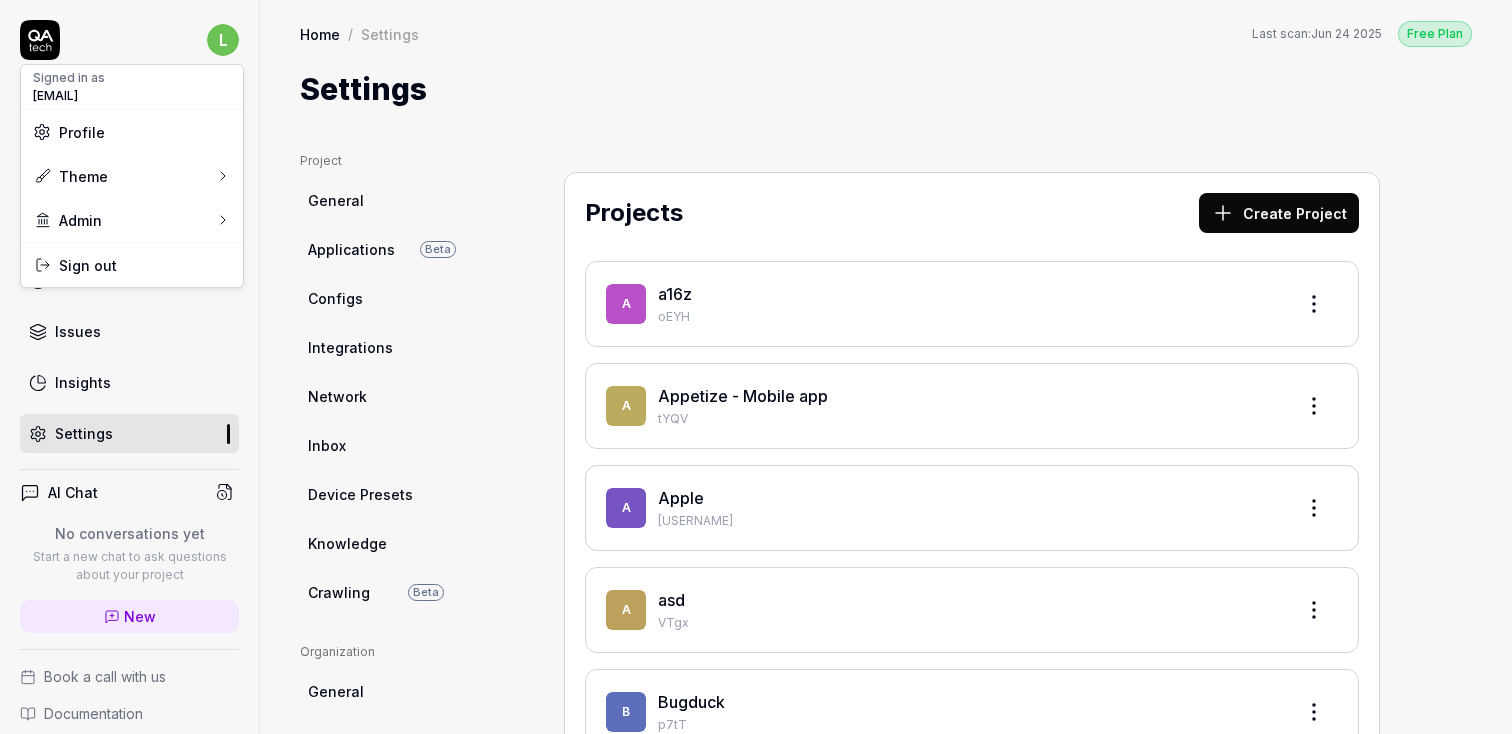 click on "l Dashboard Test Cases Test Plans Results Issues Insights Settings AI Chat No conversations yet Start a new chat to ask questions about your project New Book a call with us Documentation QA Tech Wordle Eval Collapse Sidebar Home / Settings Free Plan Home / Settings Last scan:  Jun 24 2025 Free Plan Settings Project General Applications Beta Configs Integrations Network Inbox Device Presets Knowledge Crawling Beta Project Select a page Organization General Members Projects Subscription Connections Organization Projects Profile My Details Authentication Email Password Profile Select a page Projects Create Project a a16z oEYH A Appetize - Mobile app tYQV A Apple 0zIX a asd VTgx B Bugduck p7tT B Bugduck Empty ct0K D Deal System 746Z F Form Speedrunner 7Mnu I IP Q6ey M Mintlify test a9aC P Patrick Testing To alert trigger TGe7 P PetMemes eocu P Playwright todo demo 6KxM Q QA.tech Web vG5L R Redwood Demo QRGE S Seagulls h3SG S Slush Example O2Xo S Systembolaget yXzB S Systembolaget sSLM T Test  DLrQ T Test 1 CSPO T" at bounding box center (756, 367) 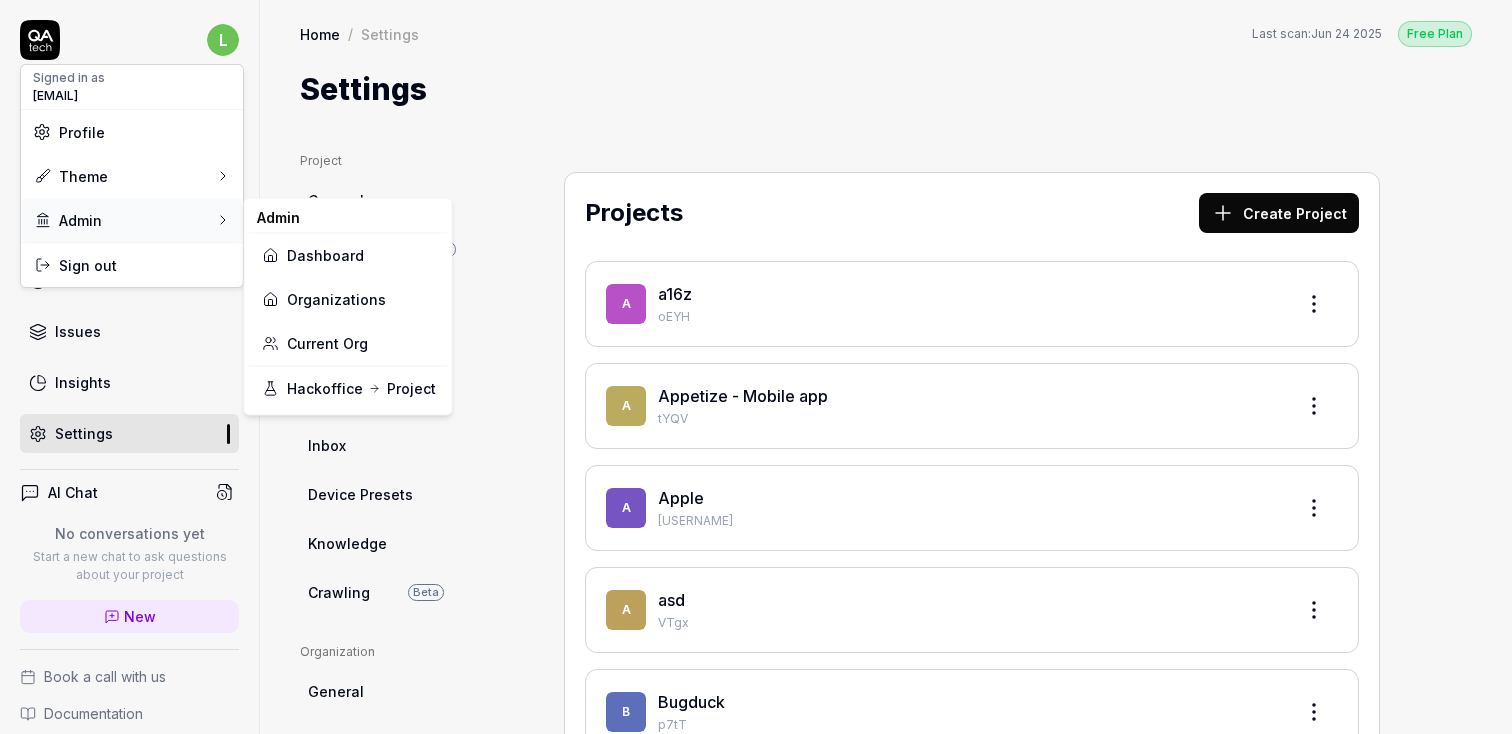 click on "Admin" at bounding box center (132, 220) 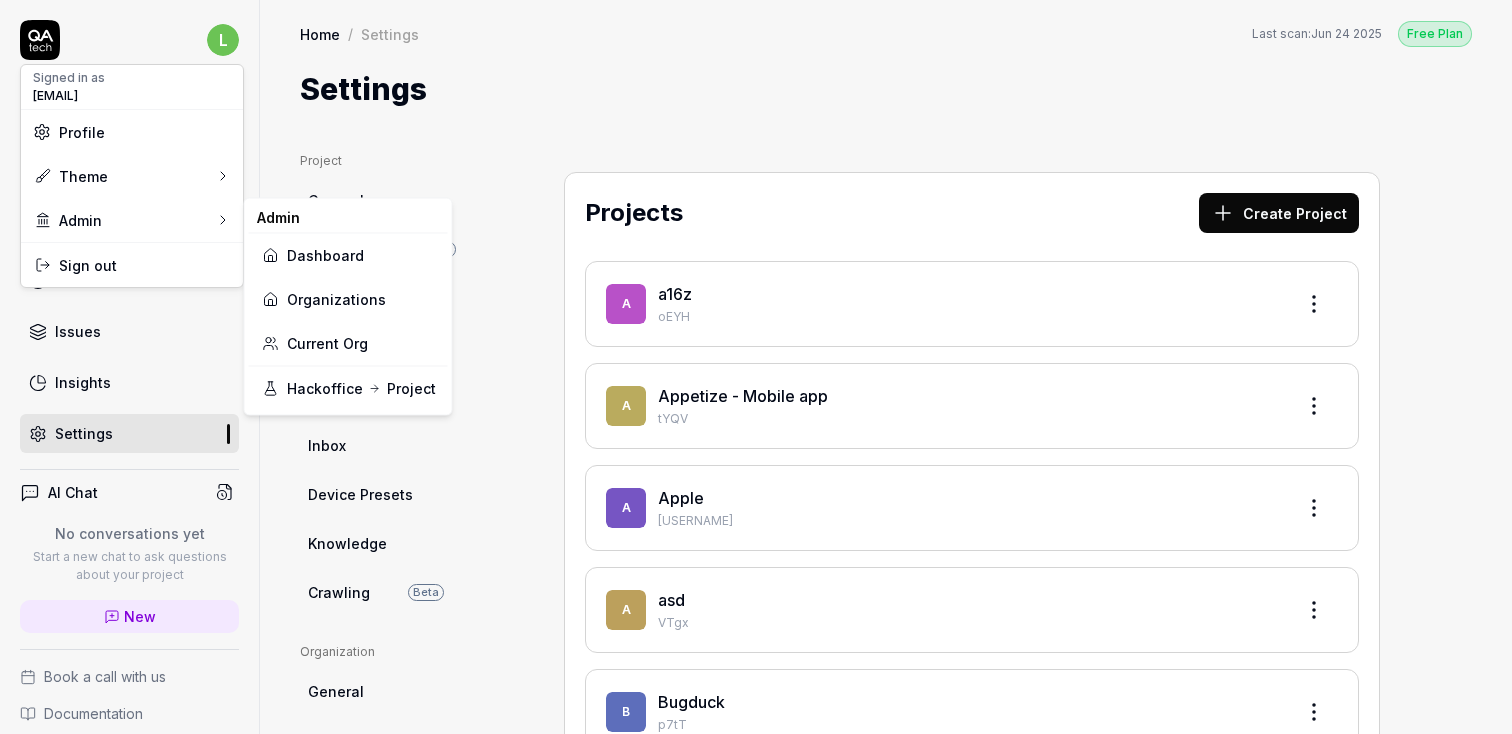 click on "Organizations" at bounding box center (348, 299) 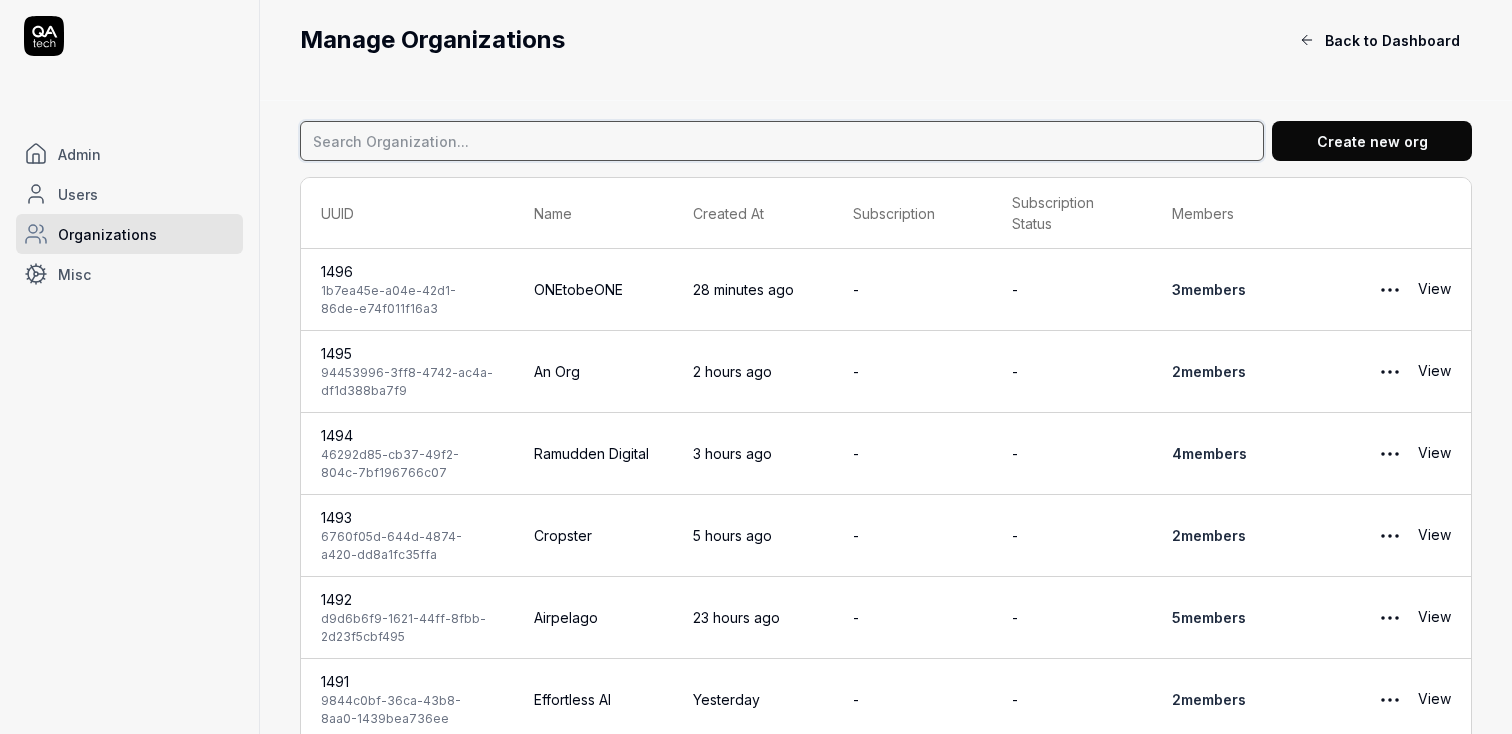 click at bounding box center [782, 141] 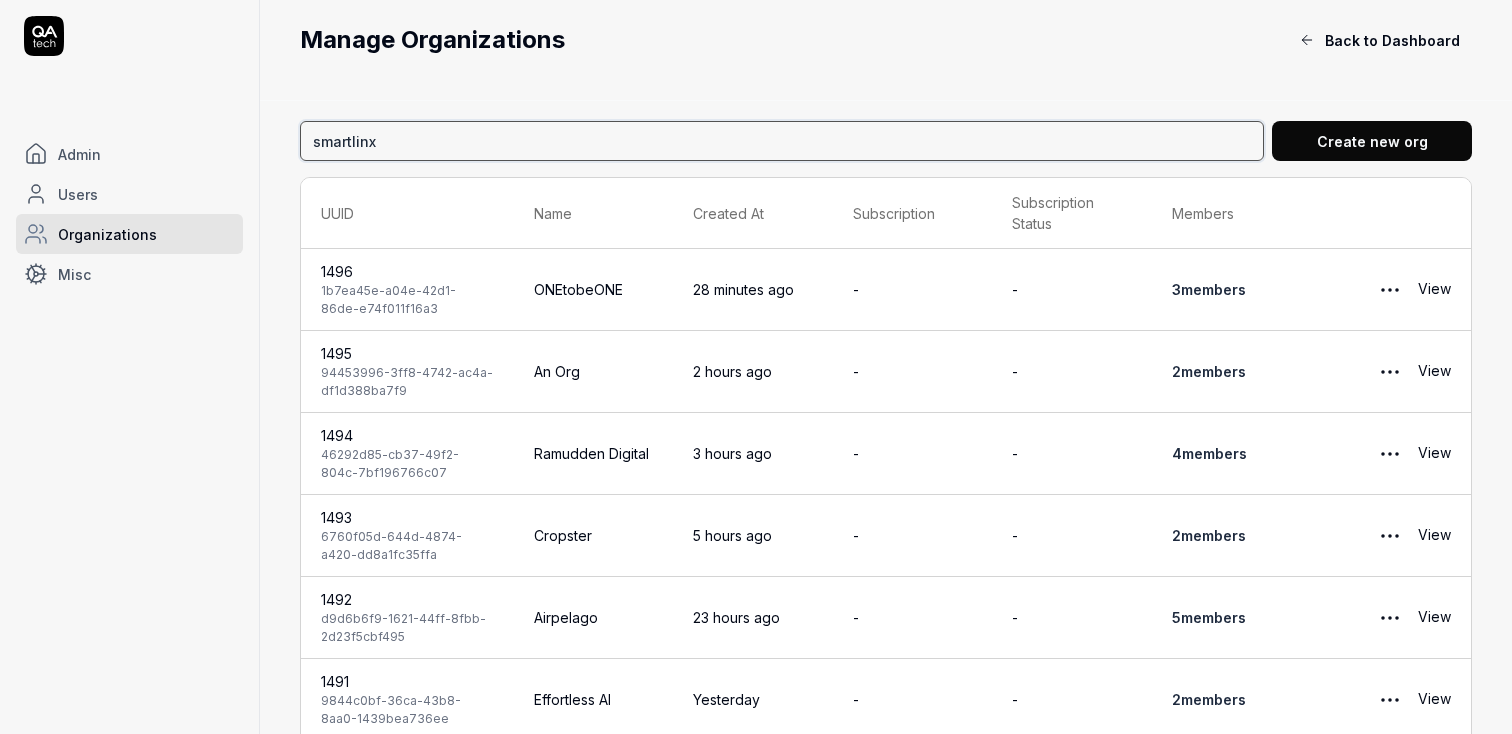 type on "smartlinx" 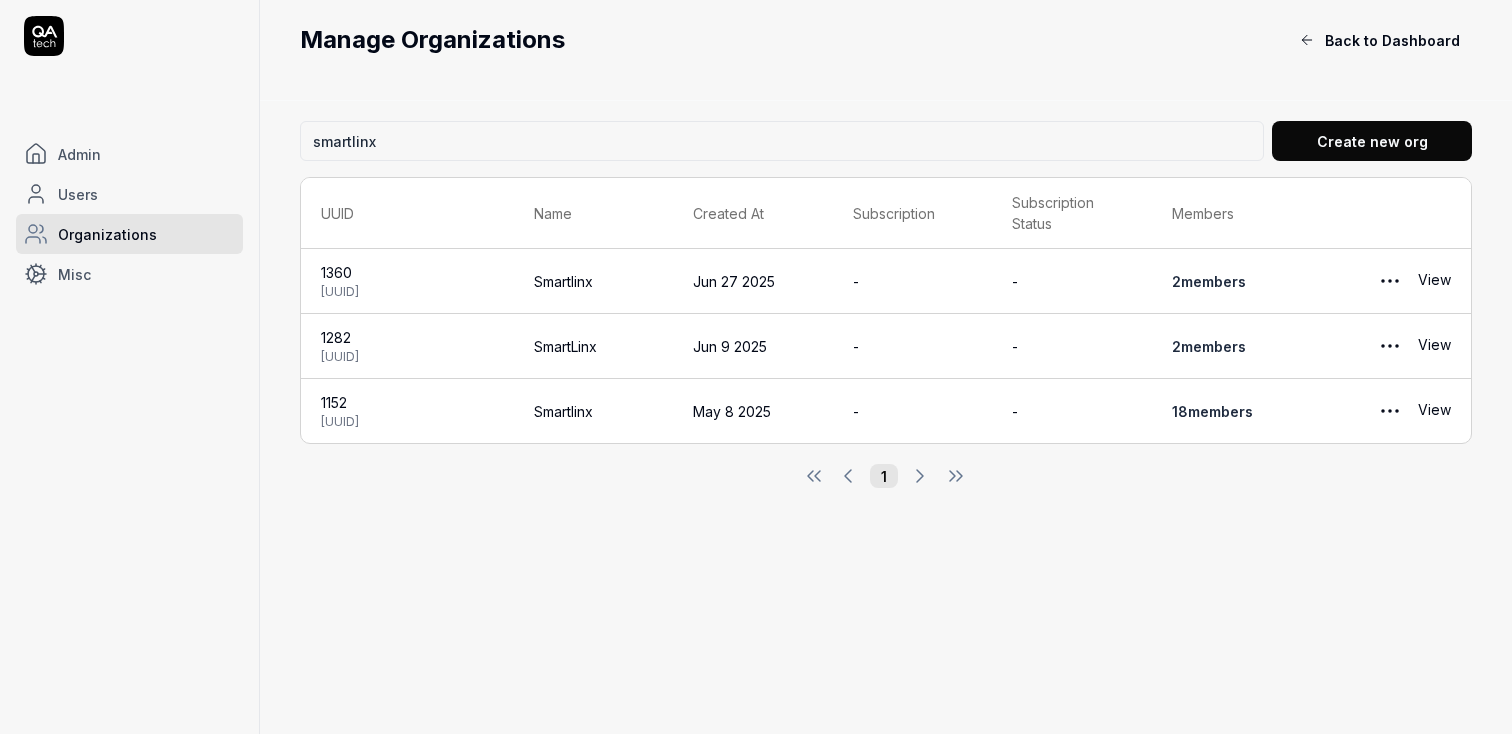 click on "[NUMBER] member s" at bounding box center [1212, 411] 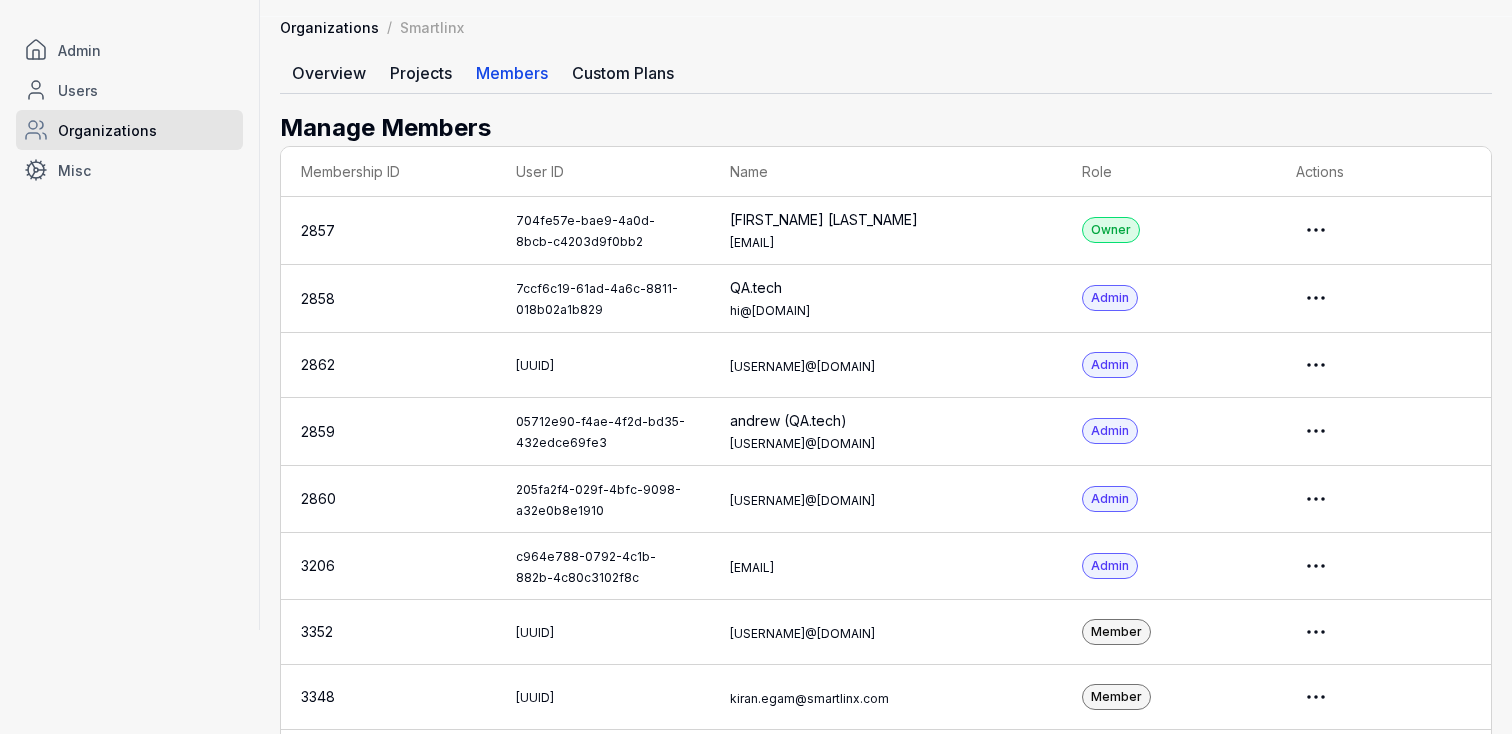 scroll, scrollTop: 143, scrollLeft: 0, axis: vertical 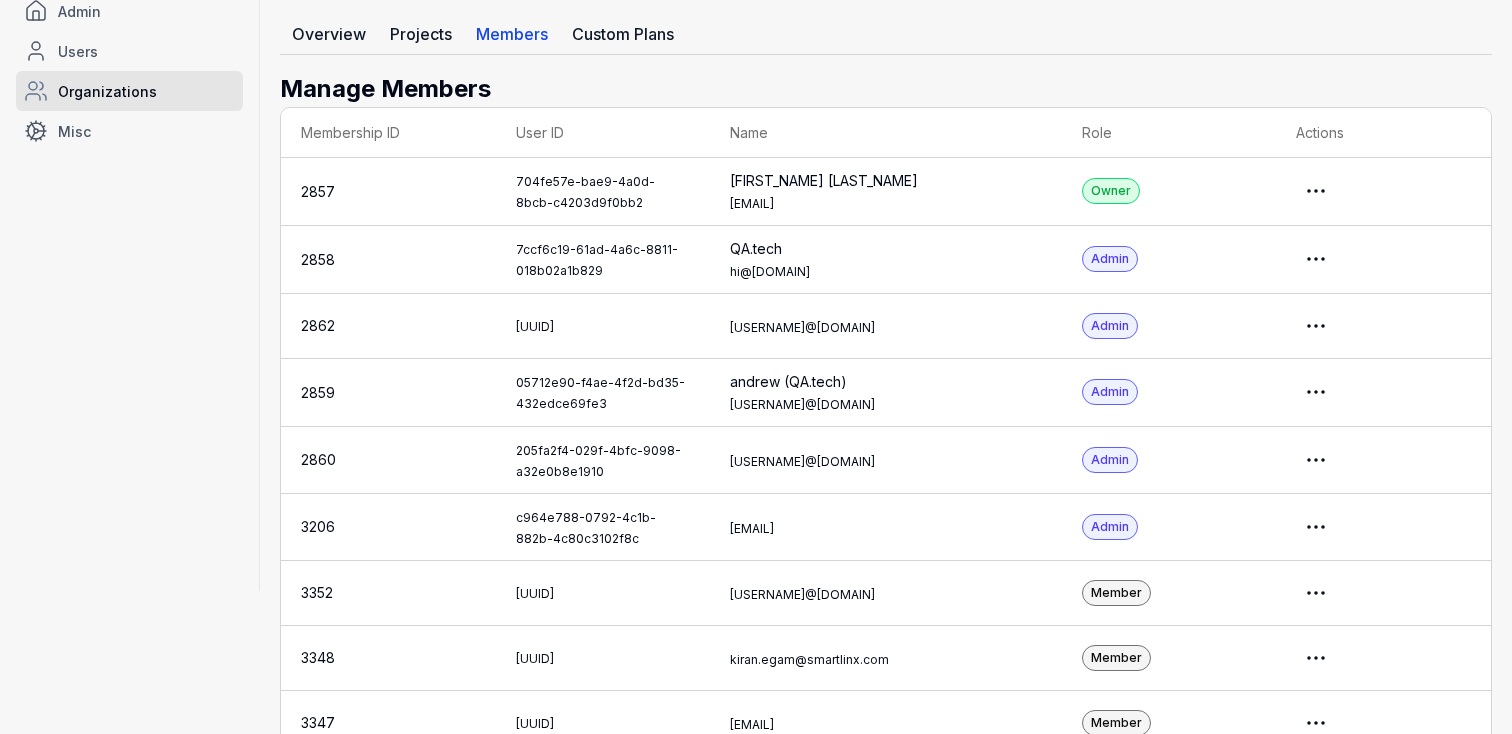 click on "Admin Users Organizations Misc S Smartlinx Free Plan Back to Dashboard Organizations / Smartlinx Overview Projects Members Custom Plans Manage Members Membership ID User ID Name Role Actions 2857 704fe57e-bae9-4a0d-8bcb-c4203d9f0bb2 [NAME] MP [EMAIL] Admin 2858 7ccf6c19-61ad-4a6c-8811-018b02a1b829 QA.tech [EMAIL] Admin 2862 13b5ed4c-eed9-4c47-a4f8-d5d263b42343   [EMAIL] Admin 2859 05712e90-f4ae-4f2d-bd35-432edce69fe3 andrew (QA.tech)[EMAIL] Admin 2860 205fa2f4-029f-4bfc-9098-a32e0b8e1910   [EMAIL] Admin 3206 c964e788-0792-4c1b-882b-4c80c3102f8c   [EMAIL] Admin 3352 071fd1be-a5f1-4439-8c1b-f139229db2db   [EMAIL] Member 3348 d19a310e-937f-42ad-b366-e8901d84da85   [EMAIL] Member 3347 87836bbe-ffa5-4021-b0b5-58e2baa4c92d   [EMAIL] Member 3353 14e2df44-4790-44c4-a154-c20dd01c0ddb   [EMAIL] Member 3349 16278234-d36d-4750-9164-55cf0947f29f   Member 3350" at bounding box center (756, 647) 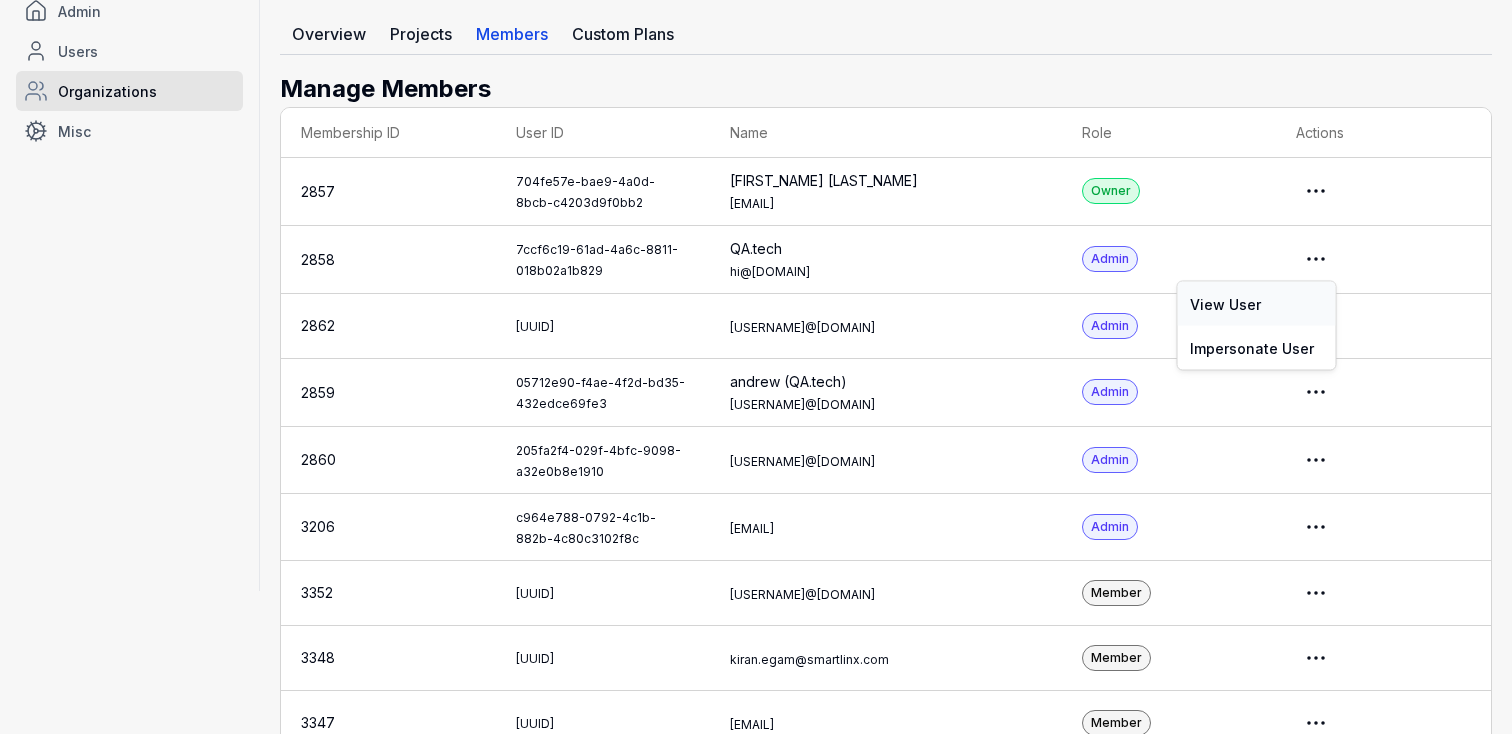click on "View User" at bounding box center [1257, 304] 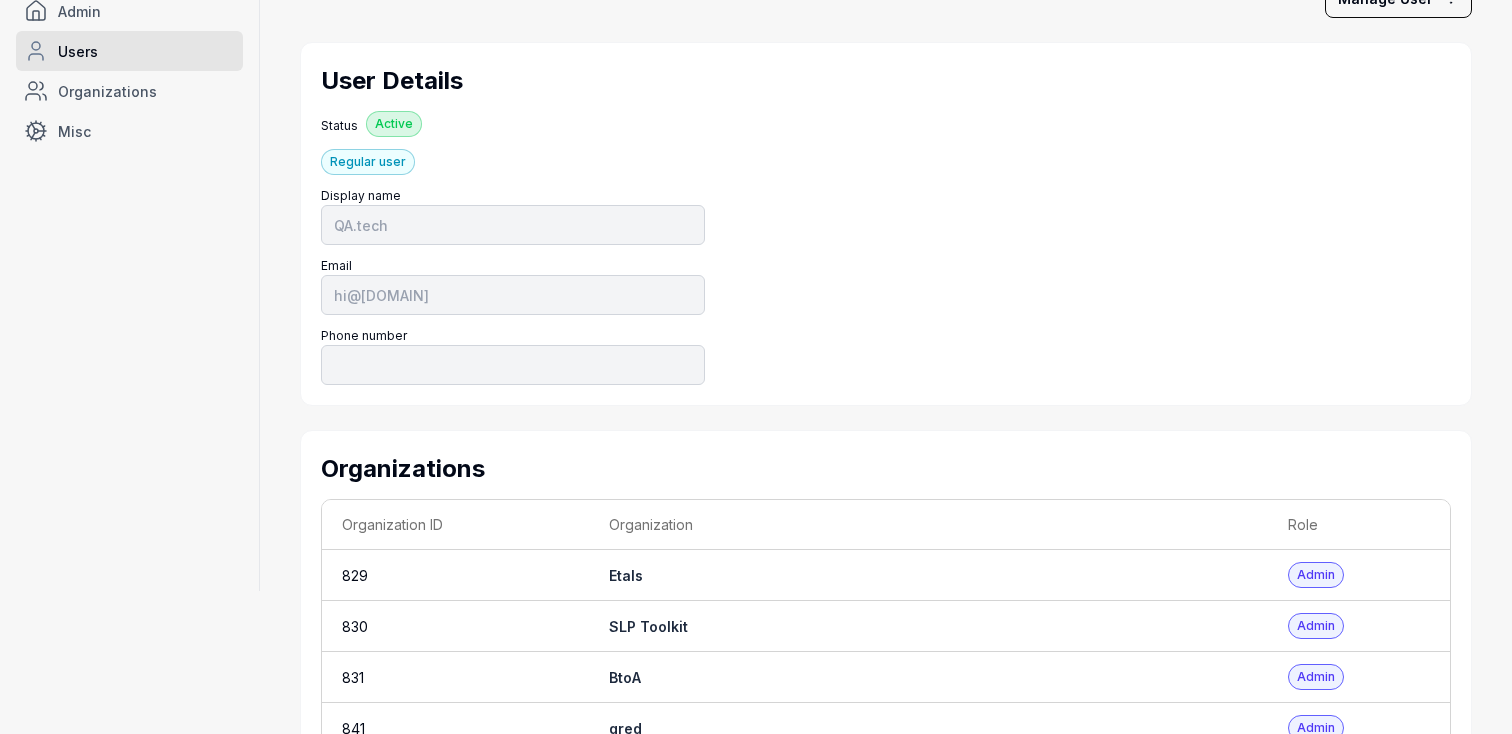 scroll, scrollTop: 0, scrollLeft: 0, axis: both 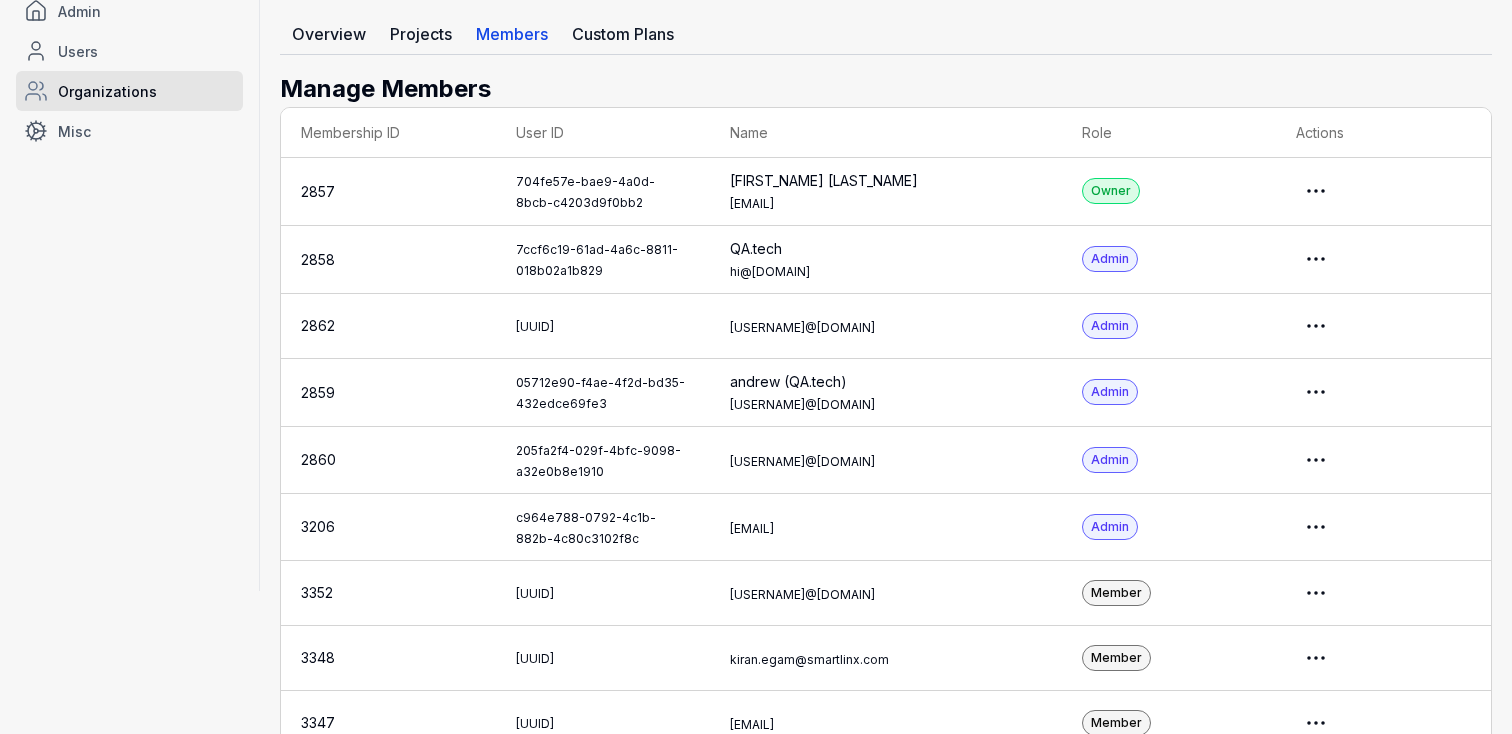 click on "Admin Users Organizations Misc S Smartlinx Free Plan Back to Dashboard Organizations / Smartlinx Overview Projects Members Custom Plans Manage Members Membership ID User ID Name Role Actions 2857 704fe57e-bae9-4a0d-8bcb-c4203d9f0bb2 [NAME] MP [EMAIL] Admin 2858 7ccf6c19-61ad-4a6c-8811-018b02a1b829 QA.tech [EMAIL] Admin 2862 13b5ed4c-eed9-4c47-a4f8-d5d263b42343   [EMAIL] Admin 2859 05712e90-f4ae-4f2d-bd35-432edce69fe3 andrew (QA.tech)[EMAIL] Admin 2860 205fa2f4-029f-4bfc-9098-a32e0b8e1910   [EMAIL] Admin 3206 c964e788-0792-4c1b-882b-4c80c3102f8c   [EMAIL] Admin 3352 071fd1be-a5f1-4439-8c1b-f139229db2db   [EMAIL] Member 3348 d19a310e-937f-42ad-b366-e8901d84da85   [EMAIL] Member 3347 87836bbe-ffa5-4021-b0b5-58e2baa4c92d   [EMAIL] Member 3353 14e2df44-4790-44c4-a154-c20dd01c0ddb   [EMAIL] Member 3349 16278234-d36d-4750-9164-55cf0947f29f   Member 3350" at bounding box center [756, 647] 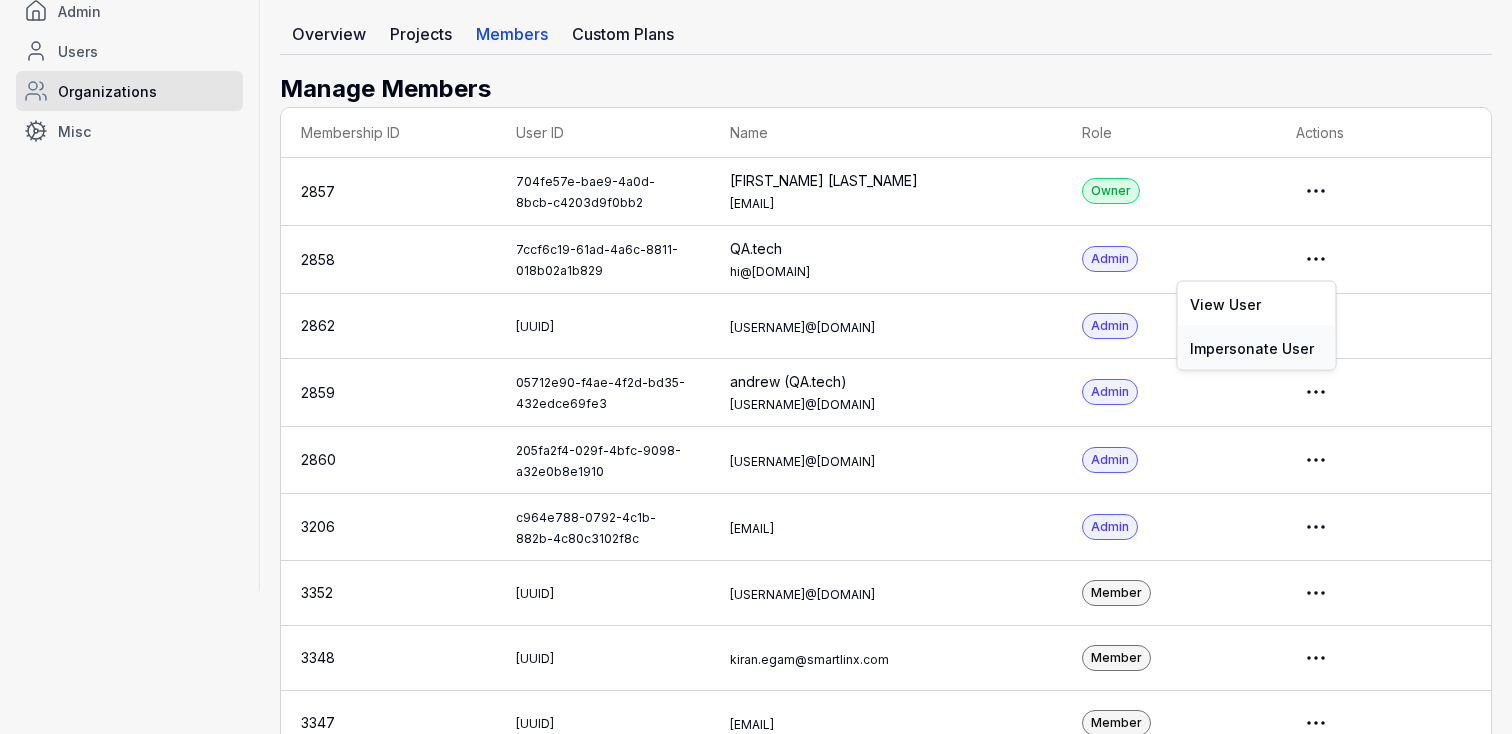click on "Impersonate User" at bounding box center [1257, 348] 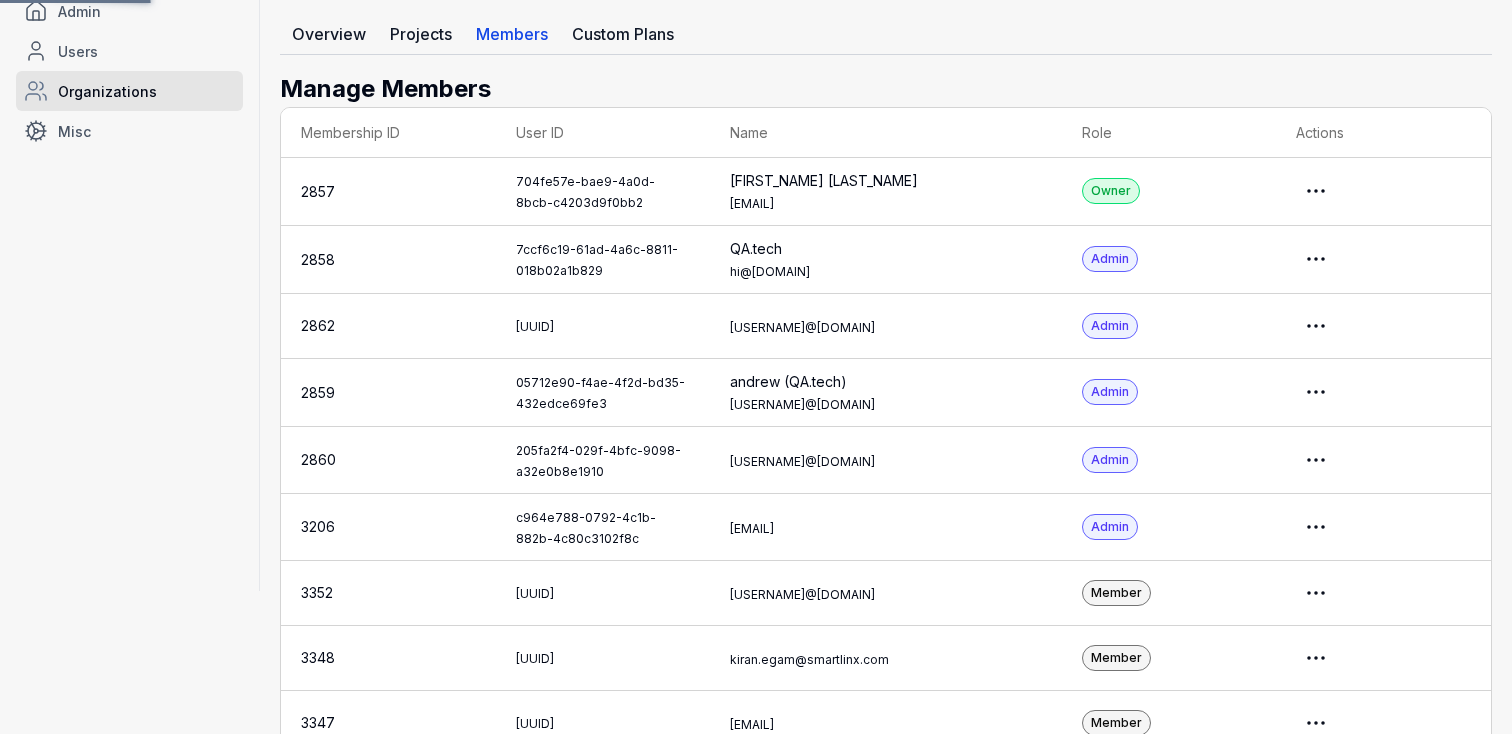 scroll, scrollTop: 0, scrollLeft: 0, axis: both 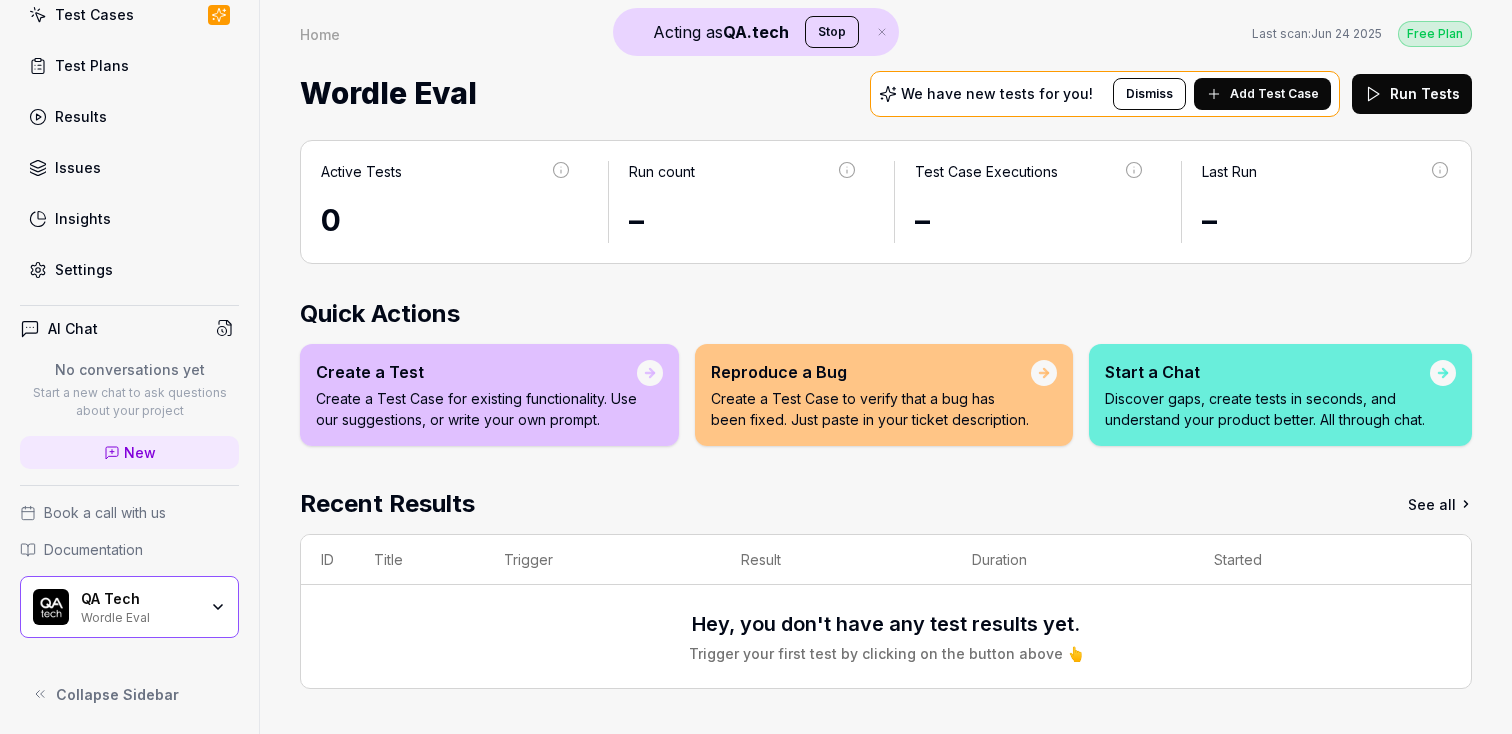 click on "Wordle Eval" at bounding box center [139, 616] 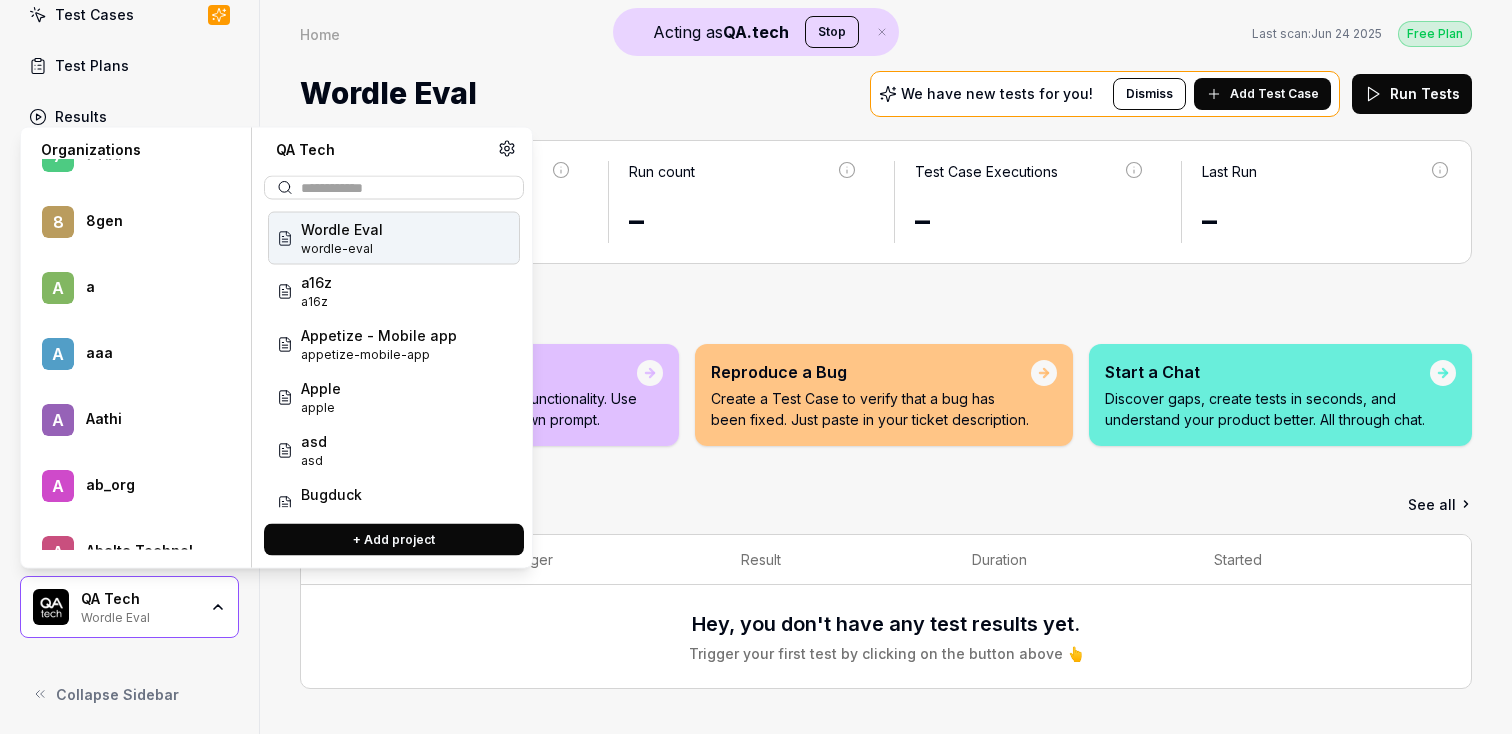 scroll, scrollTop: 1088, scrollLeft: 0, axis: vertical 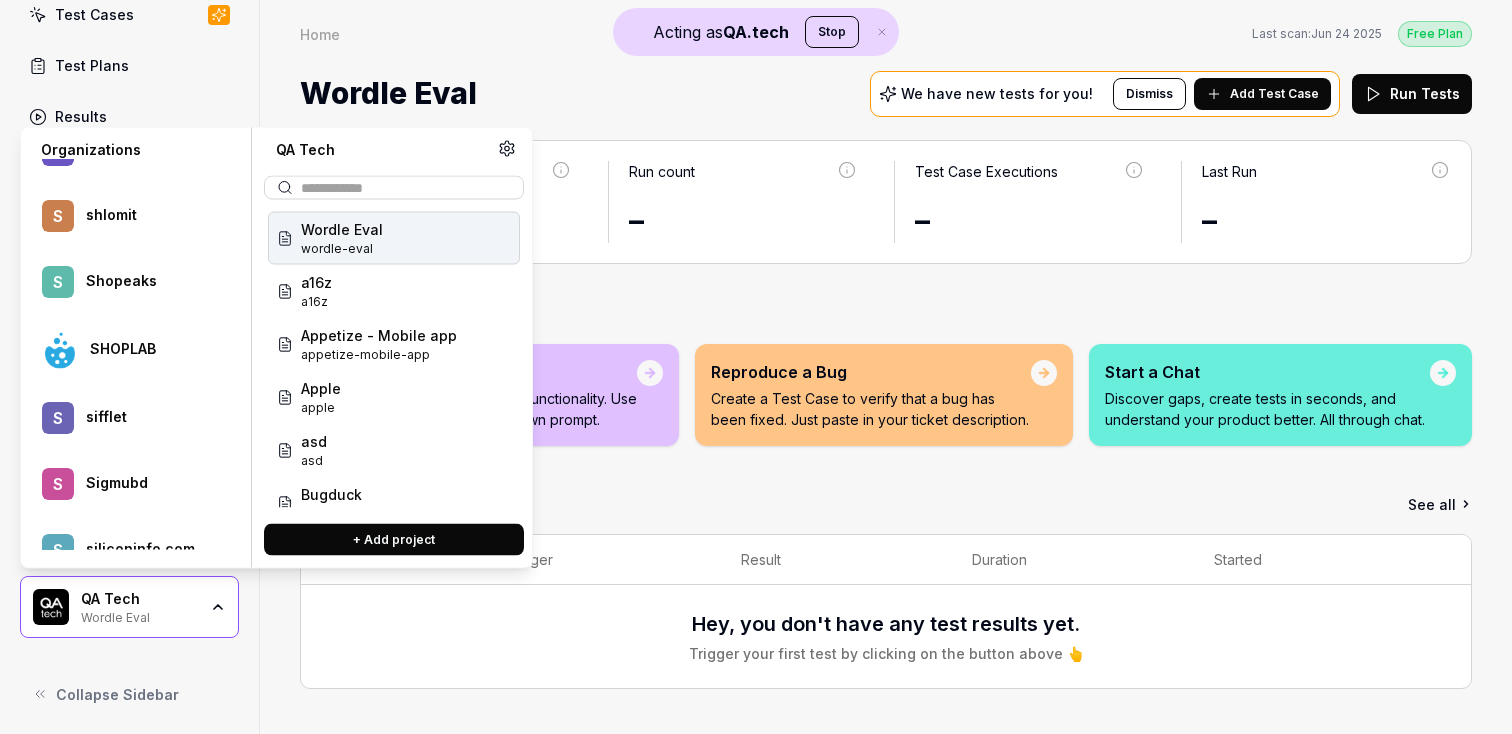 click on "SmartLinx" at bounding box center [149, 1411] 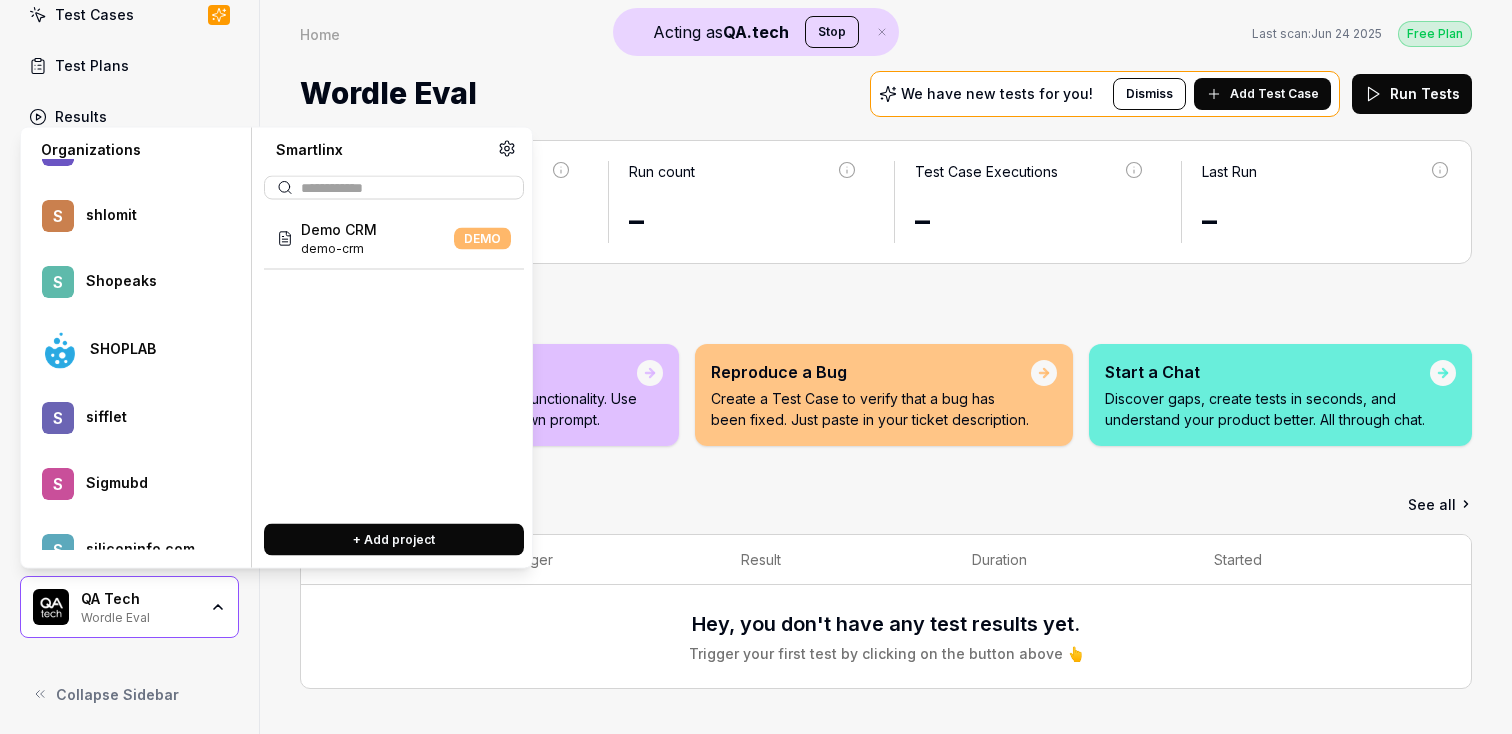 click on "Smartlinx" at bounding box center [149, 1477] 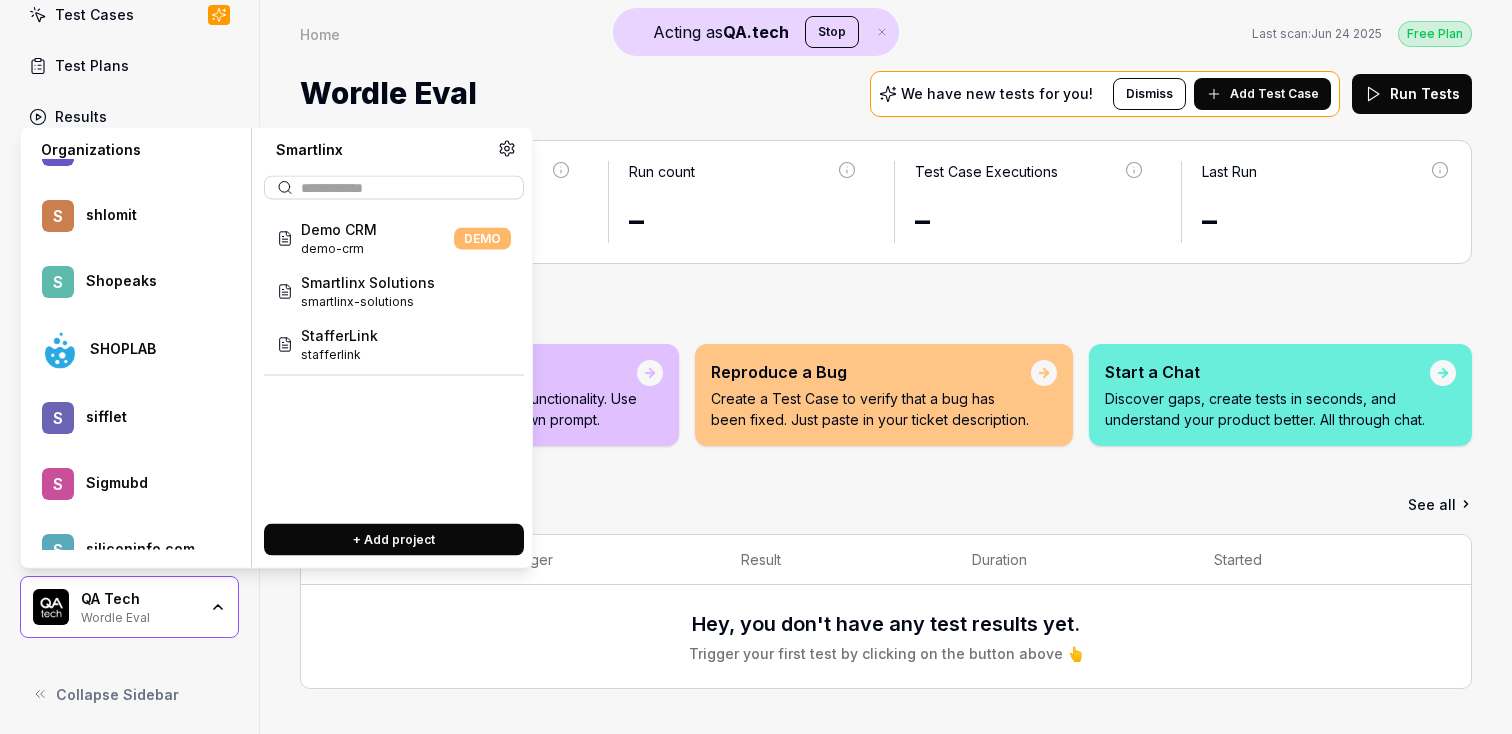 click on "Smartlinx" at bounding box center (149, 1345) 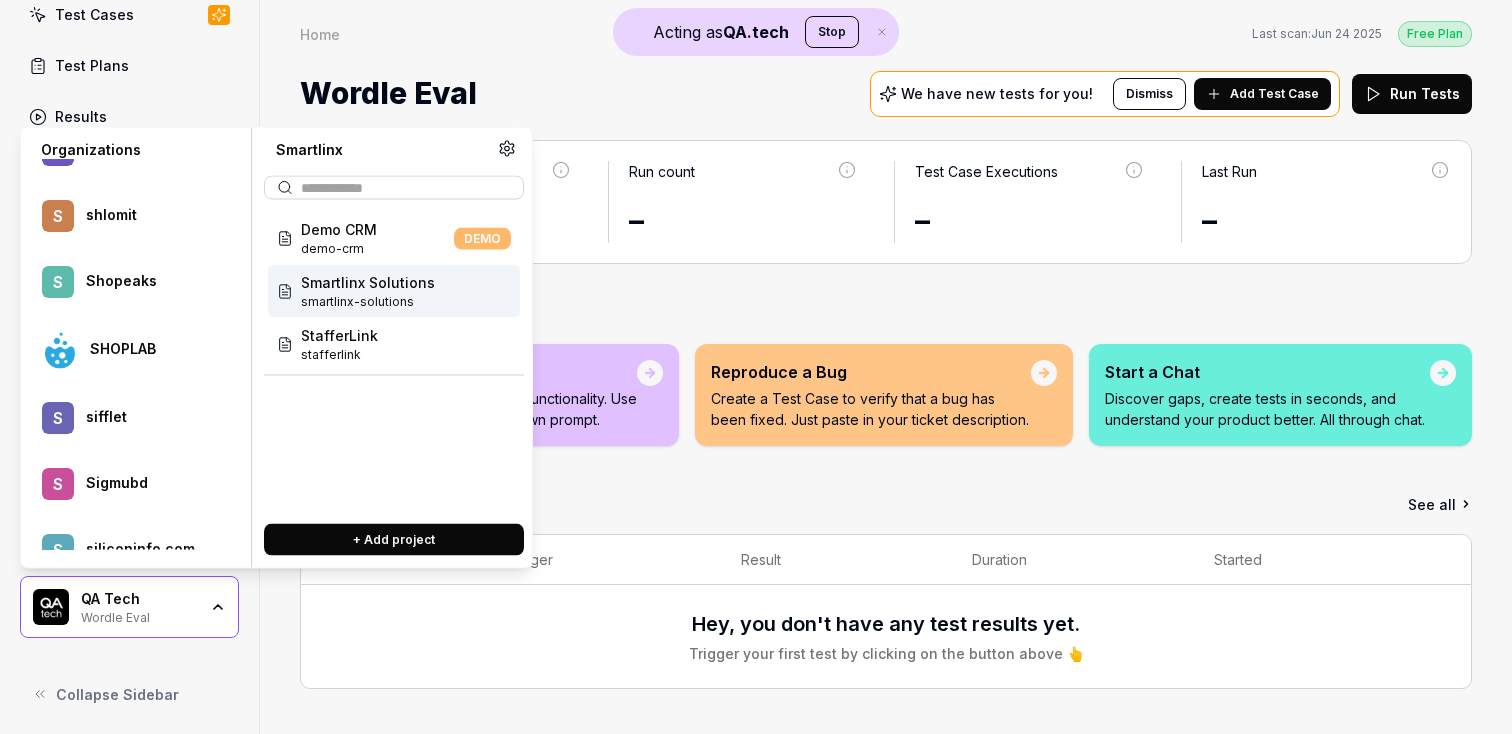 click on "Smartlinx Solutions" at bounding box center [368, 282] 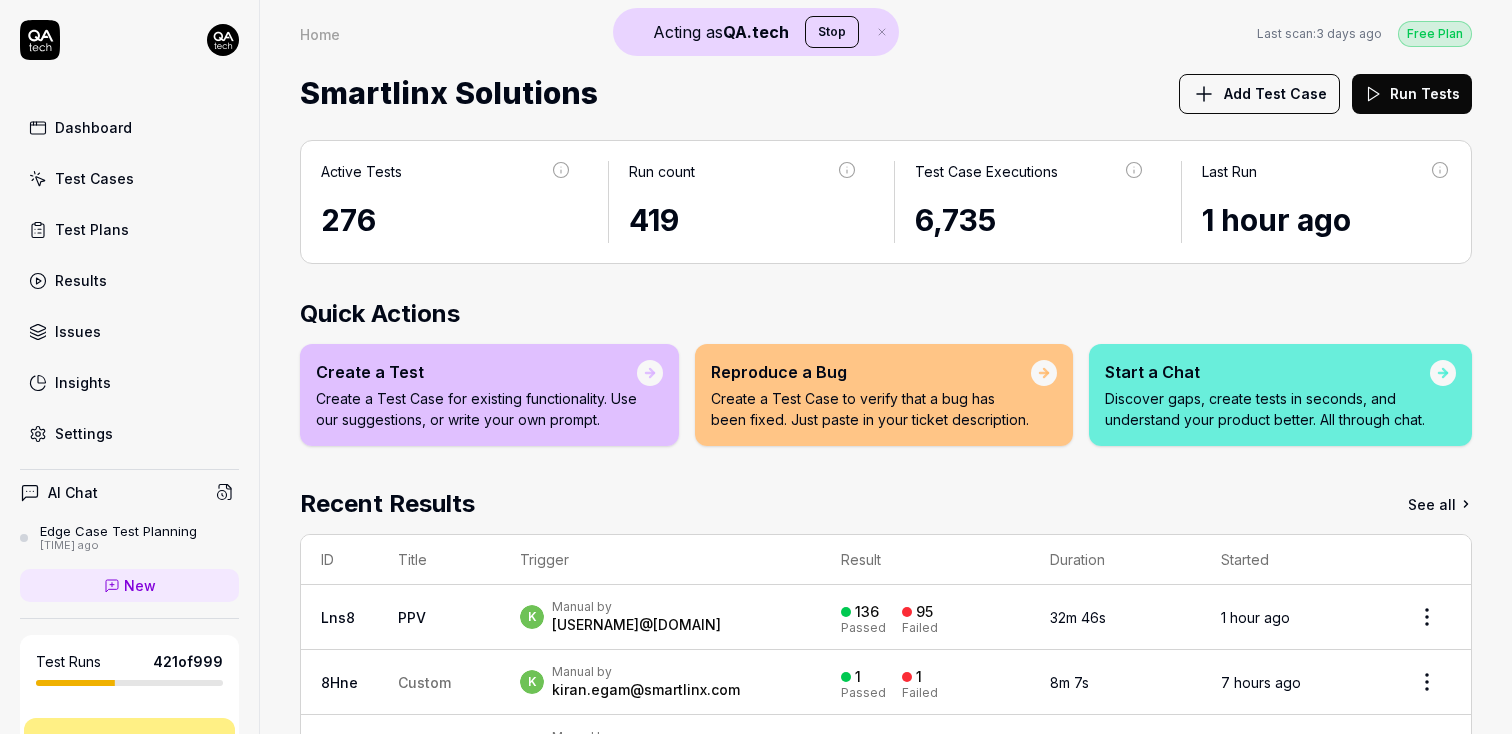 click on "Test Cases" at bounding box center (94, 178) 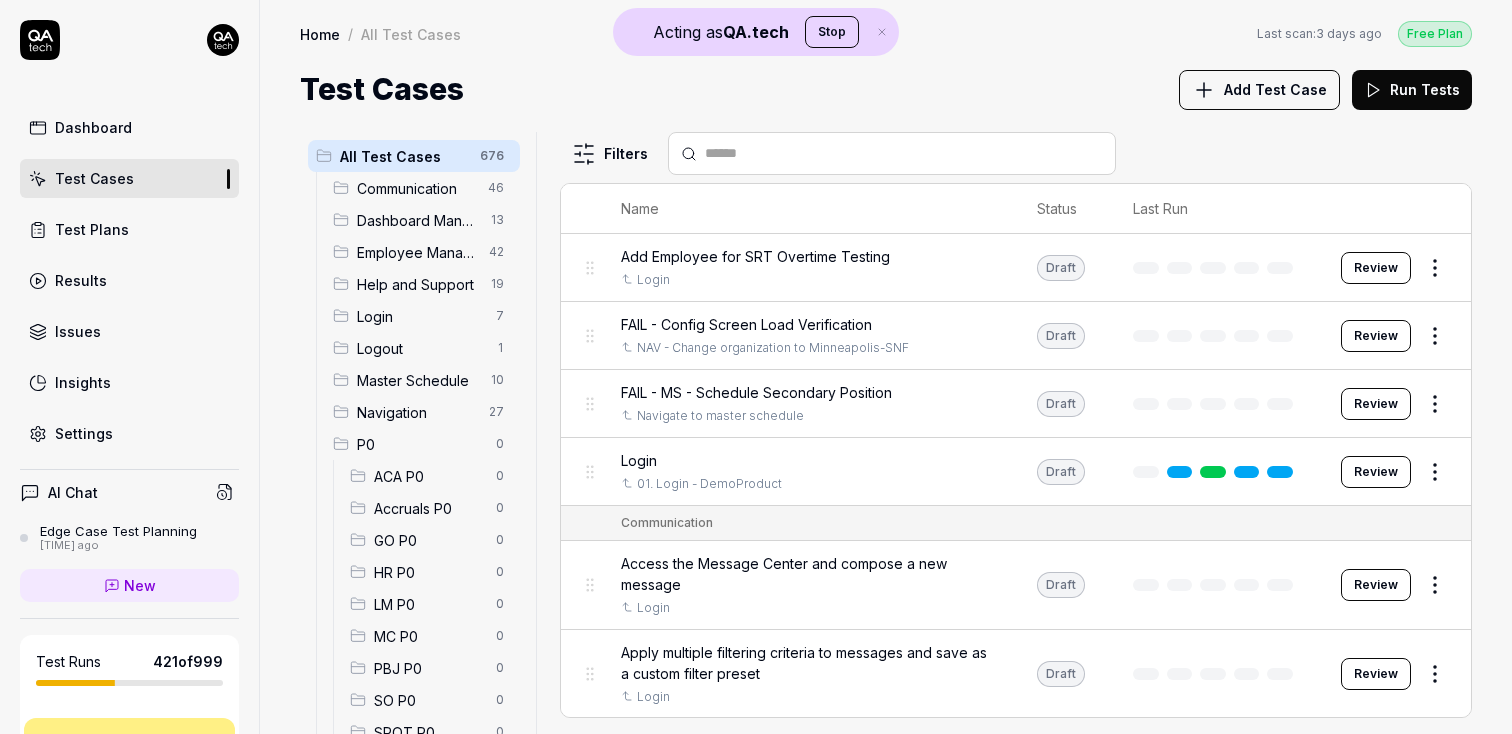 click on "Communication" at bounding box center [416, 188] 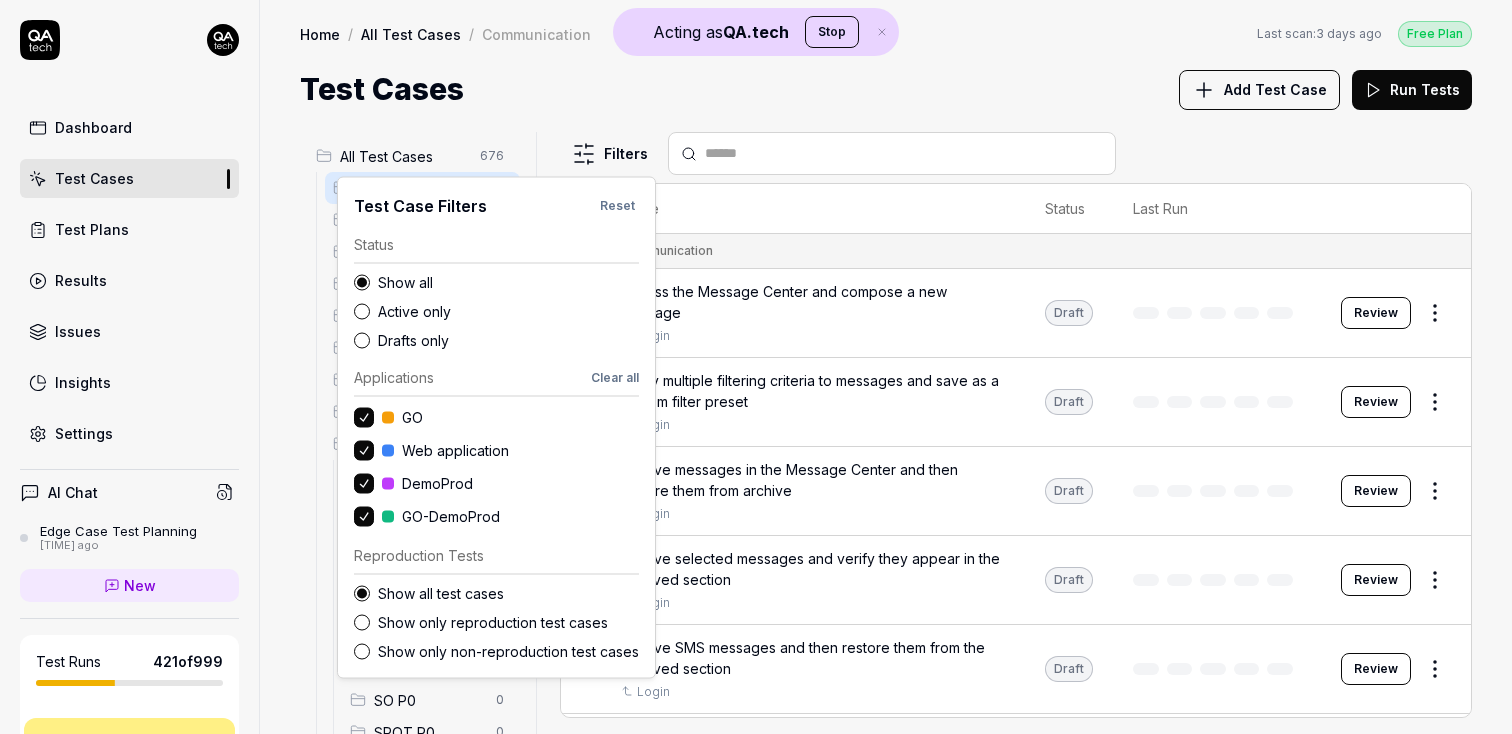 click on "Acting as  QA.tech Stop Dashboard Test Cases Test Plans Results Issues Insights Settings AI Chat  Edge Case Test Planning 3 months ago New Test Runs 421  of  999 This is just a trial, upgrade for more tests! You have almost reached the limit for the trial. Upgrade Now Book a call with us Documentation S Smartlinx Smartlinx Solutions Collapse Sidebar Home / All Test Cases / Communication Free Plan Home / All Test Cases / Communication Last scan:  3 days ago Free Plan Test Cases Add Test Case Run Tests All Test Cases 676 Communication 46 Dashboard Management 13 Employee Management 42 Help and Support 19 Login 7 Logout 1 Master Schedule 10 Navigation 27 P0 0 ACA P0 0 Accruals P0 0 GO P0 0 HR P0 0 LM P0 0 MC P0 0 PBJ P0 0 SO P0 0 SPOT P0 0 TA P0 0 Payroll Based Journal 60 PPV 234 ACA PPV 20 Accruals PPV 35 GO PPV 13 HR PPV 31 LM PPV 7 MC PPV 7 PBJ PPV 22 SO PPV 56 Spotlight PPV 3 TA PPV 40 Reporting 6 Schedule Optimizer 7 Screen Loads 7 Time & Attendance 192 User Profile 1 Filters Name Status Last Run Login Draft" at bounding box center (756, 367) 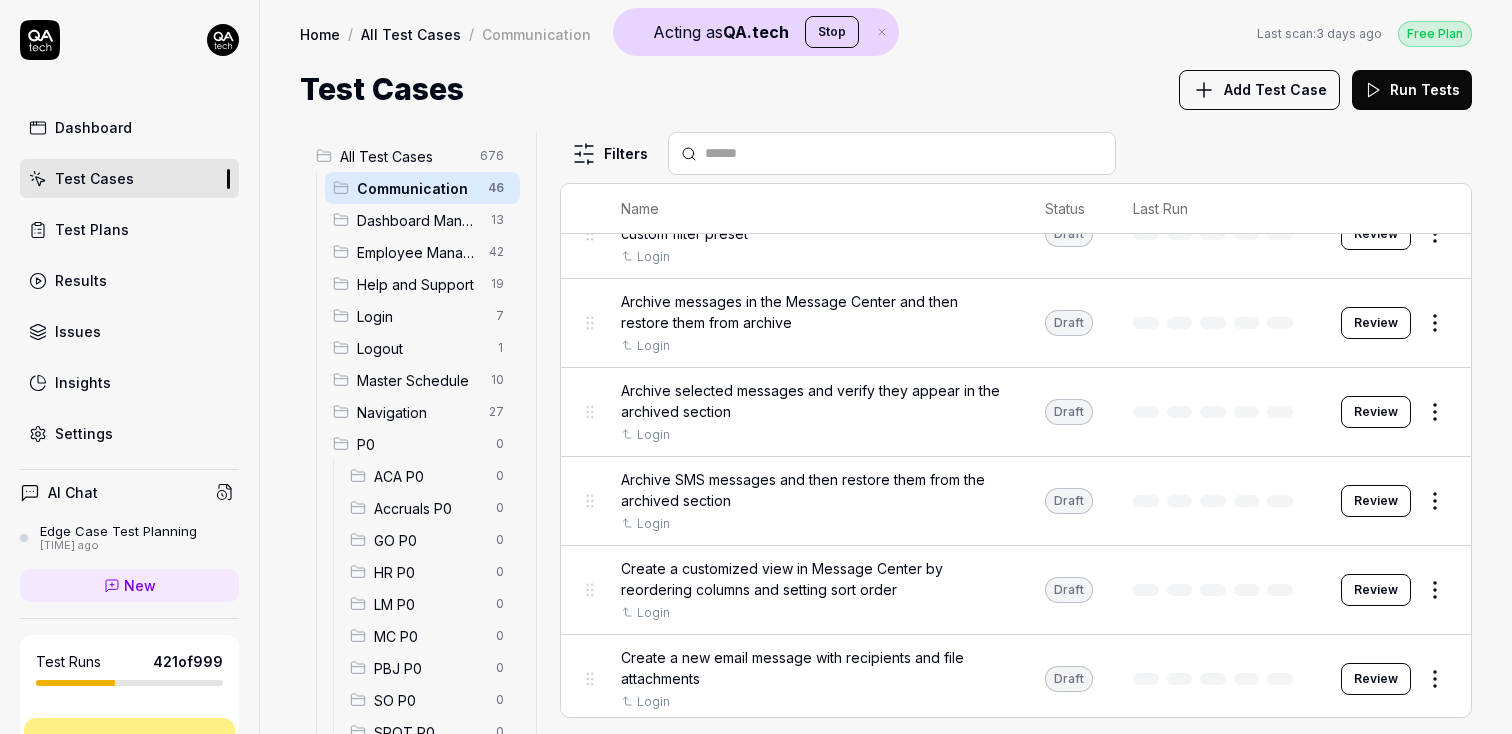 scroll, scrollTop: 0, scrollLeft: 0, axis: both 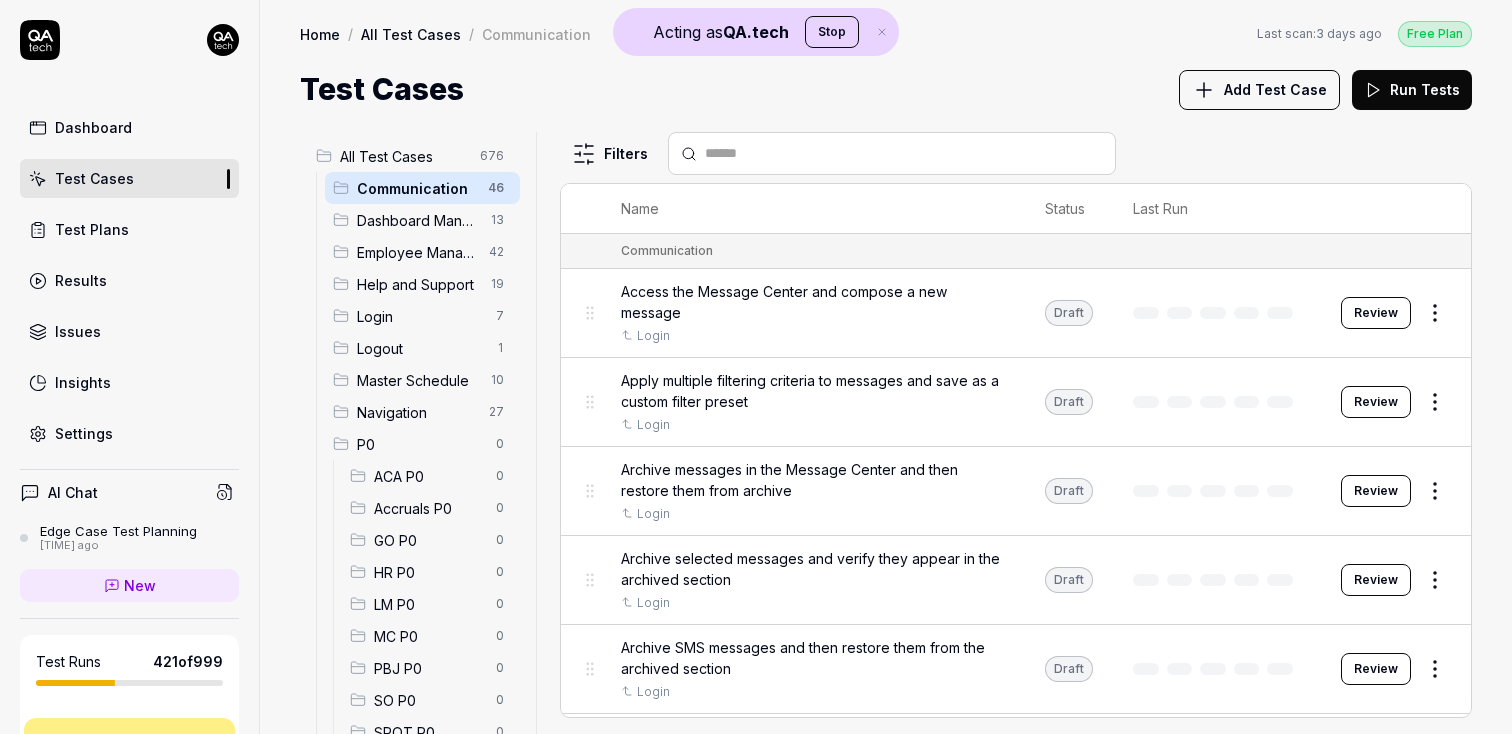 click on "Acting as  QA.tech Stop Dashboard Test Cases Test Plans Results Issues Insights Settings AI Chat  Edge Case Test Planning 3 months ago New Test Runs 421  of  999 This is just a trial, upgrade for more tests! You have almost reached the limit for the trial. Upgrade Now Book a call with us Documentation S Smartlinx Smartlinx Solutions Collapse Sidebar Home / All Test Cases / Communication Free Plan Home / All Test Cases / Communication Last scan:  3 days ago Free Plan Test Cases Add Test Case Run Tests All Test Cases 676 Communication 46 Dashboard Management 13 Employee Management 42 Help and Support 19 Login 7 Logout 1 Master Schedule 10 Navigation 27 P0 0 ACA P0 0 Accruals P0 0 GO P0 0 HR P0 0 LM P0 0 MC P0 0 PBJ P0 0 SO P0 0 SPOT P0 0 TA P0 0 Payroll Based Journal 60 PPV 234 ACA PPV 20 Accruals PPV 35 GO PPV 13 HR PPV 31 LM PPV 7 MC PPV 7 PBJ PPV 22 SO PPV 56 Spotlight PPV 3 TA PPV 40 Reporting 6 Schedule Optimizer 7 Screen Loads 7 Time & Attendance 192 User Profile 1 Filters Name Status Last Run Login Draft" at bounding box center [756, 367] 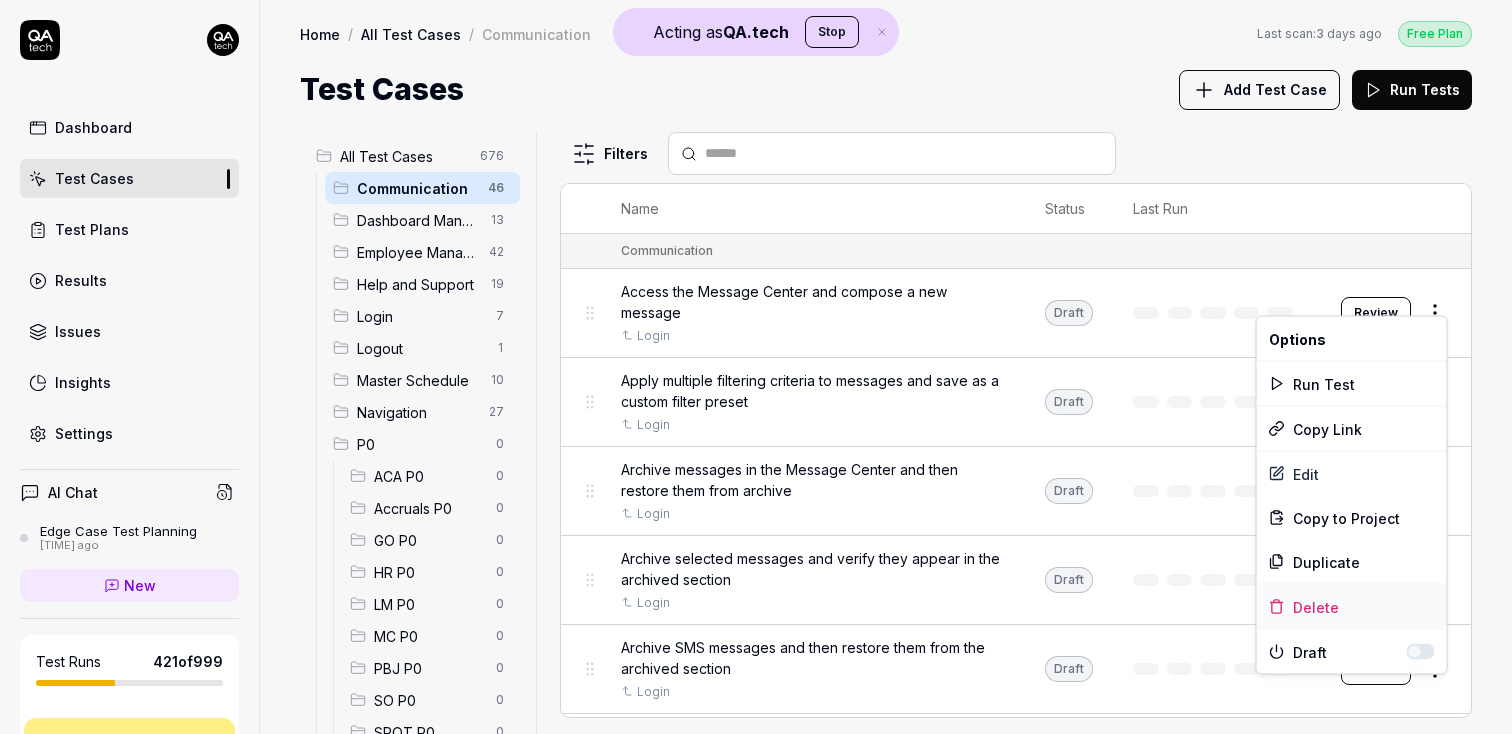click on "Delete" at bounding box center [1352, 607] 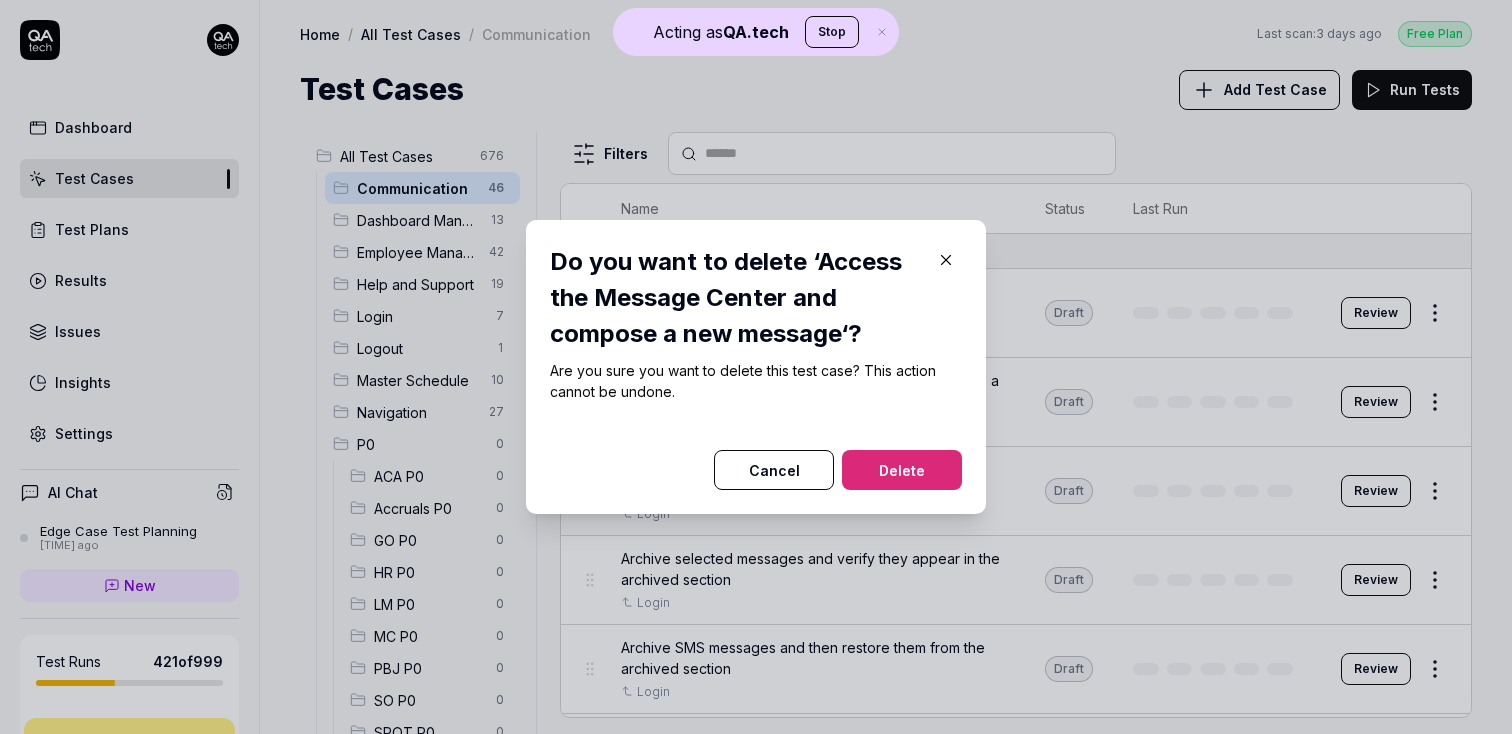 click on "Cancel" at bounding box center (774, 470) 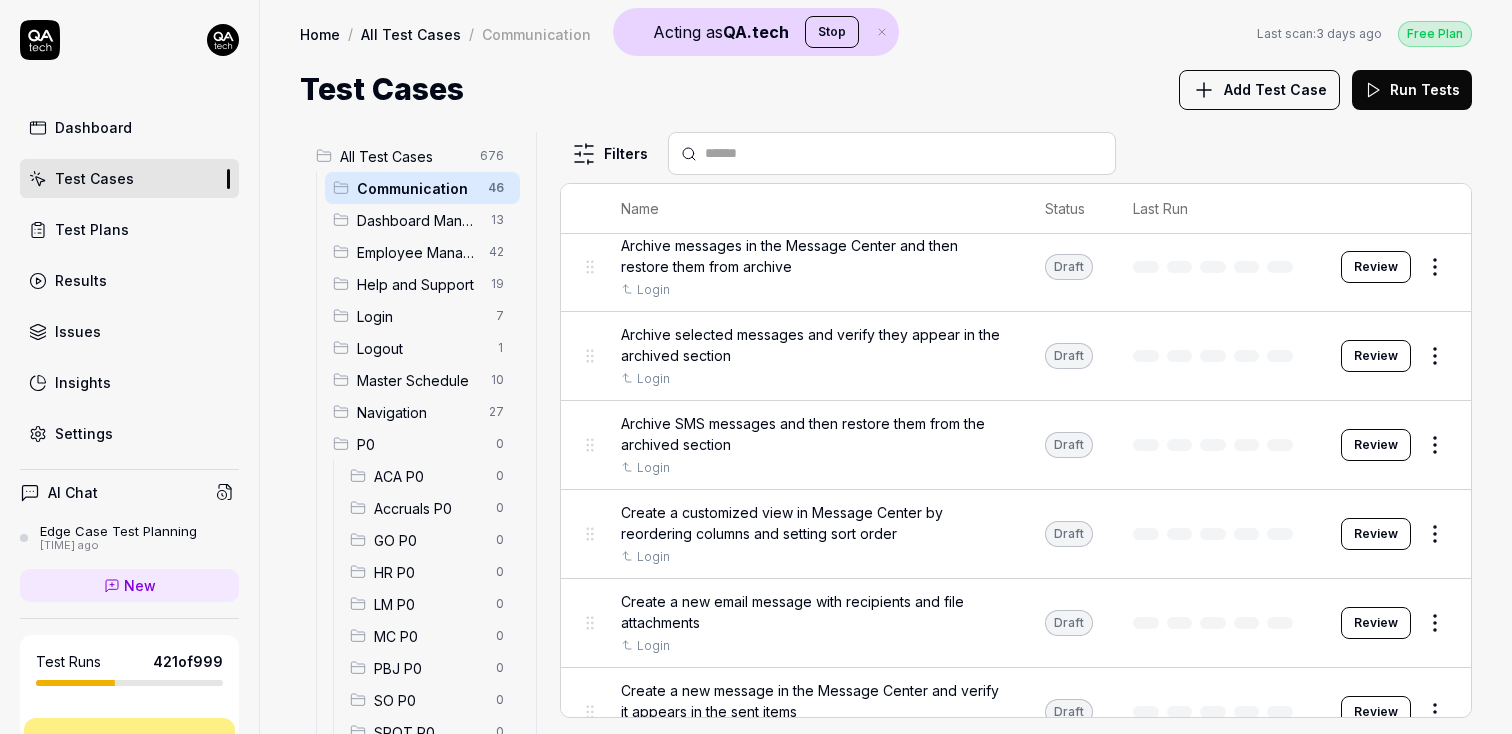 scroll, scrollTop: 0, scrollLeft: 0, axis: both 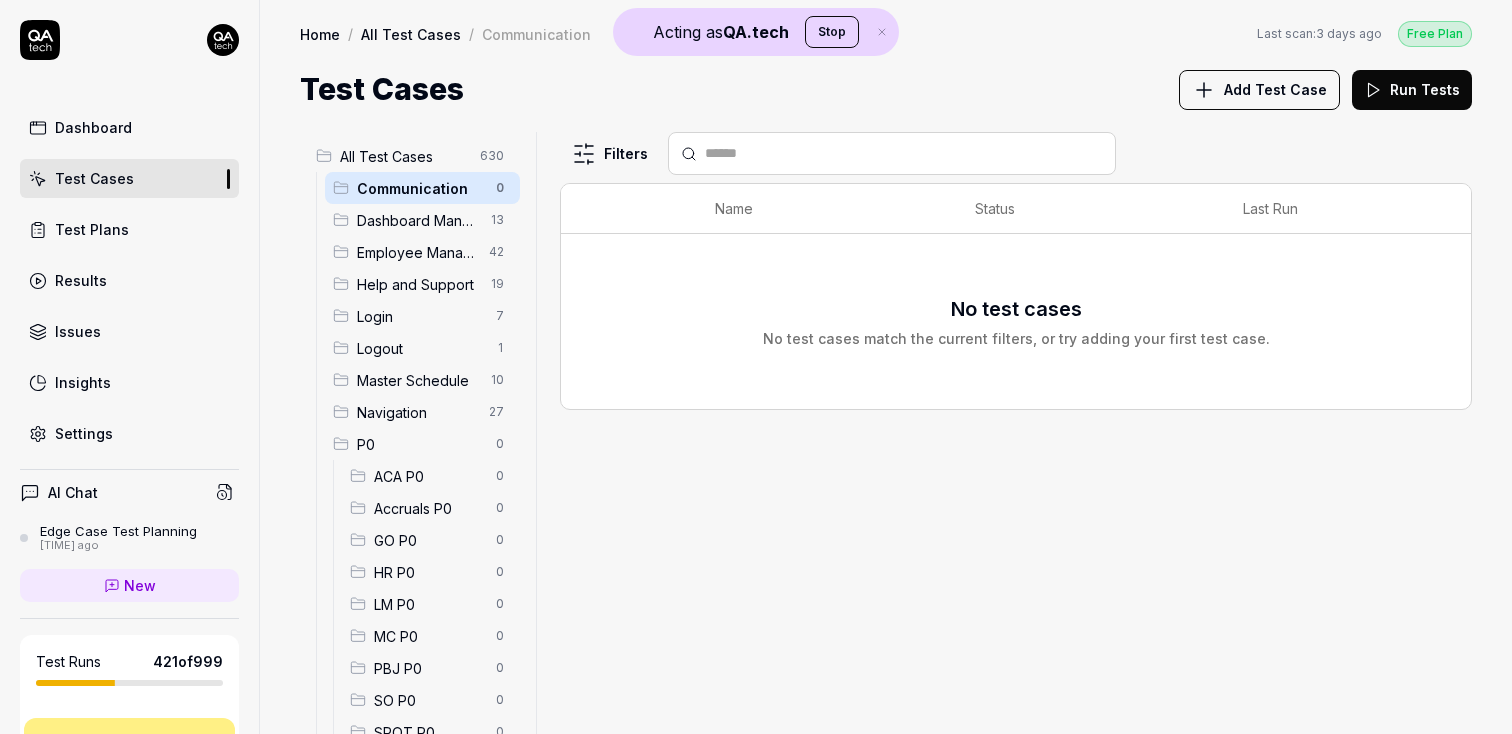 click on "Dashboard Management" at bounding box center (418, 220) 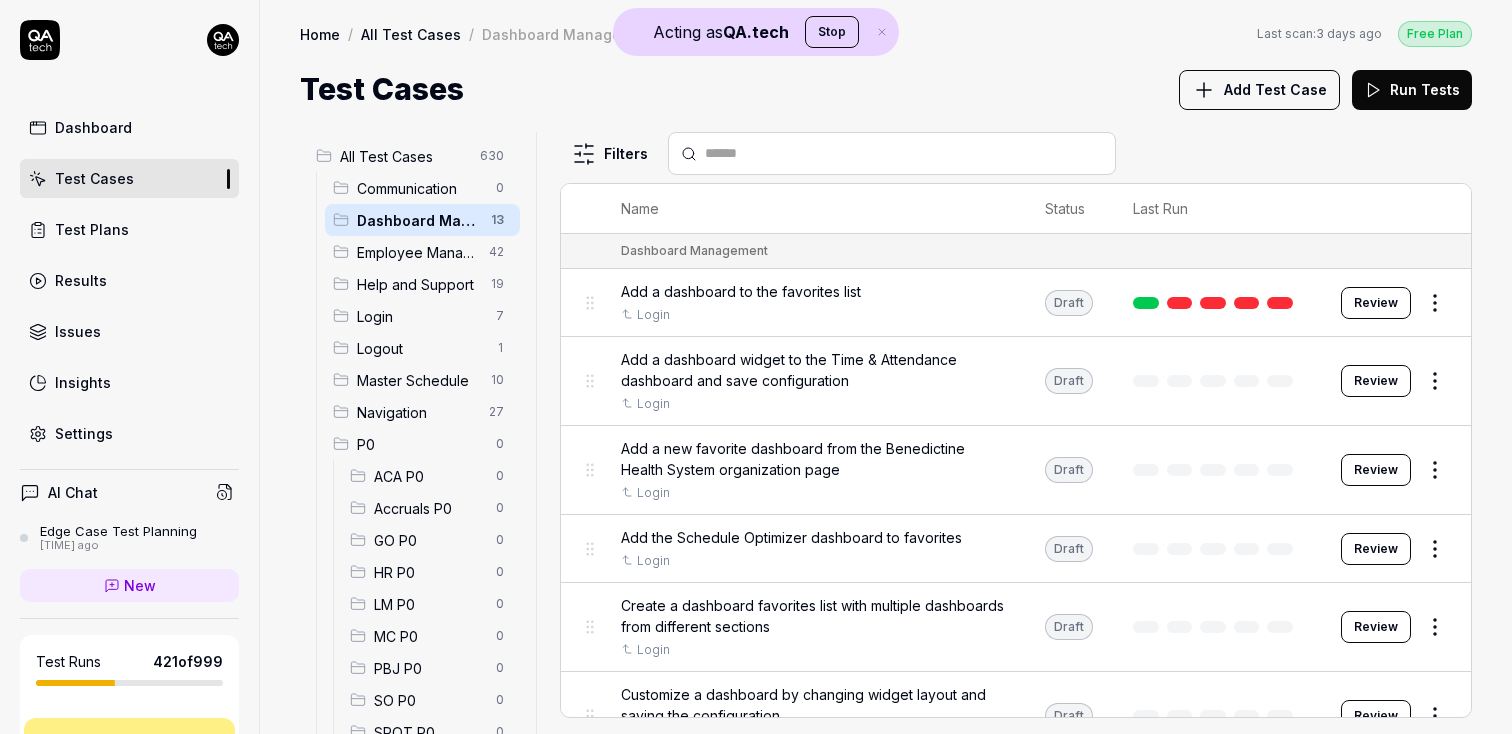 scroll, scrollTop: 23, scrollLeft: 0, axis: vertical 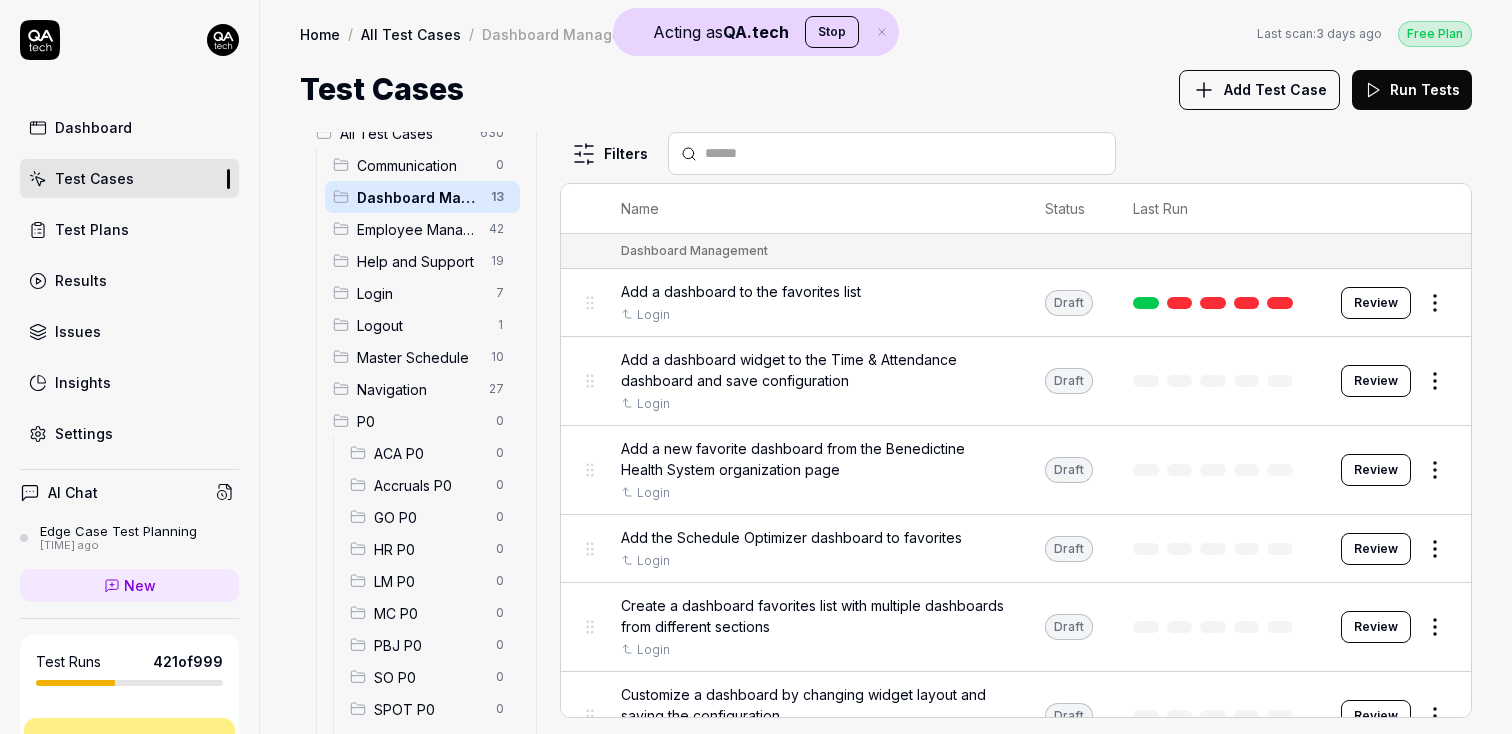 click on "Communication" at bounding box center (420, 165) 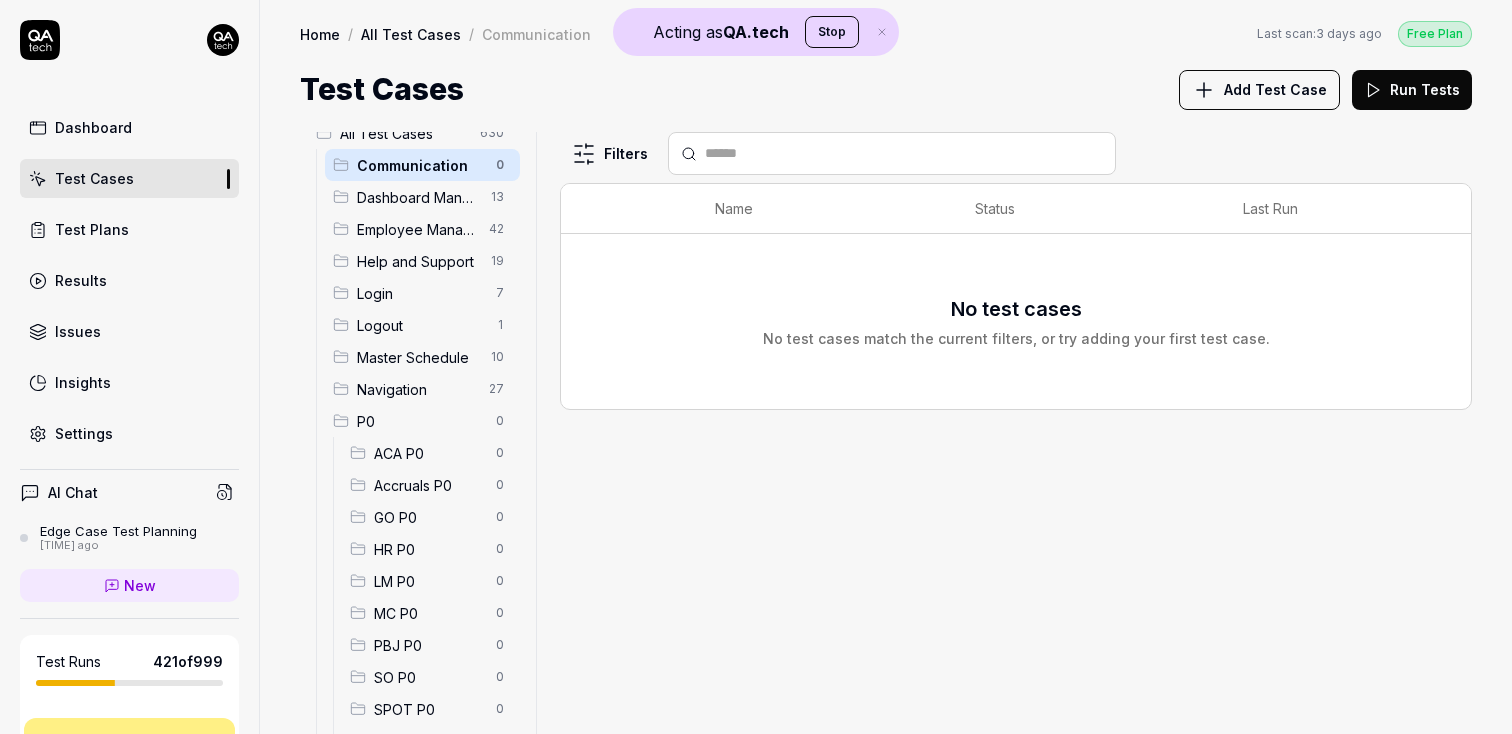 click on "Dashboard Management" at bounding box center [418, 197] 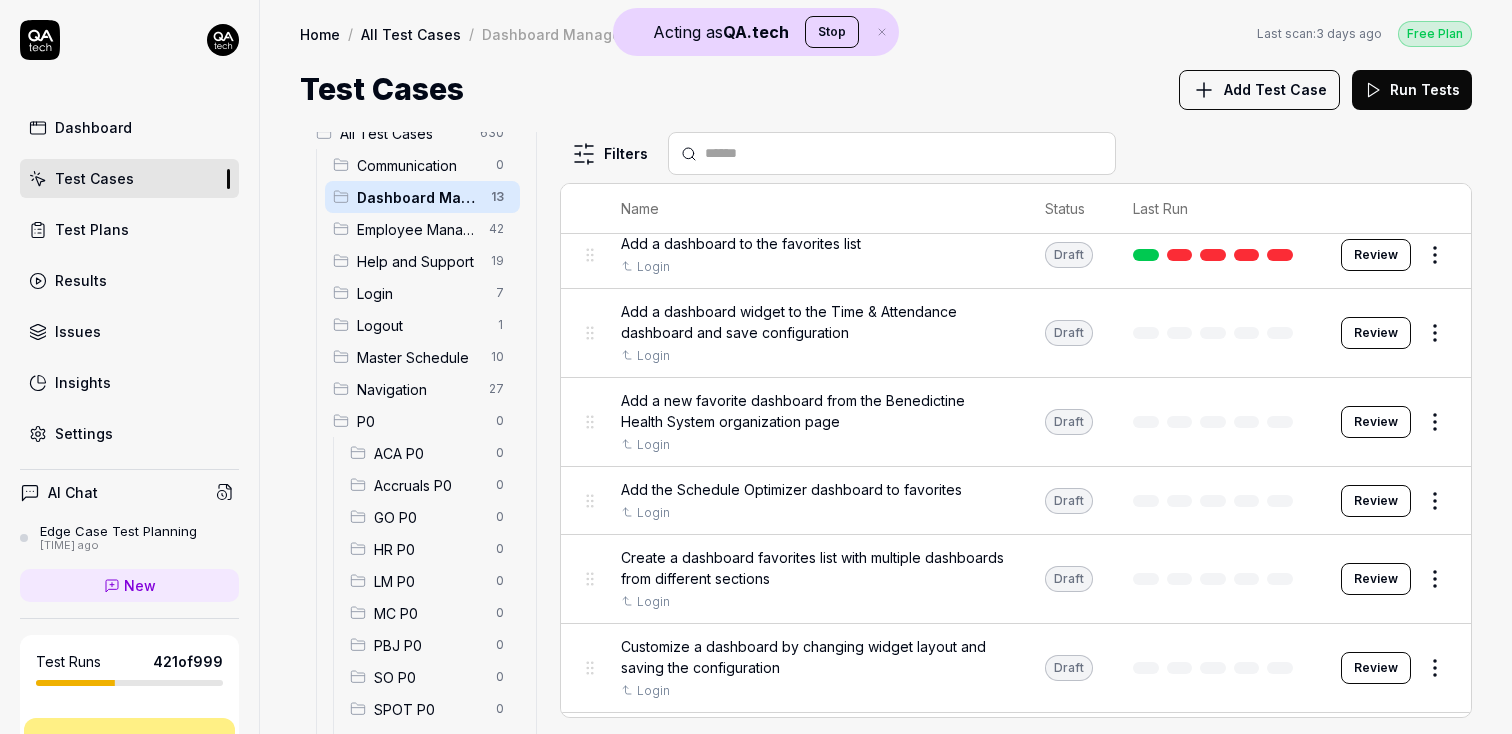 scroll, scrollTop: 0, scrollLeft: 0, axis: both 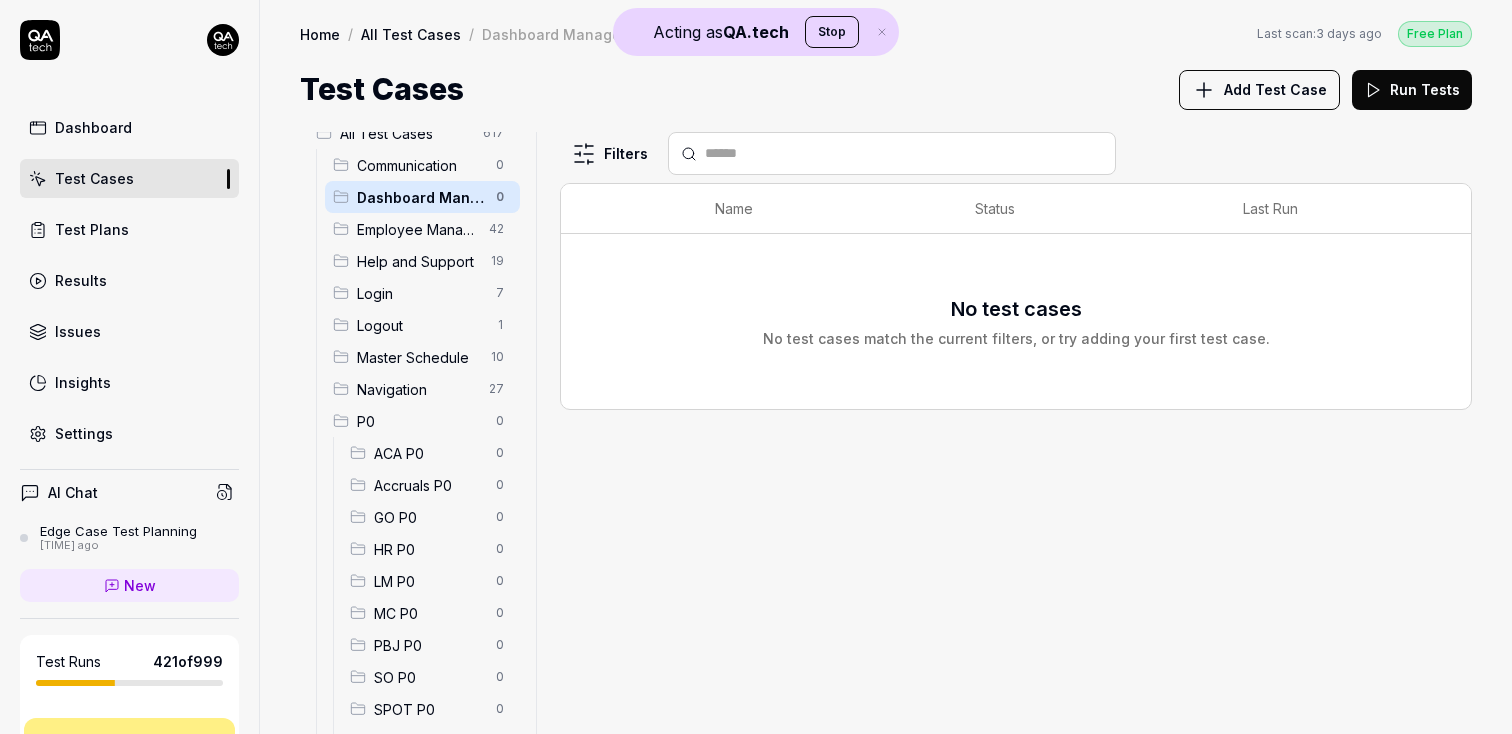click on "Employee Management" at bounding box center (417, 229) 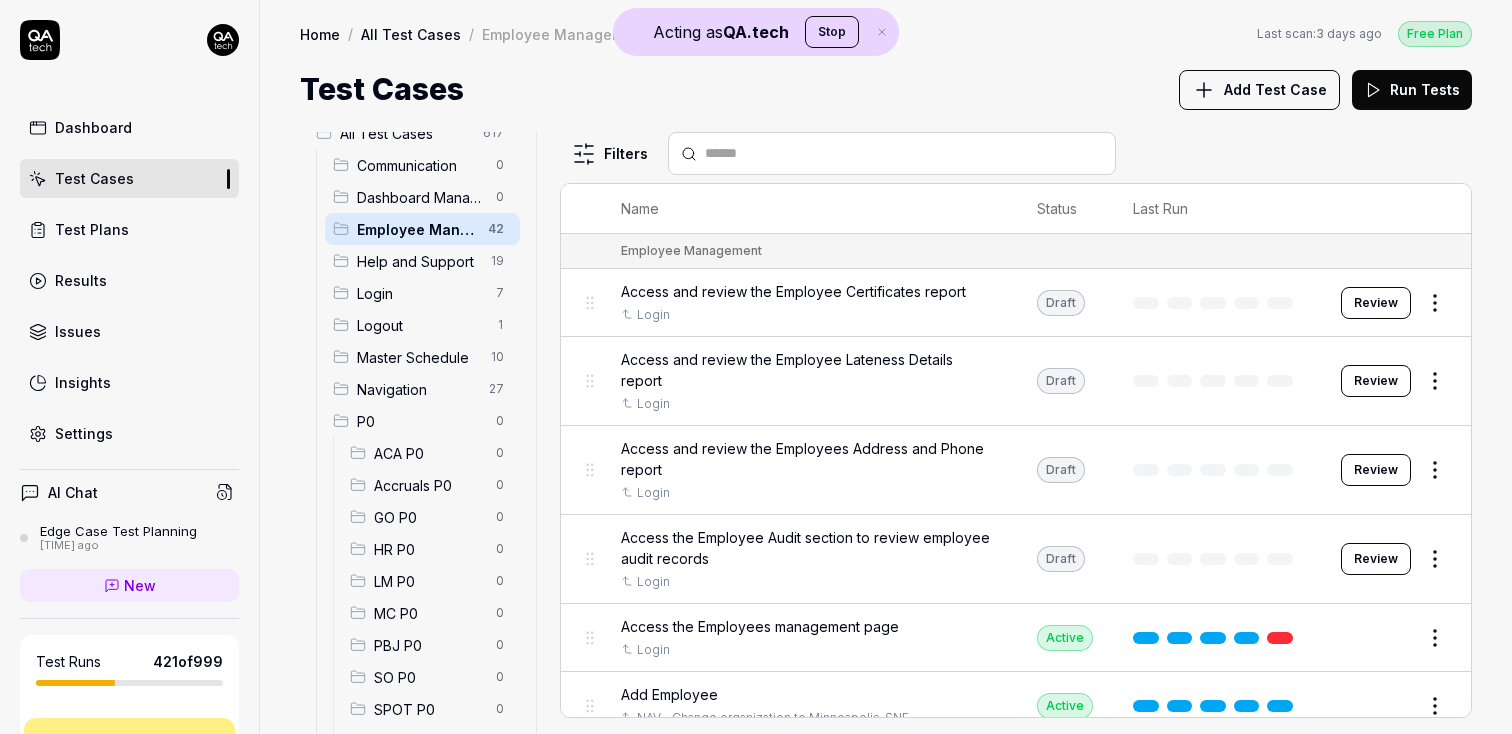 click 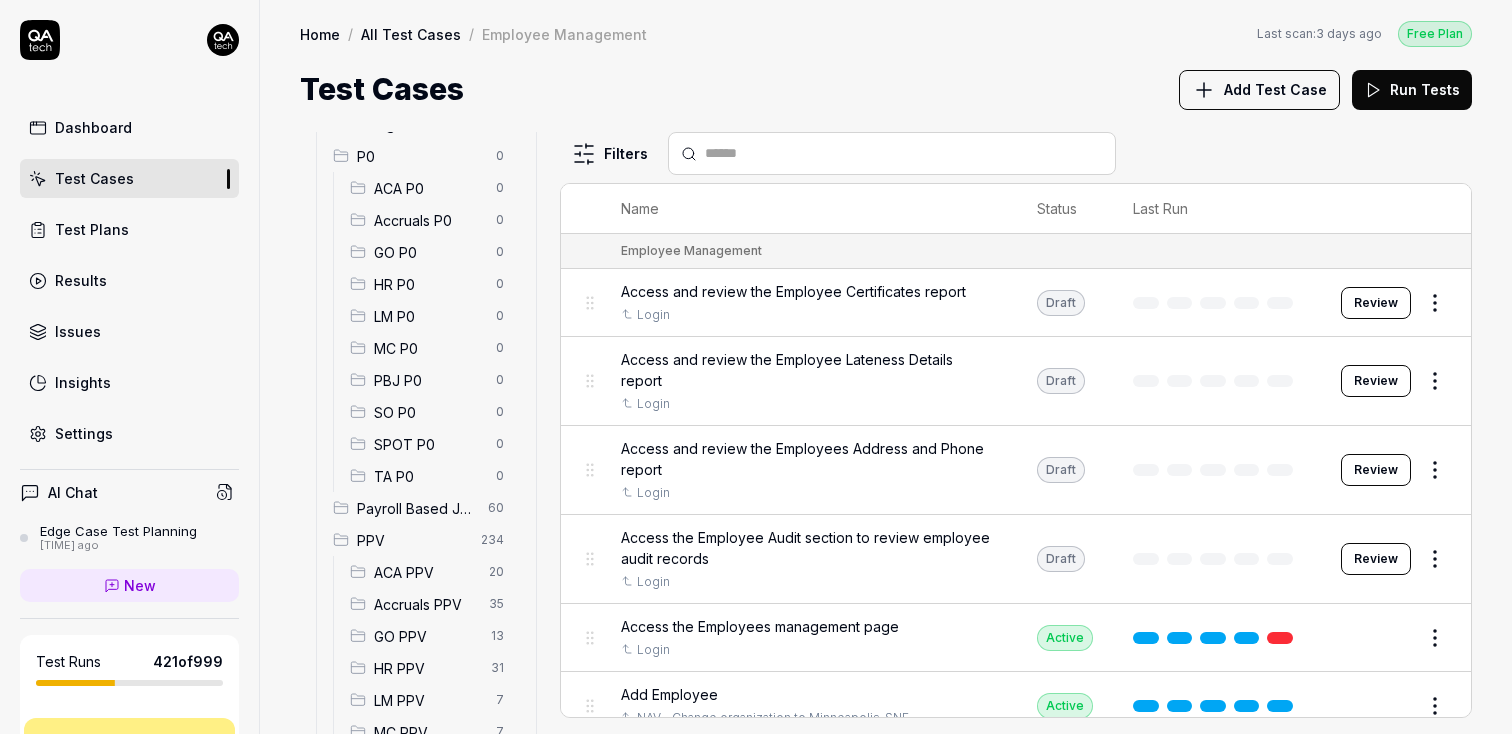 scroll, scrollTop: 0, scrollLeft: 0, axis: both 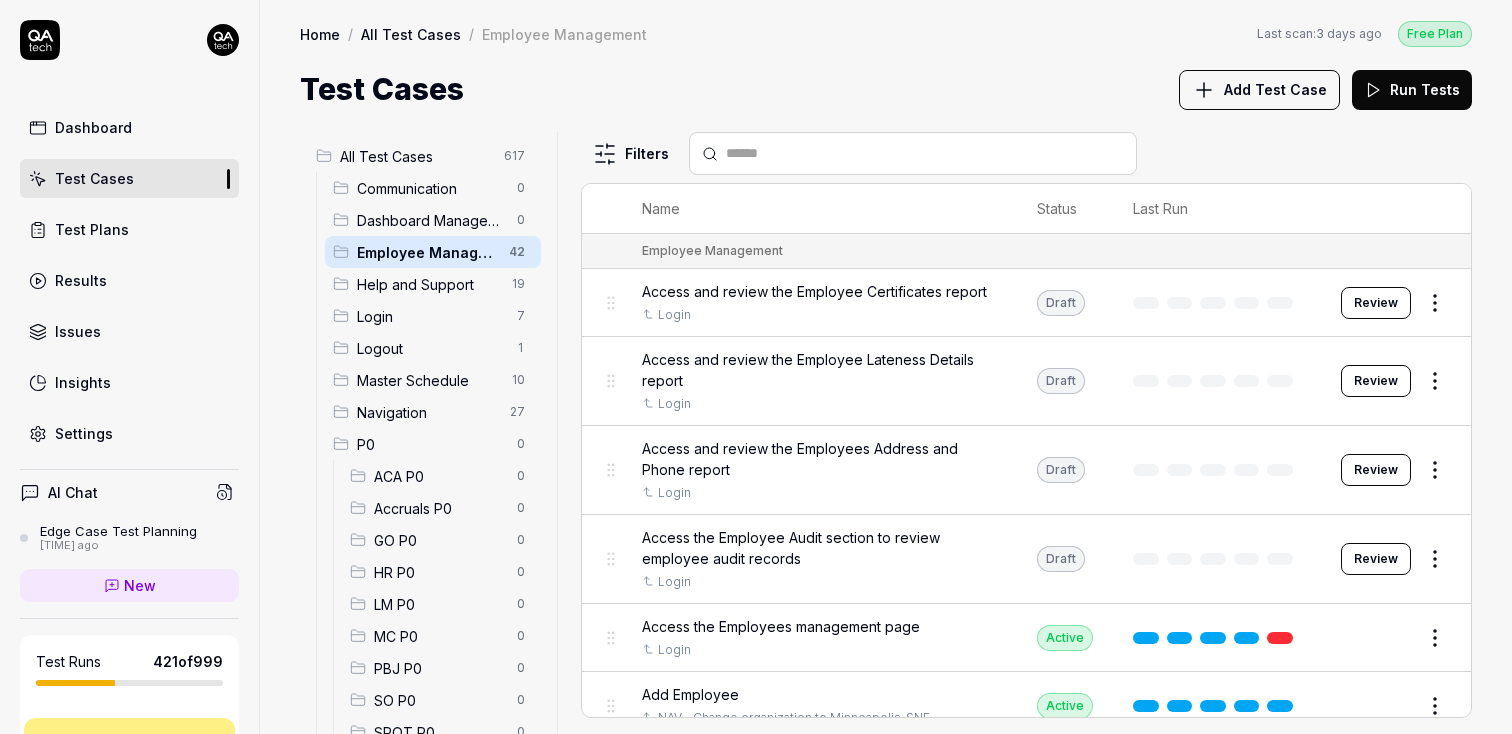 click at bounding box center [565, 433] 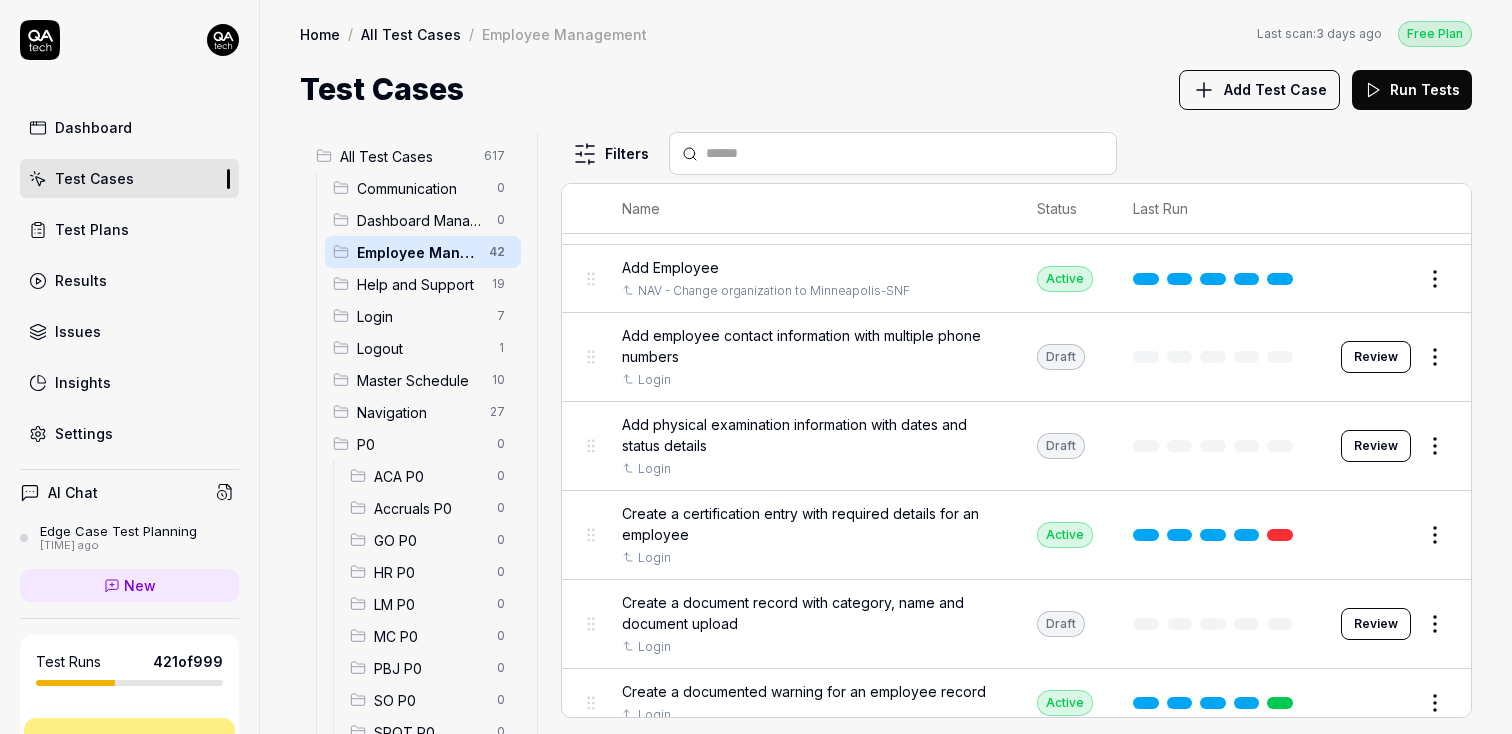 scroll, scrollTop: 0, scrollLeft: 0, axis: both 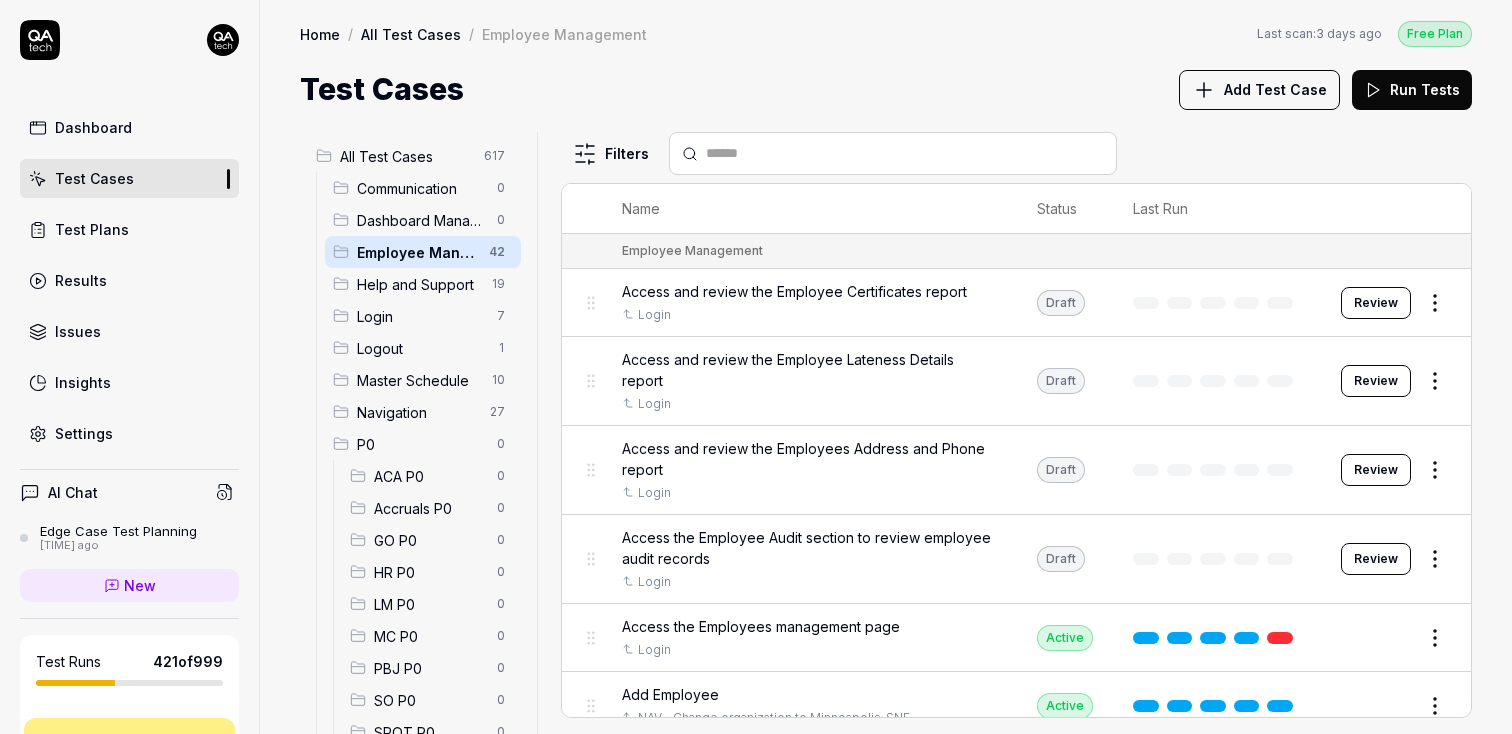 click on "Dashboard Test Cases Test Plans Results Issues Insights Settings AI Chat  Edge Case Test Planning 3 months ago New Test Runs 421  of  999 This is just a trial, upgrade for more tests! You have almost reached the limit for the trial. Upgrade Now Book a call with us Documentation S Smartlinx Smartlinx Solutions Collapse Sidebar Home / All Test Cases / Employee Management Free Plan Home / All Test Cases / Employee Management Last scan:  3 days ago Free Plan Test Cases Add Test Case Run Tests All Test Cases 617 Communication 0 Dashboard Management 0 Employee Management 42 Help and Support 19 Login 7 Logout 1 Master Schedule 10 Navigation 27 P0 0 ACA P0 0 Accruals P0 0 GO P0 0 HR P0 0 LM P0 0 MC P0 0 PBJ P0 0 SO P0 0 SPOT P0 0 TA P0 0 Payroll Based Journal 60 PPV 234 ACA PPV 20 Accruals PPV 35 GO PPV 13 HR PPV 31 LM PPV 7 MC PPV 7 PBJ PPV 22 SO PPV 56 Spotlight PPV 3 TA PPV 40 Reporting 6 Schedule Optimizer 7 Screen Loads 7 Time & Attendance 192 User Profile 1 Filters Name Status Last Run Employee Management Login" at bounding box center [756, 367] 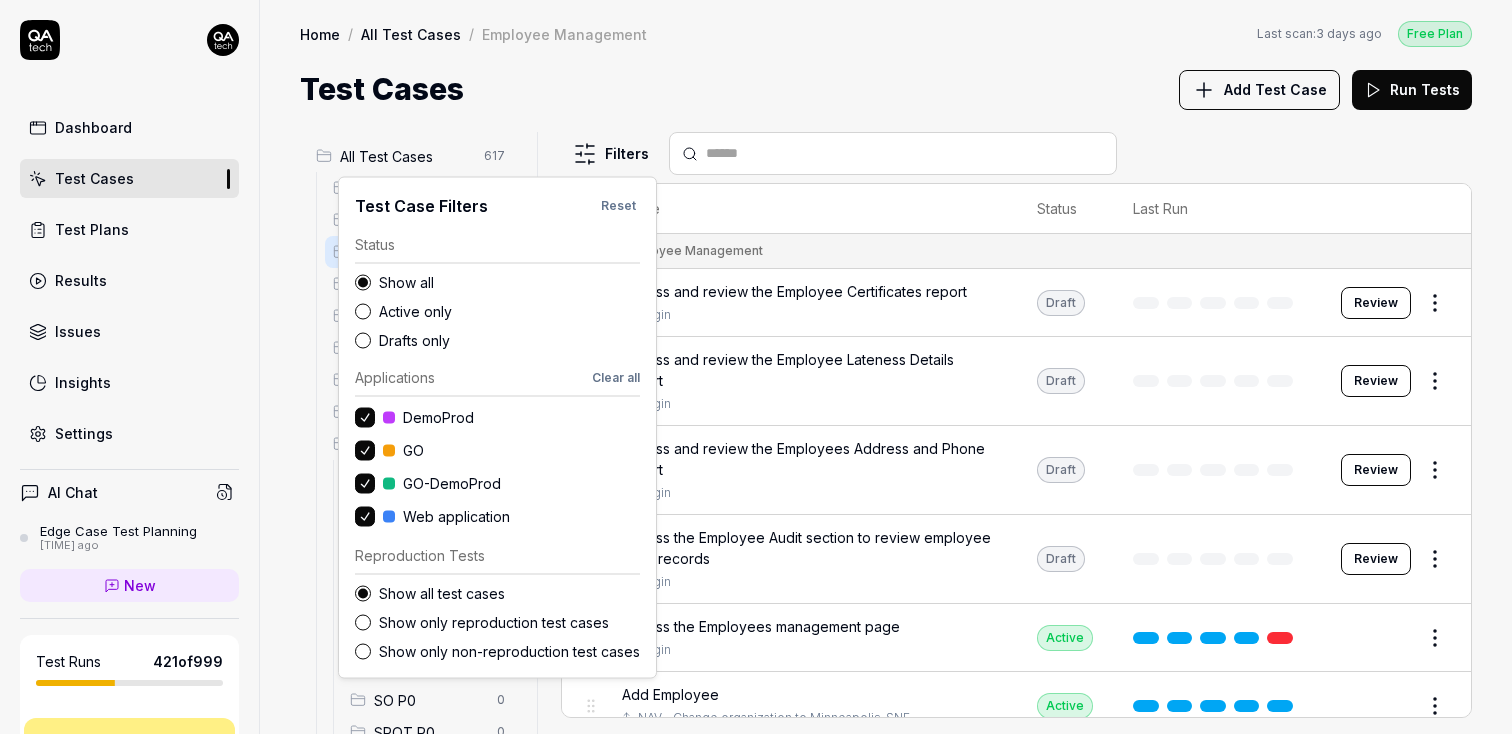 click on "Drafts only" at bounding box center (509, 340) 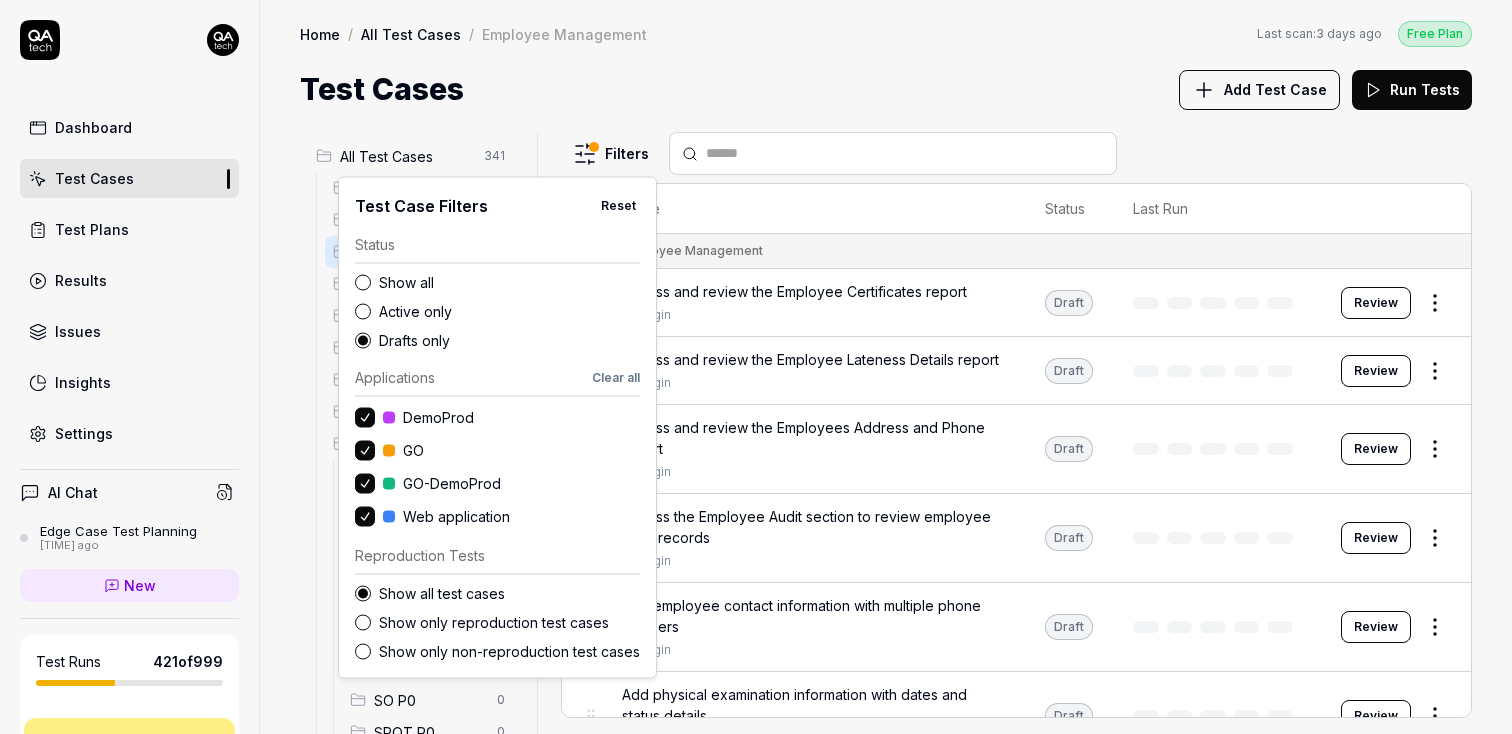 click on "Dashboard Test Cases Test Plans Results Issues Insights Settings AI Chat  Edge Case Test Planning 3 months ago New Test Runs 421  of  999 This is just a trial, upgrade for more tests! You have almost reached the limit for the trial. Upgrade Now Book a call with us Documentation S Smartlinx Smartlinx Solutions Collapse Sidebar Home / All Test Cases / Employee Management Free Plan Home / All Test Cases / Employee Management Last scan:  3 days ago Free Plan Test Cases Add Test Case Run Tests All Test Cases 341 Communication 0 Dashboard Management 0 Employee Management 32 Help and Support 18 Login 0 Logout 0 Master Schedule 5 Navigation 24 P0 0 ACA P0 0 Accruals P0 0 GO P0 0 HR P0 0 LM P0 0 MC P0 0 PBJ P0 0 SO P0 0 SPOT P0 0 TA P0 0 Payroll Based Journal 59 PPV 3 ACA PPV 0 Accruals PPV 0 GO PPV 0 HR PPV 0 LM PPV 0 MC PPV 0 PBJ PPV 3 SO PPV 0 Spotlight PPV 0 TA PPV 0 Reporting 4 Schedule Optimizer 6 Screen Loads 0 Time & Attendance 186 User Profile 0 Filters Name Status Last Run Employee Management Login Draft" at bounding box center [756, 367] 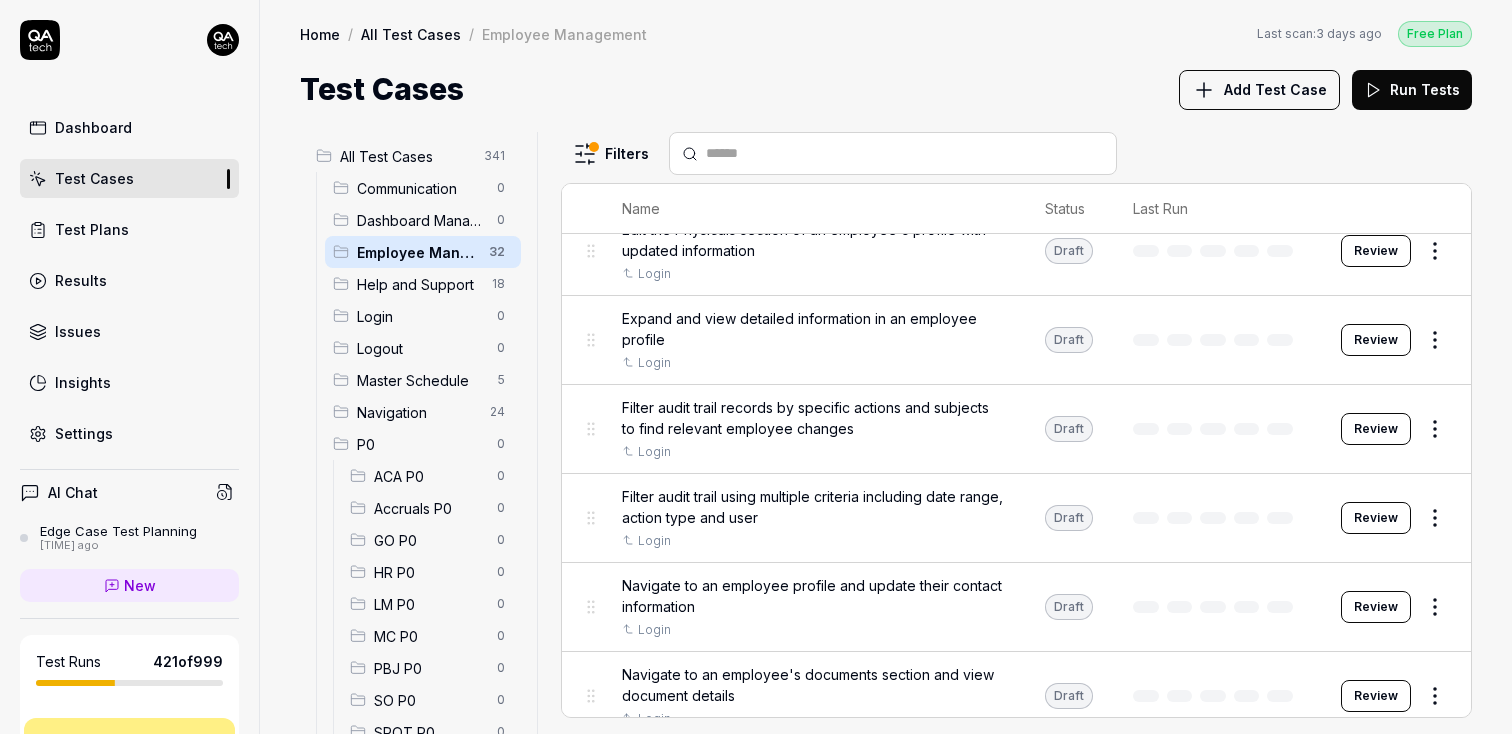 scroll, scrollTop: 2275, scrollLeft: 0, axis: vertical 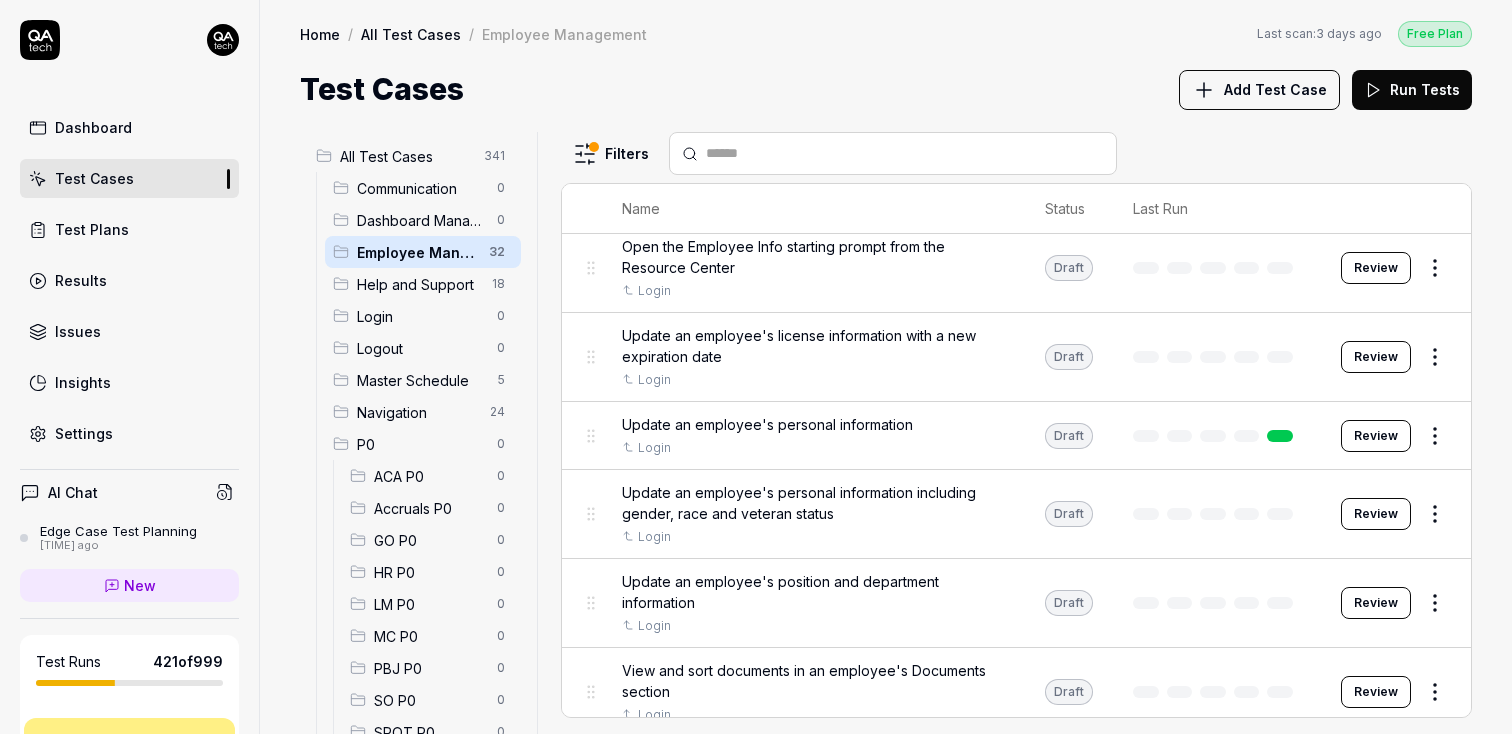 click on "Dashboard Test Cases Test Plans Results Issues Insights Settings AI Chat  Edge Case Test Planning 3 months ago New Test Runs 421  of  999 This is just a trial, upgrade for more tests! You have almost reached the limit for the trial. Upgrade Now Book a call with us Documentation S Smartlinx Smartlinx Solutions Collapse Sidebar Home / All Test Cases / Employee Management Free Plan Home / All Test Cases / Employee Management Last scan:  3 days ago Free Plan Test Cases Add Test Case Run Tests All Test Cases 341 Communication 0 Dashboard Management 0 Employee Management 32 Help and Support 18 Login 0 Logout 0 Master Schedule 5 Navigation 24 P0 0 ACA P0 0 Accruals P0 0 GO P0 0 HR P0 0 LM P0 0 MC P0 0 PBJ P0 0 SO P0 0 SPOT P0 0 TA P0 0 Payroll Based Journal 59 PPV 3 ACA PPV 0 Accruals PPV 0 GO PPV 0 HR PPV 0 LM PPV 0 MC PPV 0 PBJ PPV 3 SO PPV 0 Spotlight PPV 0 TA PPV 0 Reporting 4 Schedule Optimizer 6 Screen Loads 0 Time & Attendance 186 User Profile 0 Filters Name Status Last Run Employee Management Login Draft" at bounding box center [756, 367] 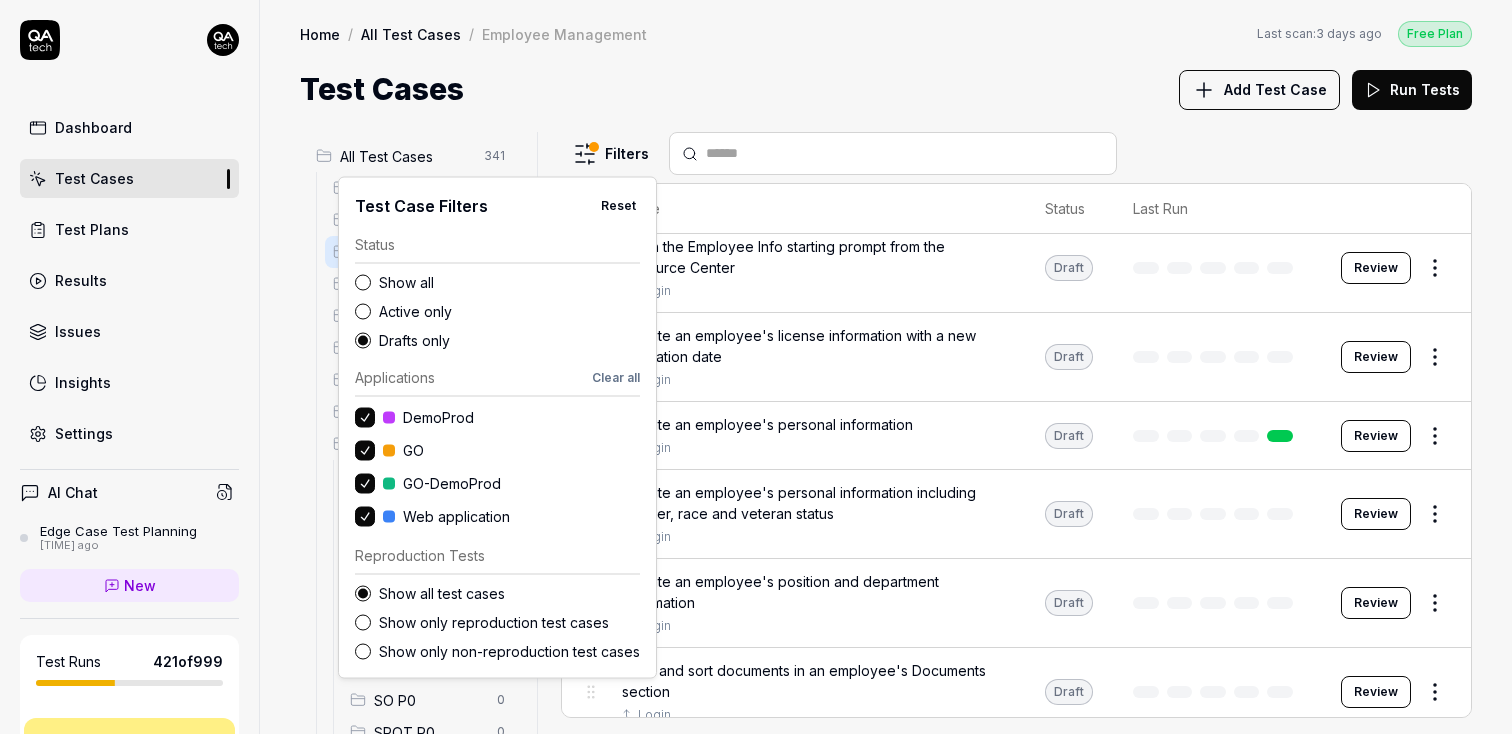 click on "Show all" at bounding box center (509, 282) 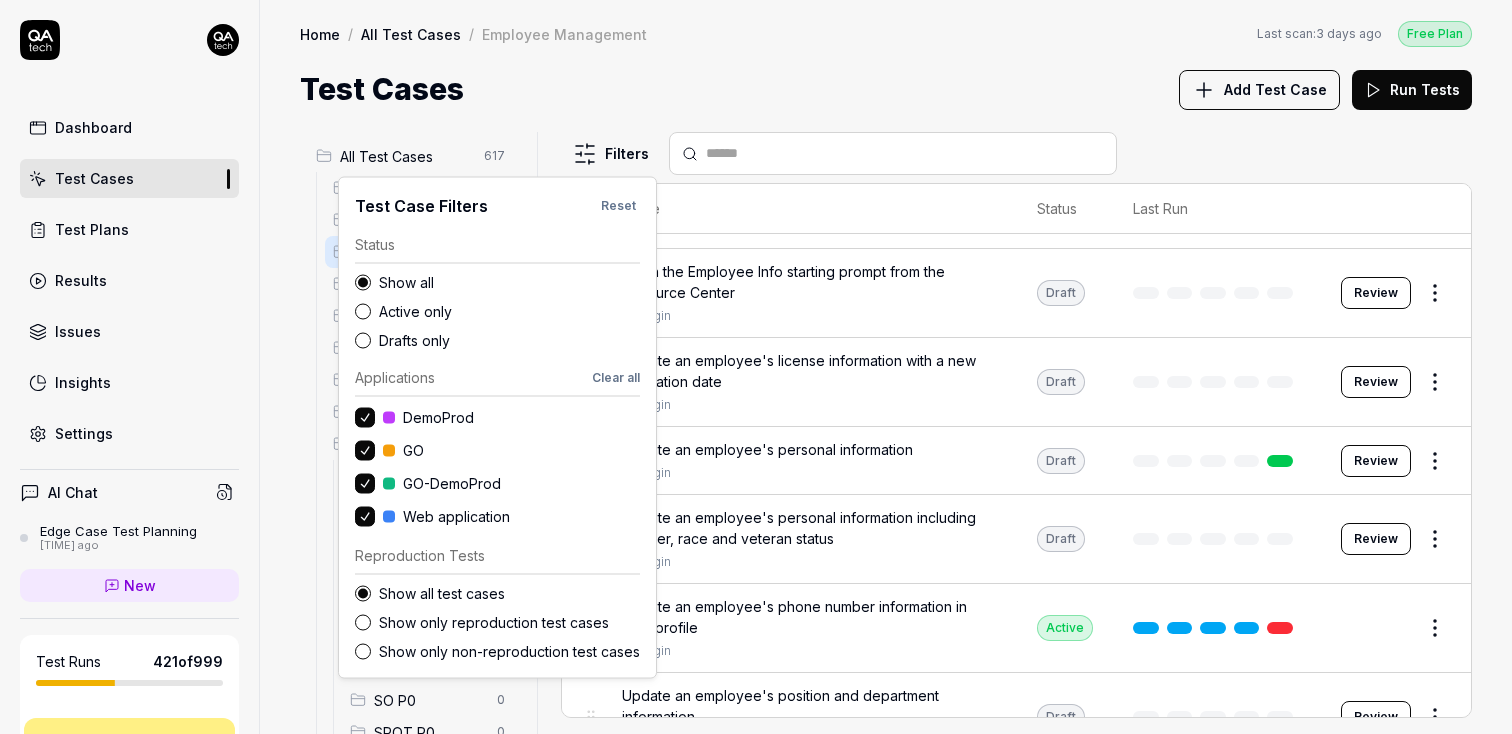 click on "Dashboard Test Cases Test Plans Results Issues Insights Settings AI Chat  Edge Case Test Planning 3 months ago New Test Runs 421  of  999 This is just a trial, upgrade for more tests! You have almost reached the limit for the trial. Upgrade Now Book a call with us Documentation S Smartlinx Smartlinx Solutions Collapse Sidebar Home / All Test Cases / Employee Management Free Plan Home / All Test Cases / Employee Management Last scan:  3 days ago Free Plan Test Cases Add Test Case Run Tests All Test Cases 617 Communication 0 Dashboard Management 0 Employee Management 42 Help and Support 19 Login 7 Logout 1 Master Schedule 10 Navigation 27 P0 0 ACA P0 0 Accruals P0 0 GO P0 0 HR P0 0 LM P0 0 MC P0 0 PBJ P0 0 SO P0 0 SPOT P0 0 TA P0 0 Payroll Based Journal 60 PPV 234 ACA PPV 20 Accruals PPV 35 GO PPV 13 HR PPV 31 LM PPV 7 MC PPV 7 PBJ PPV 22 SO PPV 56 Spotlight PPV 3 TA PPV 40 Reporting 6 Schedule Optimizer 7 Screen Loads 7 Time & Attendance 192 User Profile 1 Filters Name Status Last Run Employee Management Login" at bounding box center (756, 367) 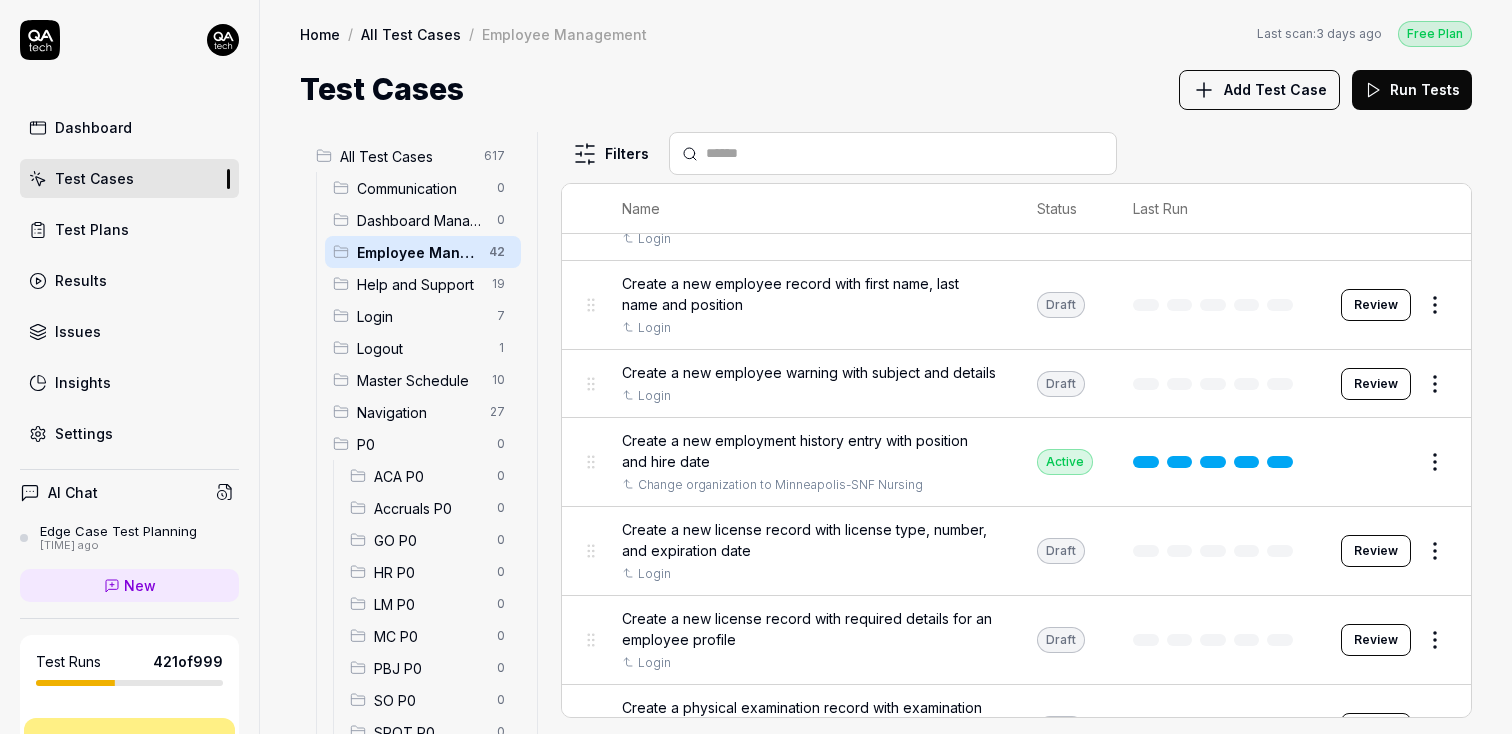 scroll, scrollTop: 1099, scrollLeft: 0, axis: vertical 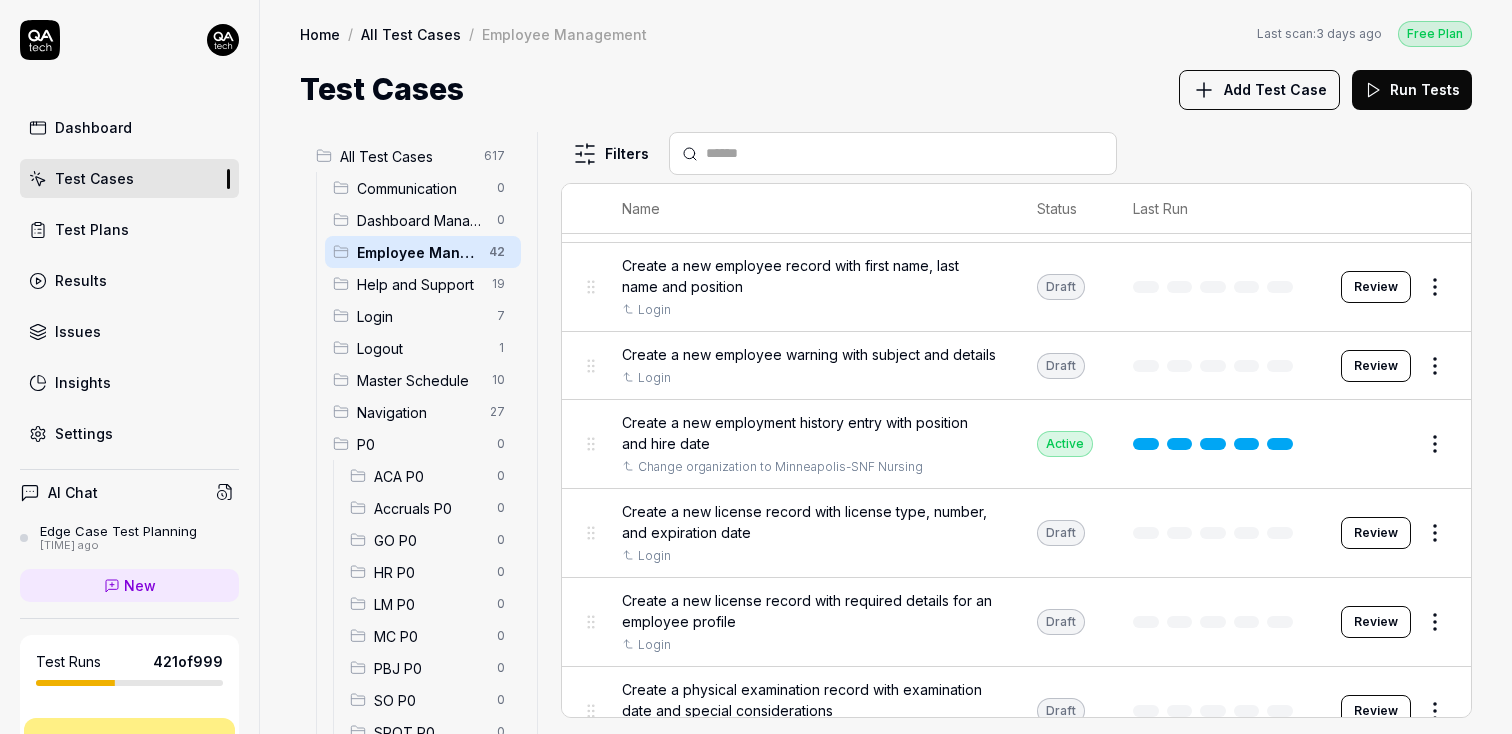 click on "Dashboard Test Cases Test Plans Results Issues Insights Settings AI Chat  Edge Case Test Planning 3 months ago New Test Runs 421  of  999 This is just a trial, upgrade for more tests! You have almost reached the limit for the trial. Upgrade Now Book a call with us Documentation S Smartlinx Smartlinx Solutions Collapse Sidebar Home / All Test Cases / Employee Management Free Plan Home / All Test Cases / Employee Management Last scan:  3 days ago Free Plan Test Cases Add Test Case Run Tests All Test Cases 617 Communication 0 Dashboard Management 0 Employee Management 42 Help and Support 19 Login 7 Logout 1 Master Schedule 10 Navigation 27 P0 0 ACA P0 0 Accruals P0 0 GO P0 0 HR P0 0 LM P0 0 MC P0 0 PBJ P0 0 SO P0 0 SPOT P0 0 TA P0 0 Payroll Based Journal 60 PPV 234 ACA PPV 20 Accruals PPV 35 GO PPV 13 HR PPV 31 LM PPV 7 MC PPV 7 PBJ PPV 22 SO PPV 56 Spotlight PPV 3 TA PPV 40 Reporting 6 Schedule Optimizer 7 Screen Loads 7 Time & Attendance 192 User Profile 1 Filters Name Status Last Run Employee Management Login" at bounding box center [756, 367] 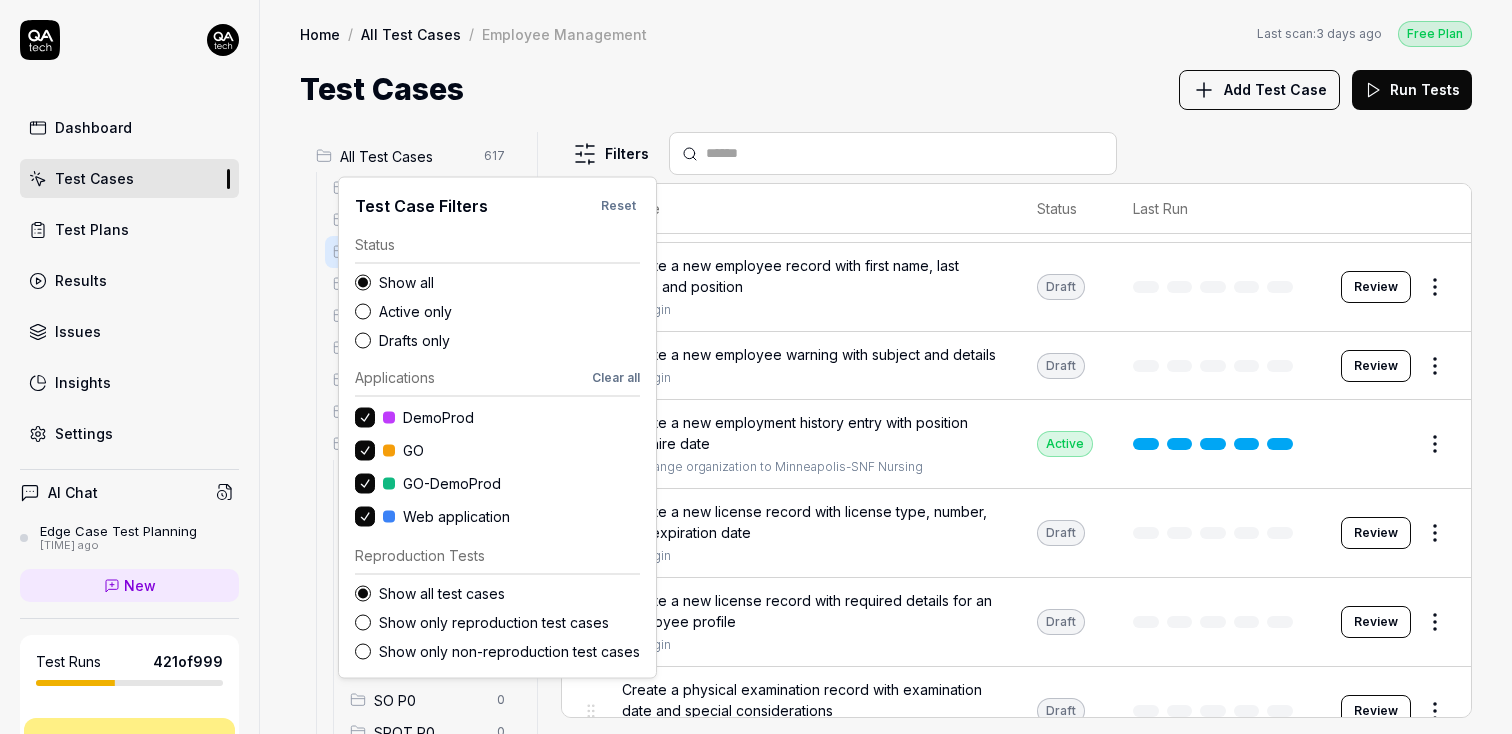 click on "Active only" at bounding box center [509, 311] 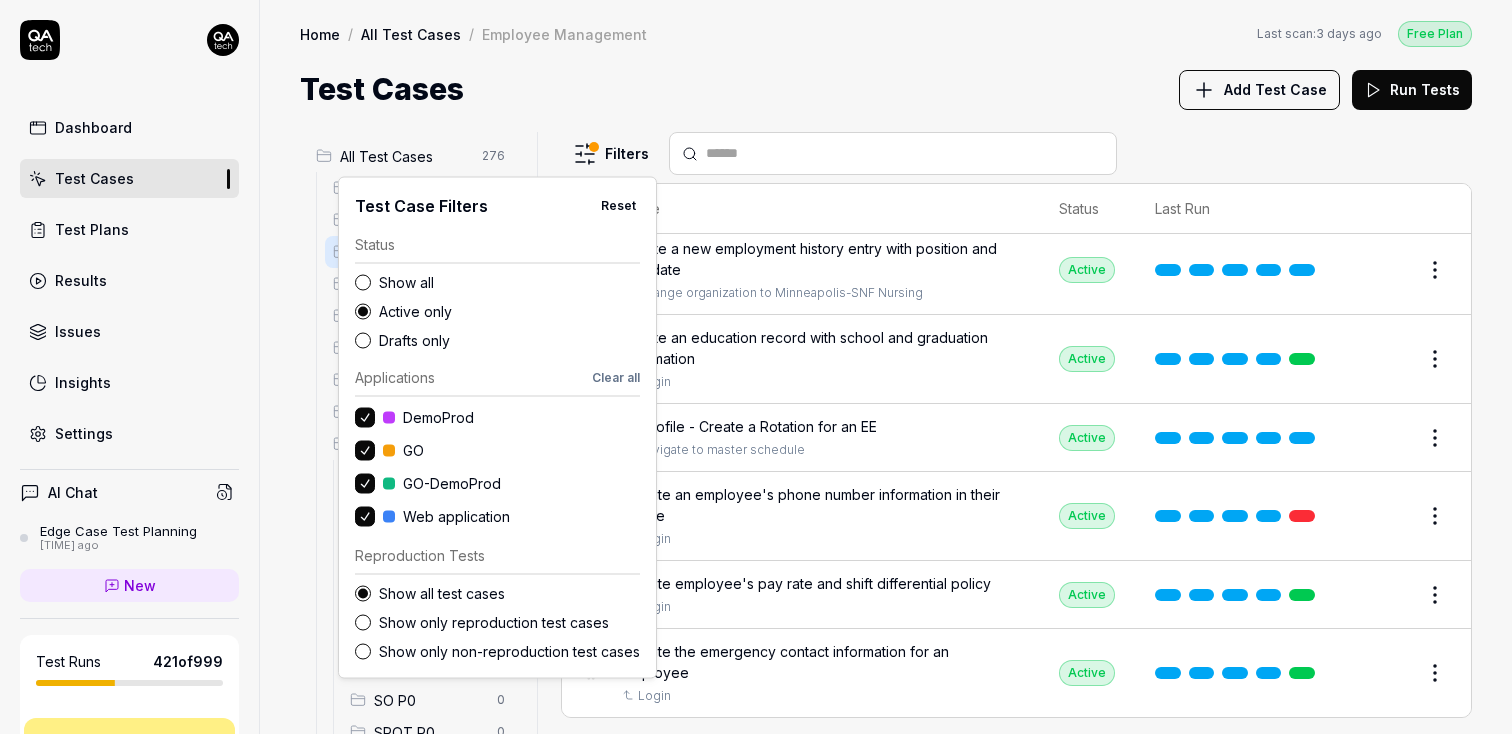 scroll, scrollTop: 188, scrollLeft: 0, axis: vertical 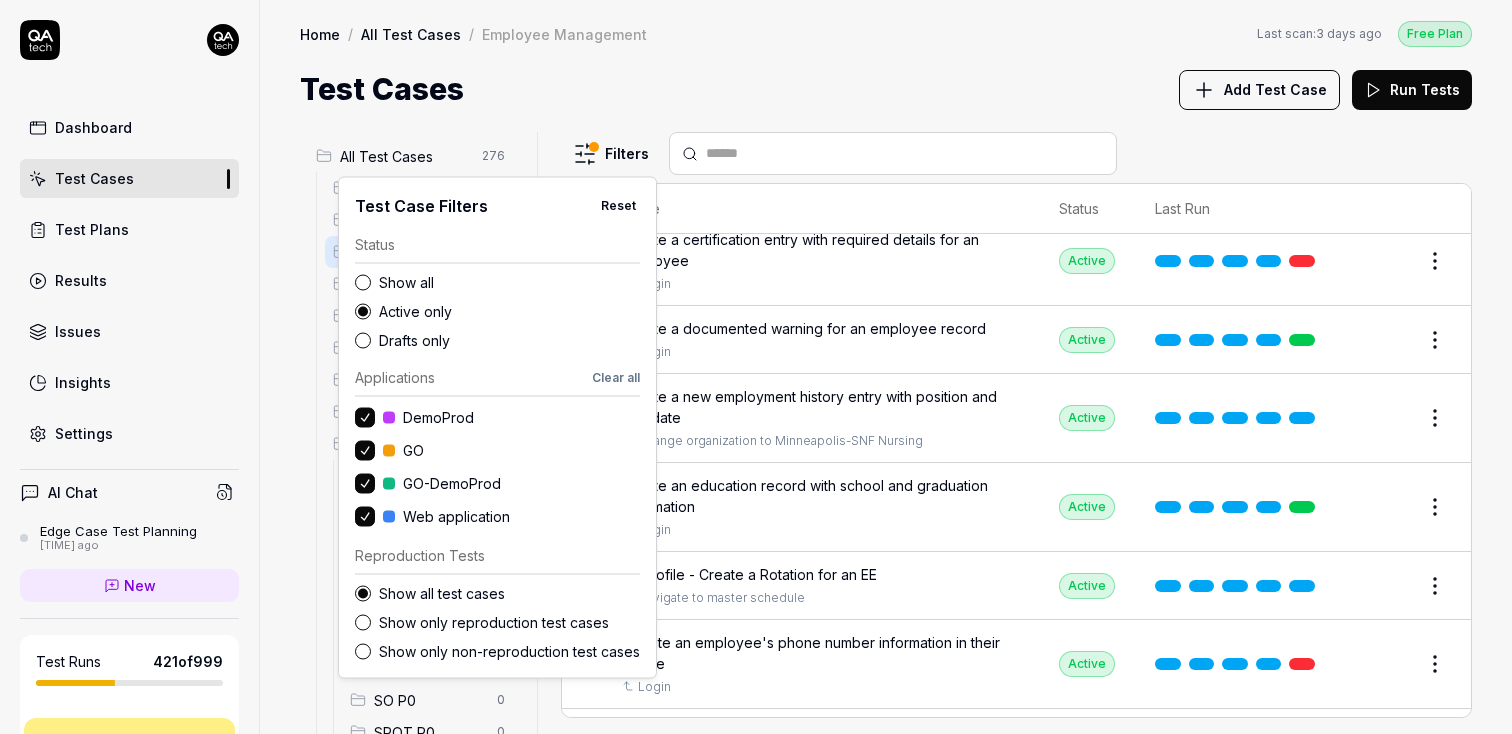 click on "Dashboard Test Cases Test Plans Results Issues Insights Settings AI Chat  Edge Case Test Planning 3 months ago New Test Runs 421  of  999 This is just a trial, upgrade for more tests! You have almost reached the limit for the trial. Upgrade Now Book a call with us Documentation S Smartlinx Smartlinx Solutions Collapse Sidebar Home / All Test Cases / Employee Management Free Plan Home / All Test Cases / Employee Management Last scan:  3 days ago Free Plan Test Cases Add Test Case Run Tests All Test Cases 276 Communication 0 Dashboard Management 0 Employee Management 10 Help and Support 1 Login 7 Logout 1 Master Schedule 5 Navigation 3 P0 0 ACA P0 0 Accruals P0 0 GO P0 0 HR P0 0 LM P0 0 MC P0 0 PBJ P0 0 SO P0 0 SPOT P0 0 TA P0 0 Payroll Based Journal 1 PPV 231 ACA PPV 20 Accruals PPV 35 GO PPV 13 HR PPV 31 LM PPV 7 MC PPV 7 PBJ PPV 19 SO PPV 56 Spotlight PPV 3 TA PPV 40 Reporting 2 Schedule Optimizer 1 Screen Loads 7 Time & Attendance 6 User Profile 1 Filters Name Status Last Run Employee Management Login" at bounding box center (756, 367) 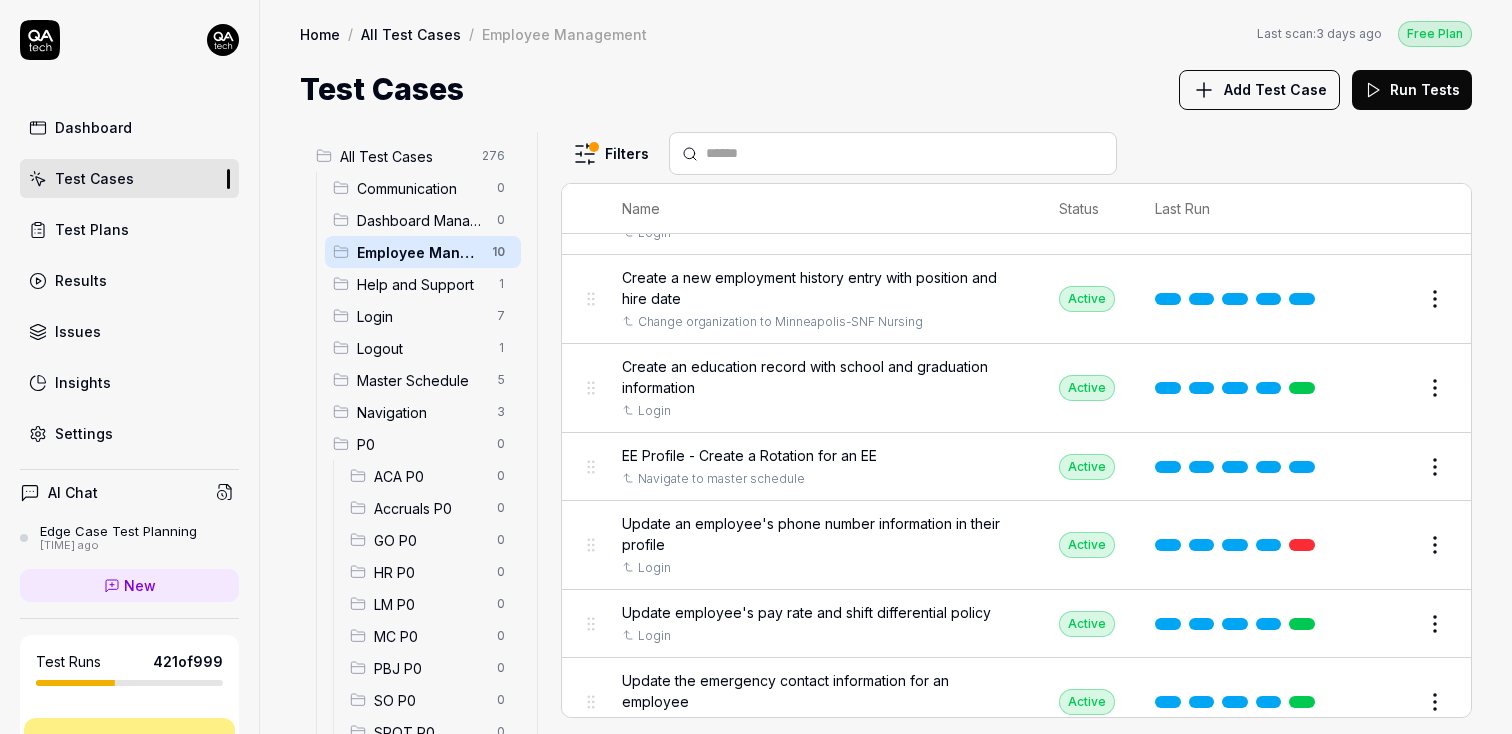 scroll, scrollTop: 0, scrollLeft: 0, axis: both 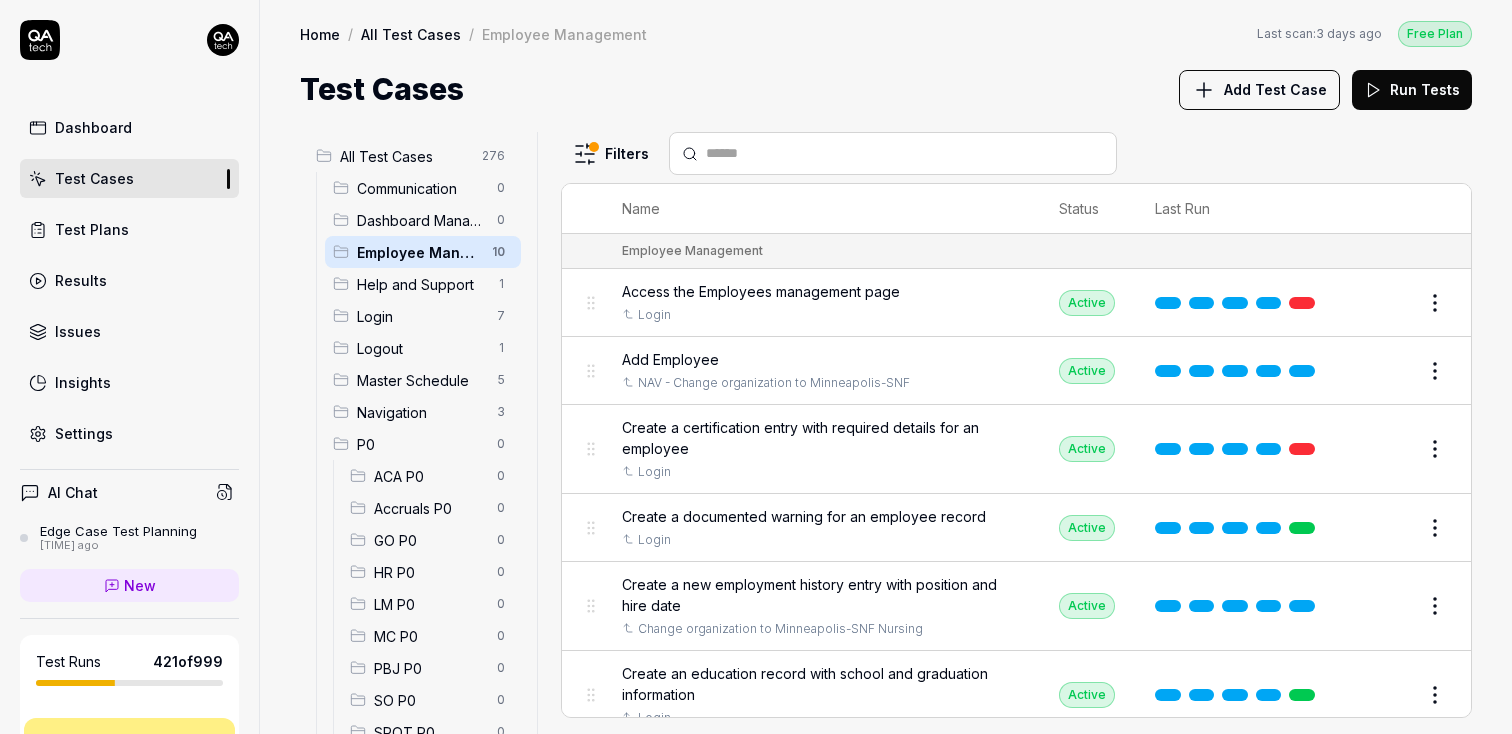 click on "Dashboard Test Cases Test Plans Results Issues Insights Settings AI Chat  Edge Case Test Planning 3 months ago New Test Runs 421  of  999 This is just a trial, upgrade for more tests! You have almost reached the limit for the trial. Upgrade Now Book a call with us Documentation S Smartlinx Smartlinx Solutions Collapse Sidebar Home / All Test Cases / Employee Management Free Plan Home / All Test Cases / Employee Management Last scan:  3 days ago Free Plan Test Cases Add Test Case Run Tests All Test Cases 276 Communication 0 Dashboard Management 0 Employee Management 10 Help and Support 1 Login 7 Logout 1 Master Schedule 5 Navigation 3 P0 0 ACA P0 0 Accruals P0 0 GO P0 0 HR P0 0 LM P0 0 MC P0 0 PBJ P0 0 SO P0 0 SPOT P0 0 TA P0 0 Payroll Based Journal 1 PPV 231 ACA PPV 20 Accruals PPV 35 GO PPV 13 HR PPV 31 LM PPV 7 MC PPV 7 PBJ PPV 19 SO PPV 56 Spotlight PPV 3 TA PPV 40 Reporting 2 Schedule Optimizer 1 Screen Loads 7 Time & Attendance 6 User Profile 1 Filters Name Status Last Run Employee Management Login" at bounding box center [756, 367] 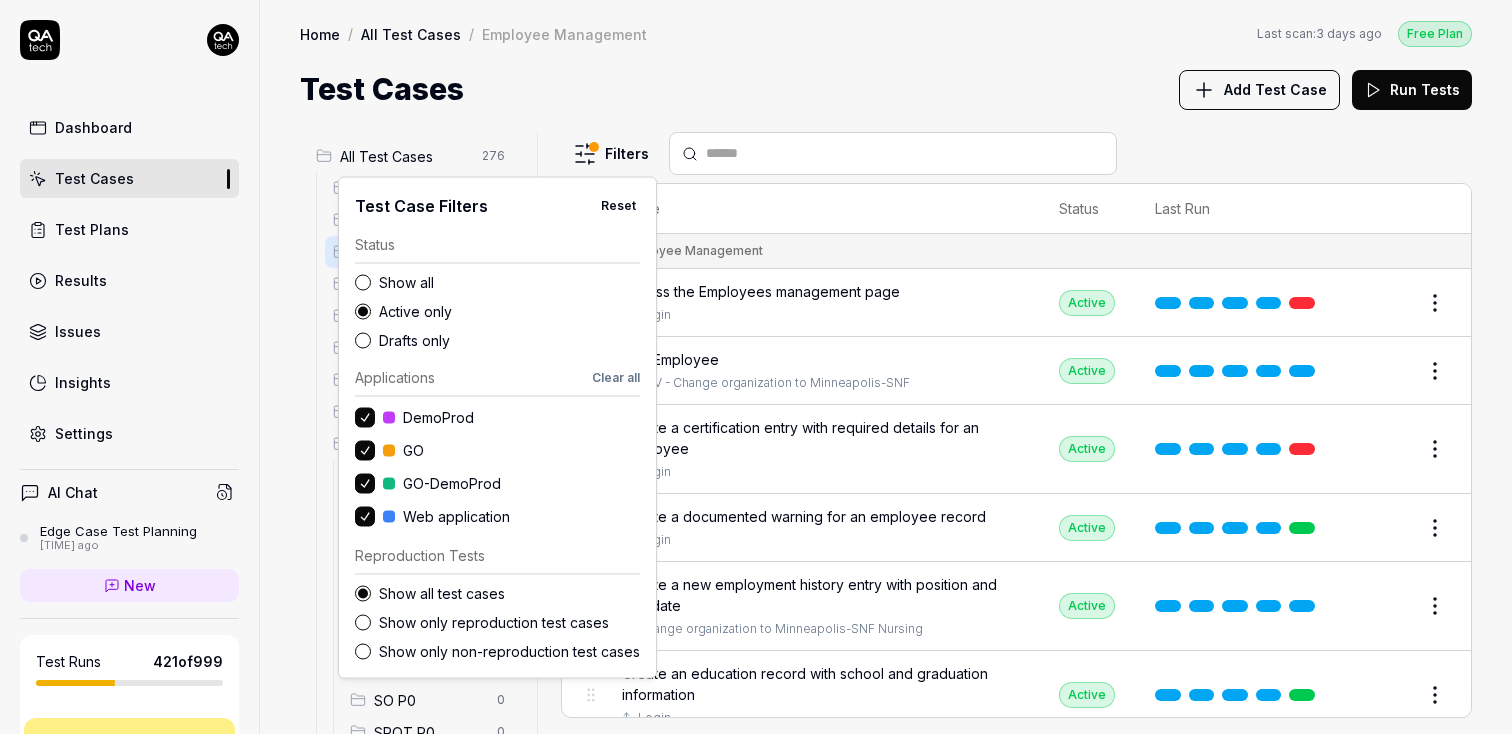 click on "Show all" at bounding box center [509, 282] 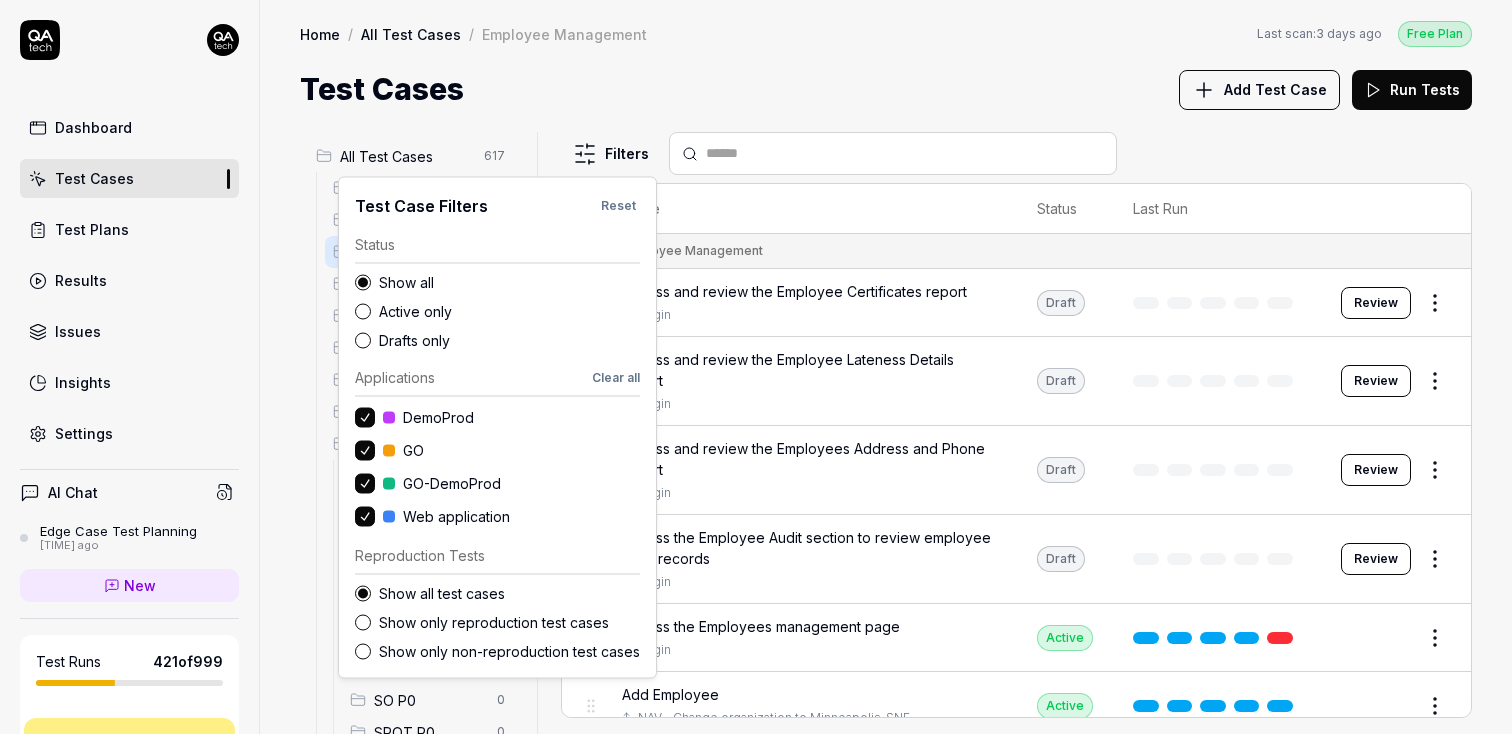 click on "Dashboard Test Cases Test Plans Results Issues Insights Settings AI Chat  Edge Case Test Planning 3 months ago New Test Runs 421  of  999 This is just a trial, upgrade for more tests! You have almost reached the limit for the trial. Upgrade Now Book a call with us Documentation S Smartlinx Smartlinx Solutions Collapse Sidebar Home / All Test Cases / Employee Management Free Plan Home / All Test Cases / Employee Management Last scan:  3 days ago Free Plan Test Cases Add Test Case Run Tests All Test Cases 617 Communication 0 Dashboard Management 0 Employee Management 42 Help and Support 19 Login 7 Logout 1 Master Schedule 10 Navigation 27 P0 0 ACA P0 0 Accruals P0 0 GO P0 0 HR P0 0 LM P0 0 MC P0 0 PBJ P0 0 SO P0 0 SPOT P0 0 TA P0 0 Payroll Based Journal 60 PPV 234 ACA PPV 20 Accruals PPV 35 GO PPV 13 HR PPV 31 LM PPV 7 MC PPV 7 PBJ PPV 22 SO PPV 56 Spotlight PPV 3 TA PPV 40 Reporting 6 Schedule Optimizer 7 Screen Loads 7 Time & Attendance 192 User Profile 1 Filters Name Status Last Run Employee Management Login" at bounding box center [756, 367] 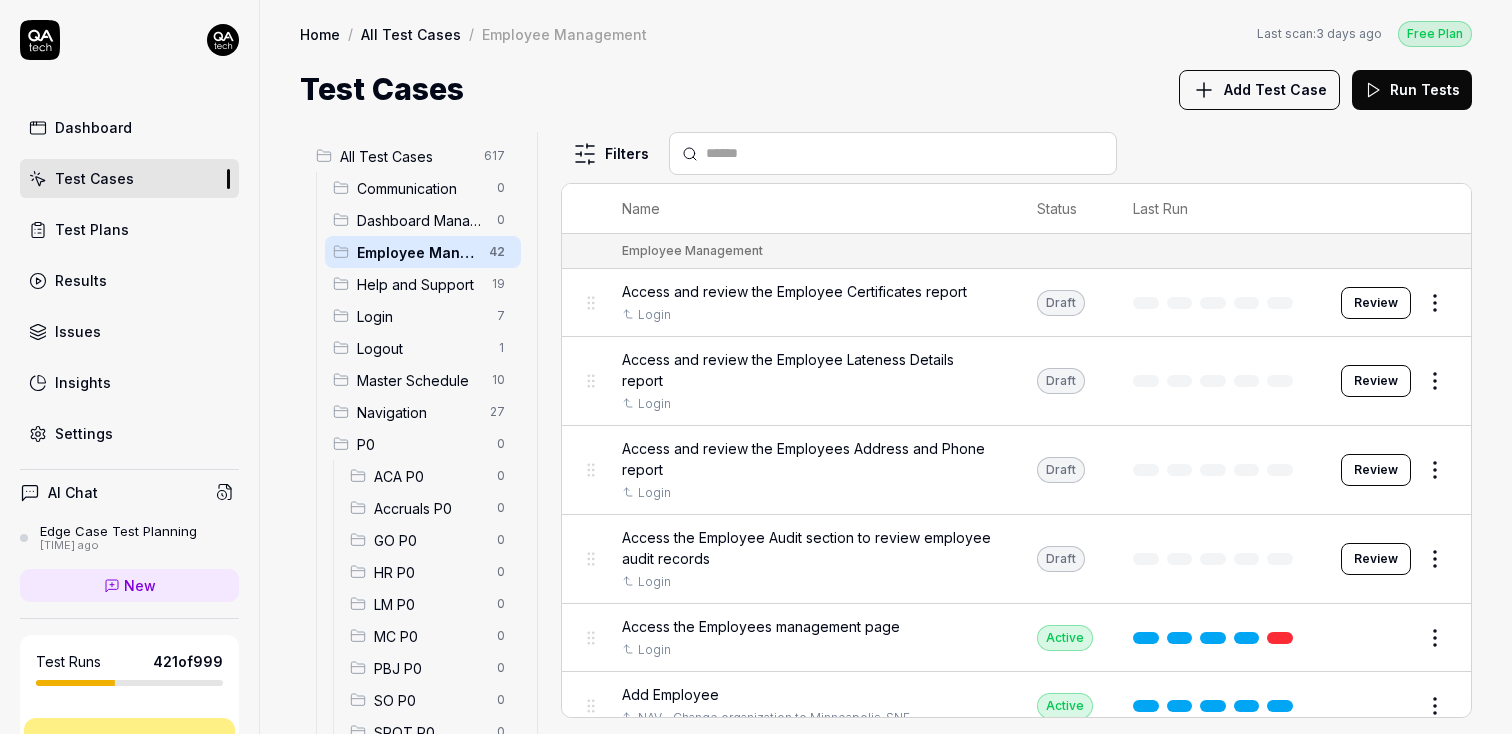 click on "Dashboard Test Cases Test Plans Results Issues Insights Settings AI Chat  Edge Case Test Planning 3 months ago New Test Runs 421  of  999 This is just a trial, upgrade for more tests! You have almost reached the limit for the trial. Upgrade Now Book a call with us Documentation S Smartlinx Smartlinx Solutions Collapse Sidebar Home / All Test Cases / Employee Management Free Plan Home / All Test Cases / Employee Management Last scan:  3 days ago Free Plan Test Cases Add Test Case Run Tests All Test Cases 617 Communication 0 Dashboard Management 0 Employee Management 42 Help and Support 19 Login 7 Logout 1 Master Schedule 10 Navigation 27 P0 0 ACA P0 0 Accruals P0 0 GO P0 0 HR P0 0 LM P0 0 MC P0 0 PBJ P0 0 SO P0 0 SPOT P0 0 TA P0 0 Payroll Based Journal 60 PPV 234 ACA PPV 20 Accruals PPV 35 GO PPV 13 HR PPV 31 LM PPV 7 MC PPV 7 PBJ PPV 22 SO PPV 56 Spotlight PPV 3 TA PPV 40 Reporting 6 Schedule Optimizer 7 Screen Loads 7 Time & Attendance 192 User Profile 1 Filters Name Status Last Run Employee Management Login" at bounding box center (756, 367) 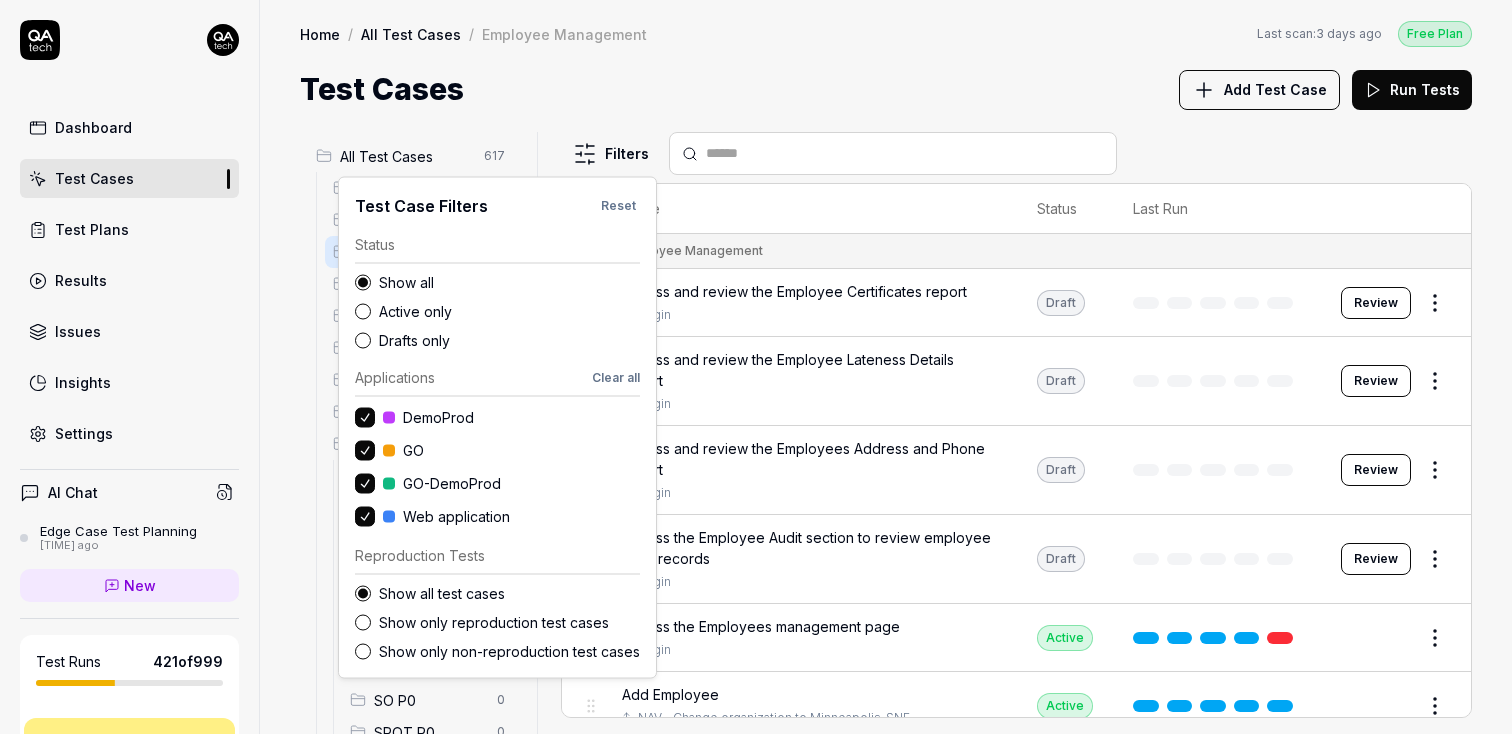 click on "Drafts only" at bounding box center [509, 340] 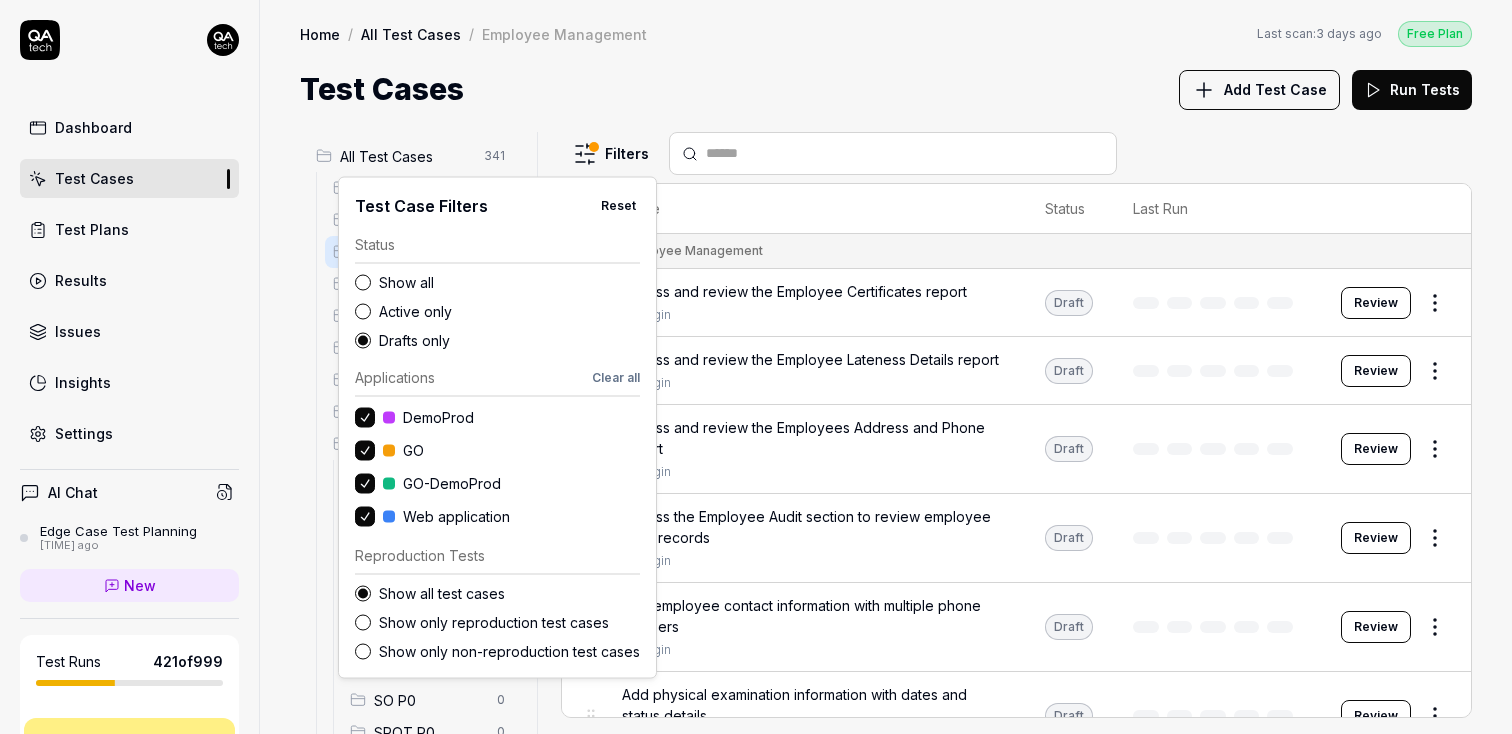click on "Dashboard Test Cases Test Plans Results Issues Insights Settings AI Chat  Edge Case Test Planning 3 months ago New Test Runs 421  of  999 This is just a trial, upgrade for more tests! You have almost reached the limit for the trial. Upgrade Now Book a call with us Documentation S Smartlinx Smartlinx Solutions Collapse Sidebar Home / All Test Cases / Employee Management Free Plan Home / All Test Cases / Employee Management Last scan:  3 days ago Free Plan Test Cases Add Test Case Run Tests All Test Cases 341 Communication 0 Dashboard Management 0 Employee Management 32 Help and Support 18 Login 0 Logout 0 Master Schedule 5 Navigation 24 P0 0 ACA P0 0 Accruals P0 0 GO P0 0 HR P0 0 LM P0 0 MC P0 0 PBJ P0 0 SO P0 0 SPOT P0 0 TA P0 0 Payroll Based Journal 59 PPV 3 ACA PPV 0 Accruals PPV 0 GO PPV 0 HR PPV 0 LM PPV 0 MC PPV 0 PBJ PPV 3 SO PPV 0 Spotlight PPV 0 TA PPV 0 Reporting 4 Schedule Optimizer 6 Screen Loads 0 Time & Attendance 186 User Profile 0 Filters Name Status Last Run Employee Management Login Draft" at bounding box center (756, 367) 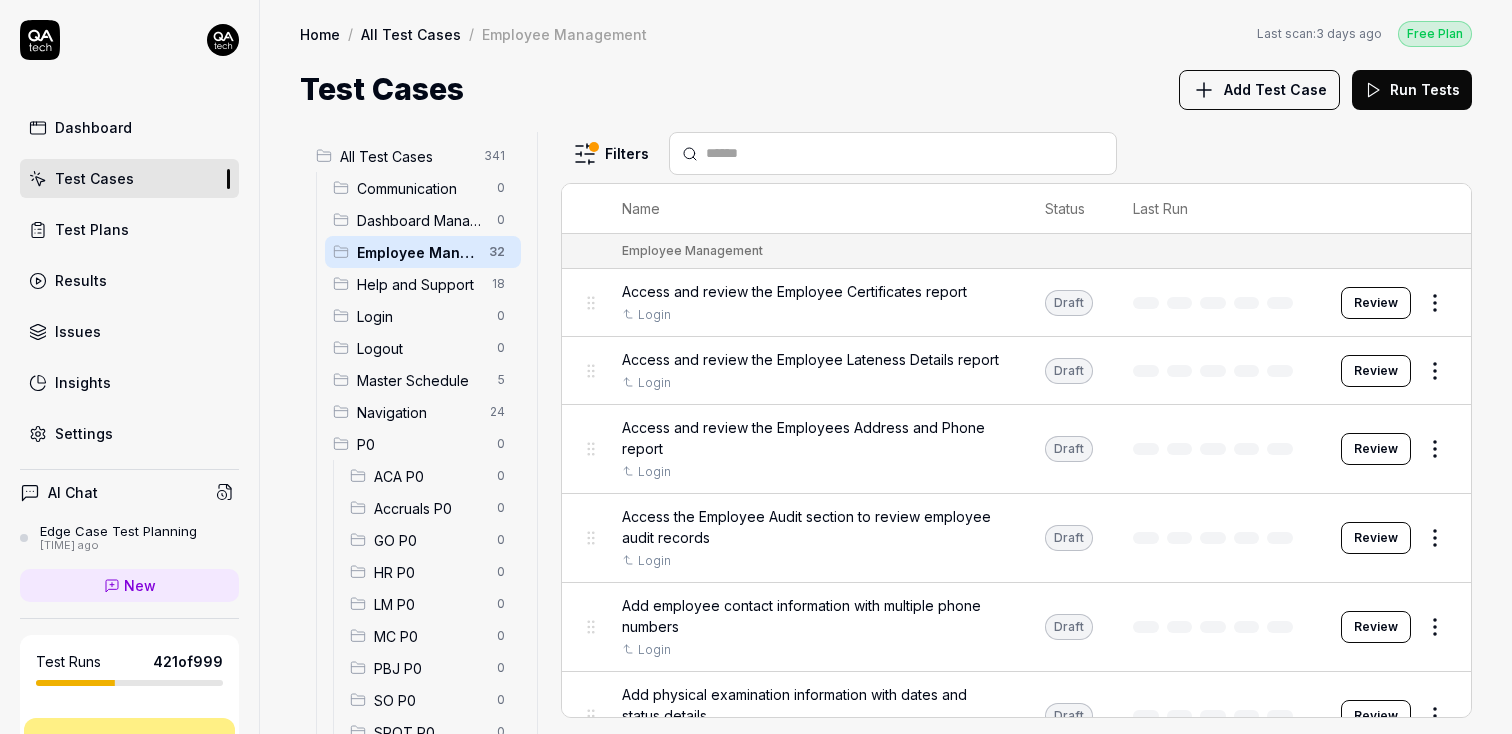 click on "Dashboard Test Cases Test Plans Results Issues Insights Settings AI Chat  Edge Case Test Planning 3 months ago New Test Runs 421  of  999 This is just a trial, upgrade for more tests! You have almost reached the limit for the trial. Upgrade Now Book a call with us Documentation S Smartlinx Smartlinx Solutions Collapse Sidebar Home / All Test Cases / Employee Management Free Plan Home / All Test Cases / Employee Management Last scan:  3 days ago Free Plan Test Cases Add Test Case Run Tests All Test Cases 341 Communication 0 Dashboard Management 0 Employee Management 32 Help and Support 18 Login 0 Logout 0 Master Schedule 5 Navigation 24 P0 0 ACA P0 0 Accruals P0 0 GO P0 0 HR P0 0 LM P0 0 MC P0 0 PBJ P0 0 SO P0 0 SPOT P0 0 TA P0 0 Payroll Based Journal 59 PPV 3 ACA PPV 0 Accruals PPV 0 GO PPV 0 HR PPV 0 LM PPV 0 MC PPV 0 PBJ PPV 3 SO PPV 0 Spotlight PPV 0 TA PPV 0 Reporting 4 Schedule Optimizer 6 Screen Loads 0 Time & Attendance 186 User Profile 0 Filters Name Status Last Run Employee Management Login Draft" at bounding box center [756, 367] 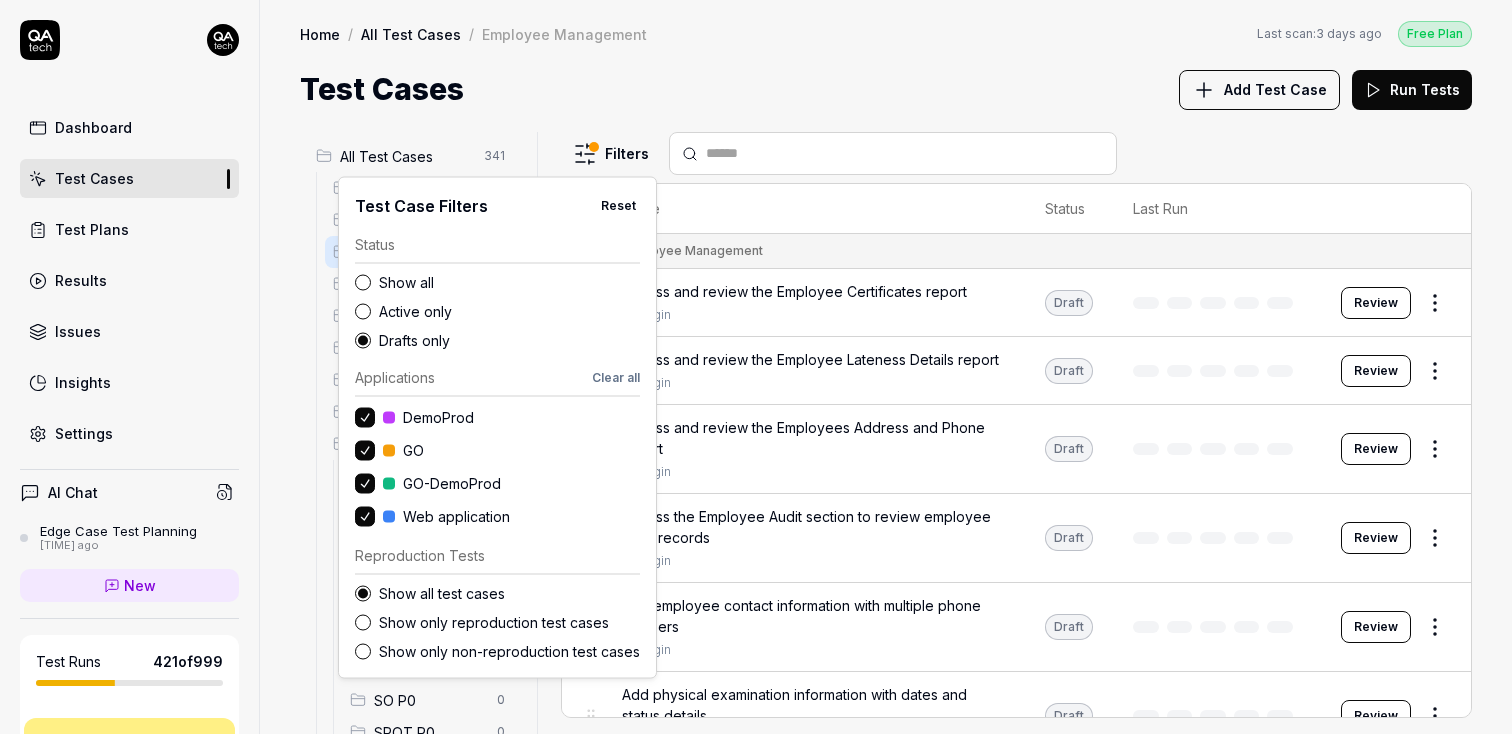 click on "Active only" at bounding box center (509, 311) 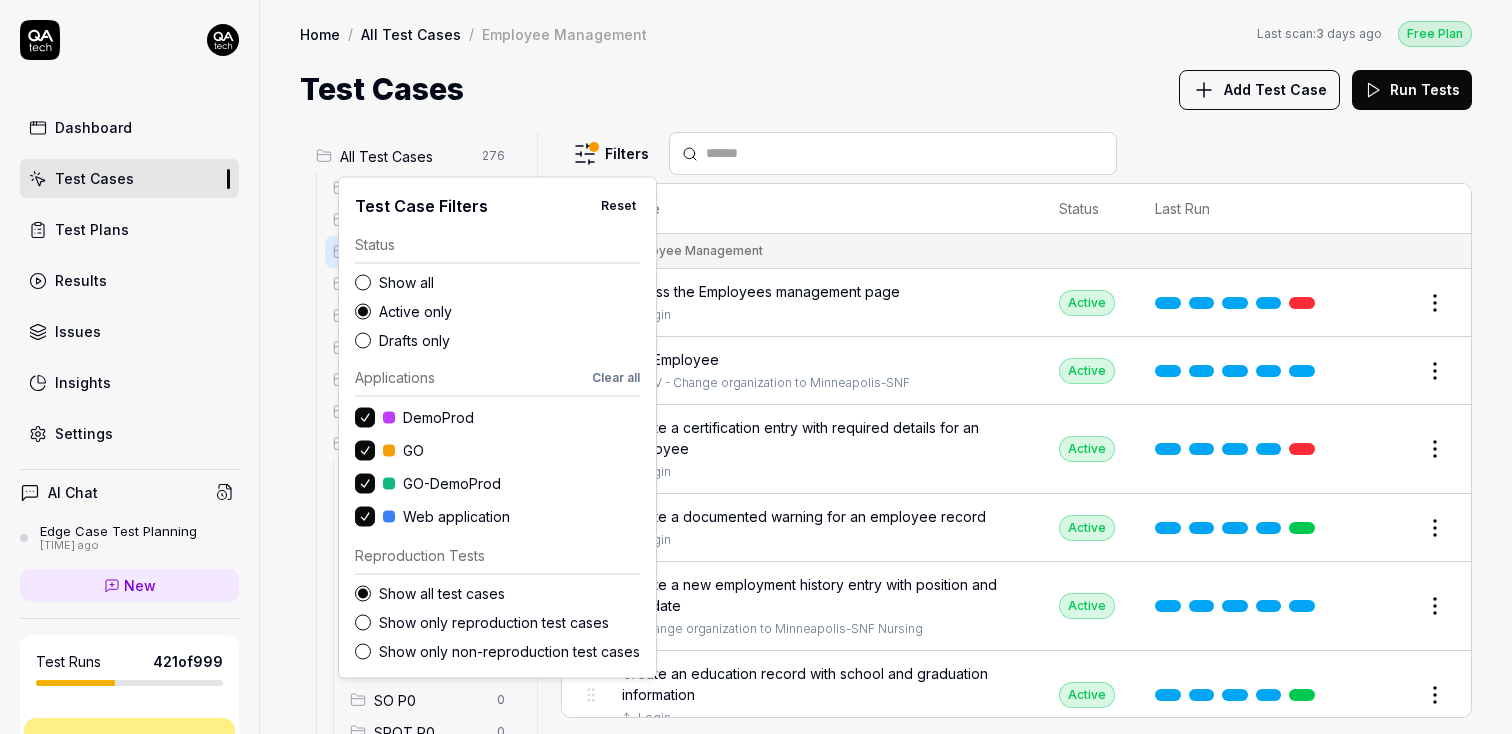 click on "Dashboard Test Cases Test Plans Results Issues Insights Settings AI Chat  Edge Case Test Planning 3 months ago New Test Runs 421  of  999 This is just a trial, upgrade for more tests! You have almost reached the limit for the trial. Upgrade Now Book a call with us Documentation S Smartlinx Smartlinx Solutions Collapse Sidebar Home / All Test Cases / Employee Management Free Plan Home / All Test Cases / Employee Management Last scan:  3 days ago Free Plan Test Cases Add Test Case Run Tests All Test Cases 276 Communication 0 Dashboard Management 0 Employee Management 10 Help and Support 1 Login 7 Logout 1 Master Schedule 5 Navigation 3 P0 0 ACA P0 0 Accruals P0 0 GO P0 0 HR P0 0 LM P0 0 MC P0 0 PBJ P0 0 SO P0 0 SPOT P0 0 TA P0 0 Payroll Based Journal 1 PPV 231 ACA PPV 20 Accruals PPV 35 GO PPV 13 HR PPV 31 LM PPV 7 MC PPV 7 PBJ PPV 19 SO PPV 56 Spotlight PPV 3 TA PPV 40 Reporting 2 Schedule Optimizer 1 Screen Loads 7 Time & Attendance 6 User Profile 1 Filters Name Status Last Run Employee Management Login" at bounding box center [756, 367] 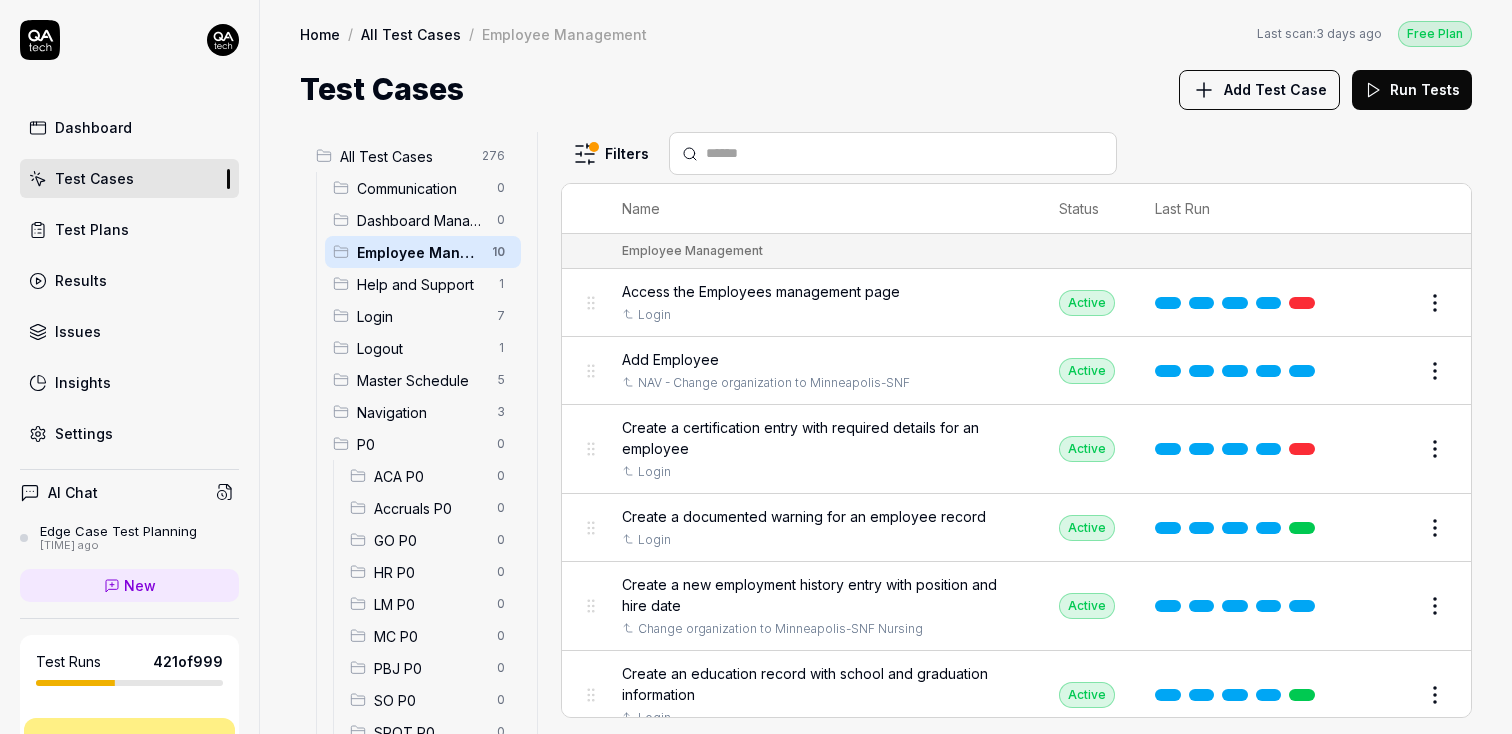 scroll, scrollTop: 307, scrollLeft: 0, axis: vertical 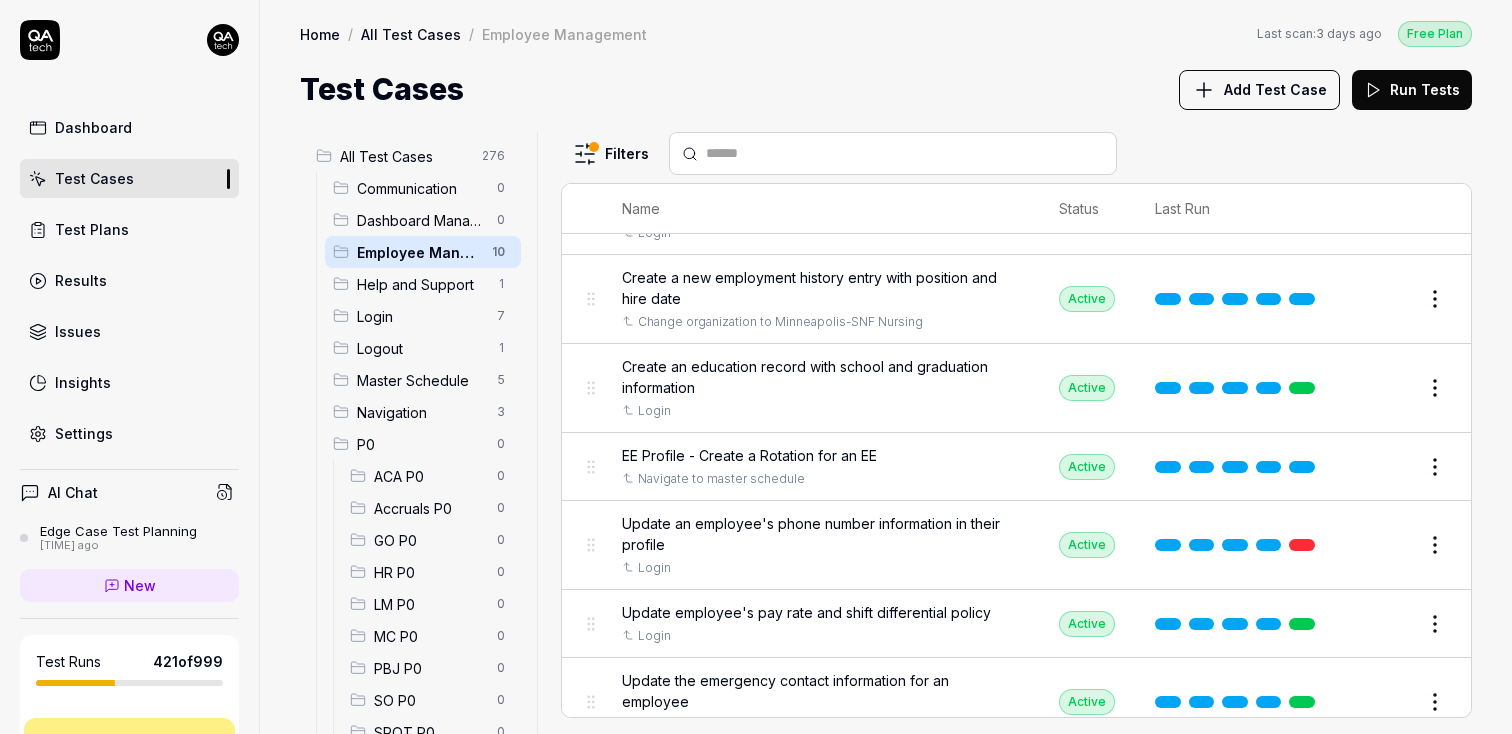 click on "Dashboard Test Cases Test Plans Results Issues Insights Settings AI Chat  Edge Case Test Planning 3 months ago New Test Runs 421  of  999 This is just a trial, upgrade for more tests! You have almost reached the limit for the trial. Upgrade Now Book a call with us Documentation S Smartlinx Smartlinx Solutions Collapse Sidebar Home / All Test Cases / Employee Management Free Plan Home / All Test Cases / Employee Management Last scan:  3 days ago Free Plan Test Cases Add Test Case Run Tests All Test Cases 276 Communication 0 Dashboard Management 0 Employee Management 10 Help and Support 1 Login 7 Logout 1 Master Schedule 5 Navigation 3 P0 0 ACA P0 0 Accruals P0 0 GO P0 0 HR P0 0 LM P0 0 MC P0 0 PBJ P0 0 SO P0 0 SPOT P0 0 TA P0 0 Payroll Based Journal 1 PPV 231 ACA PPV 20 Accruals PPV 35 GO PPV 13 HR PPV 31 LM PPV 7 MC PPV 7 PBJ PPV 19 SO PPV 56 Spotlight PPV 3 TA PPV 40 Reporting 2 Schedule Optimizer 1 Screen Loads 7 Time & Attendance 6 User Profile 1 Filters Name Status Last Run Employee Management Login" at bounding box center [756, 367] 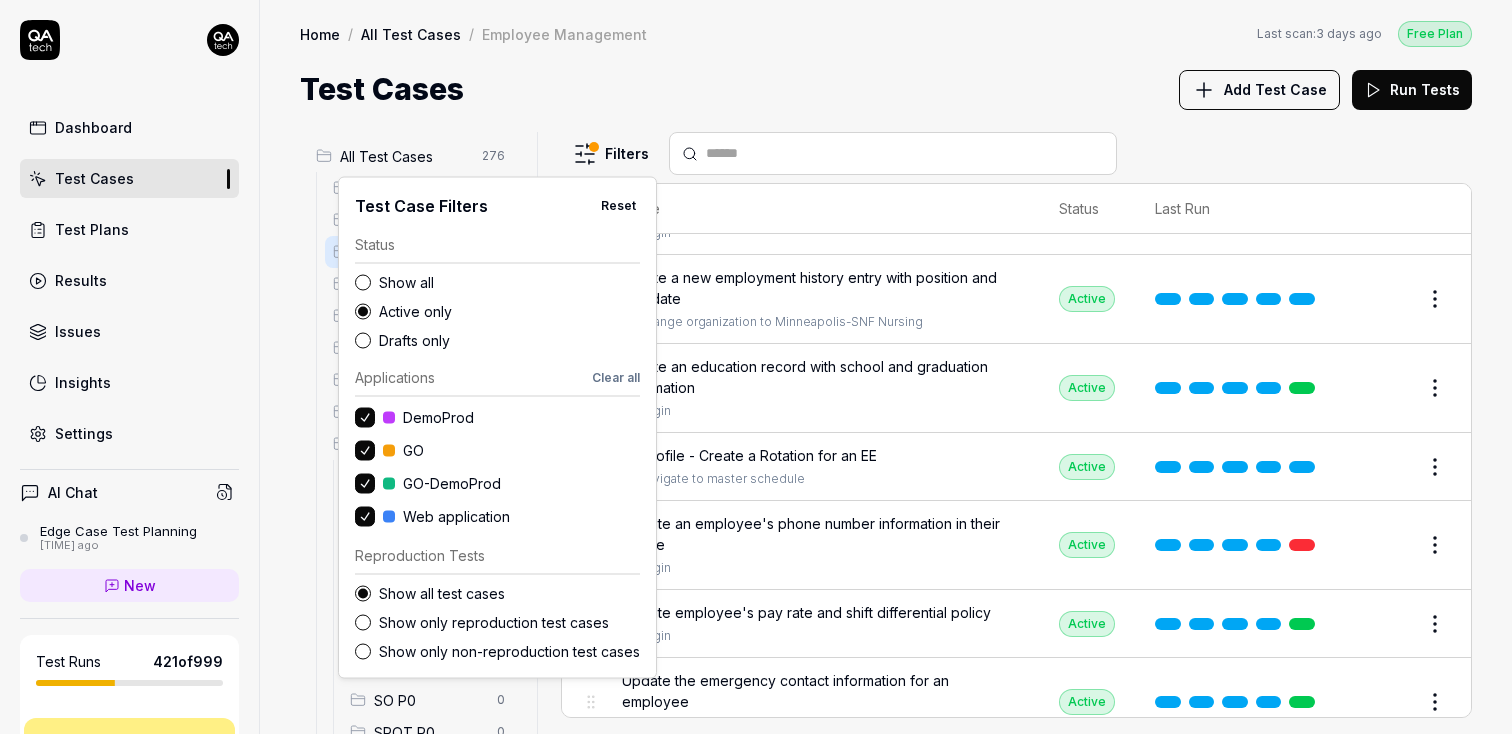 click on "Drafts only" at bounding box center (509, 340) 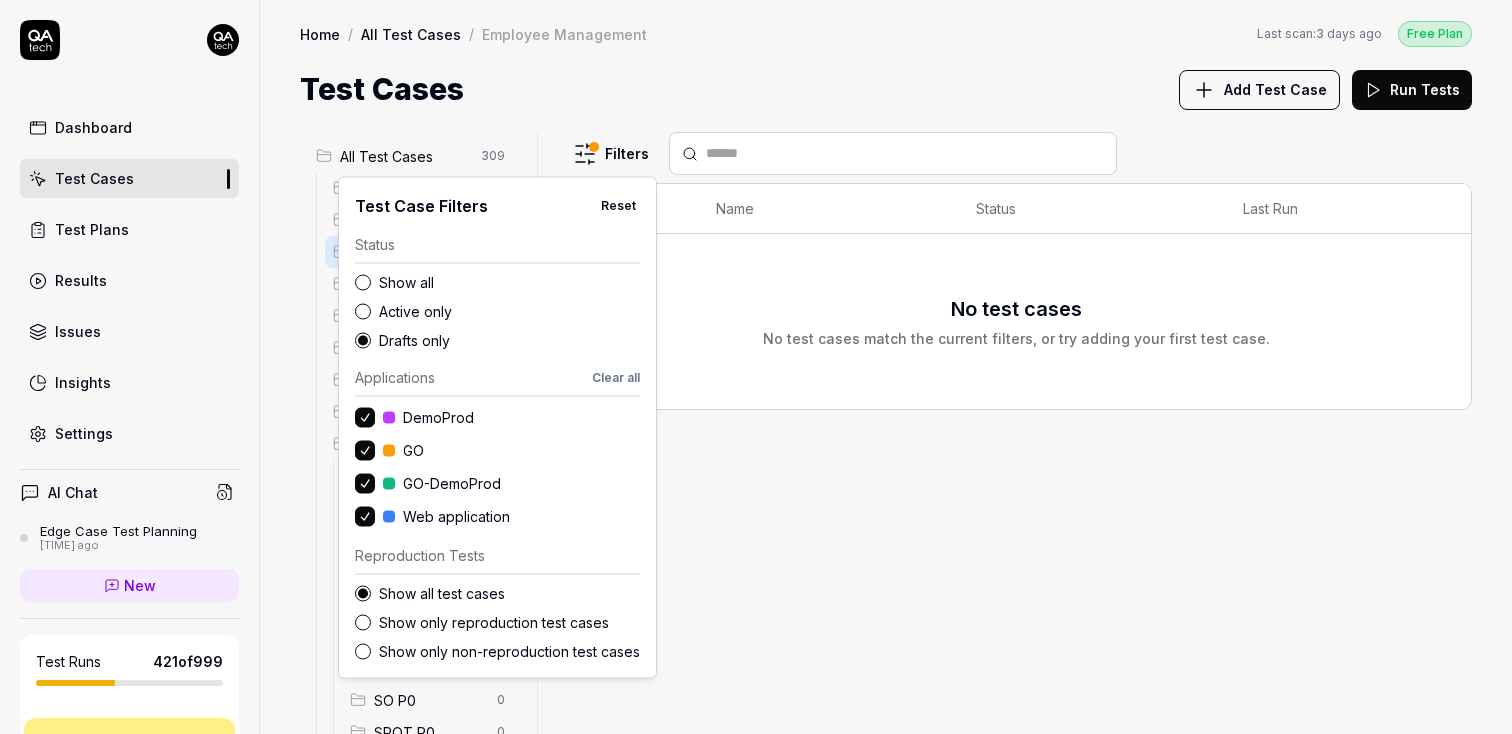 scroll, scrollTop: 0, scrollLeft: 0, axis: both 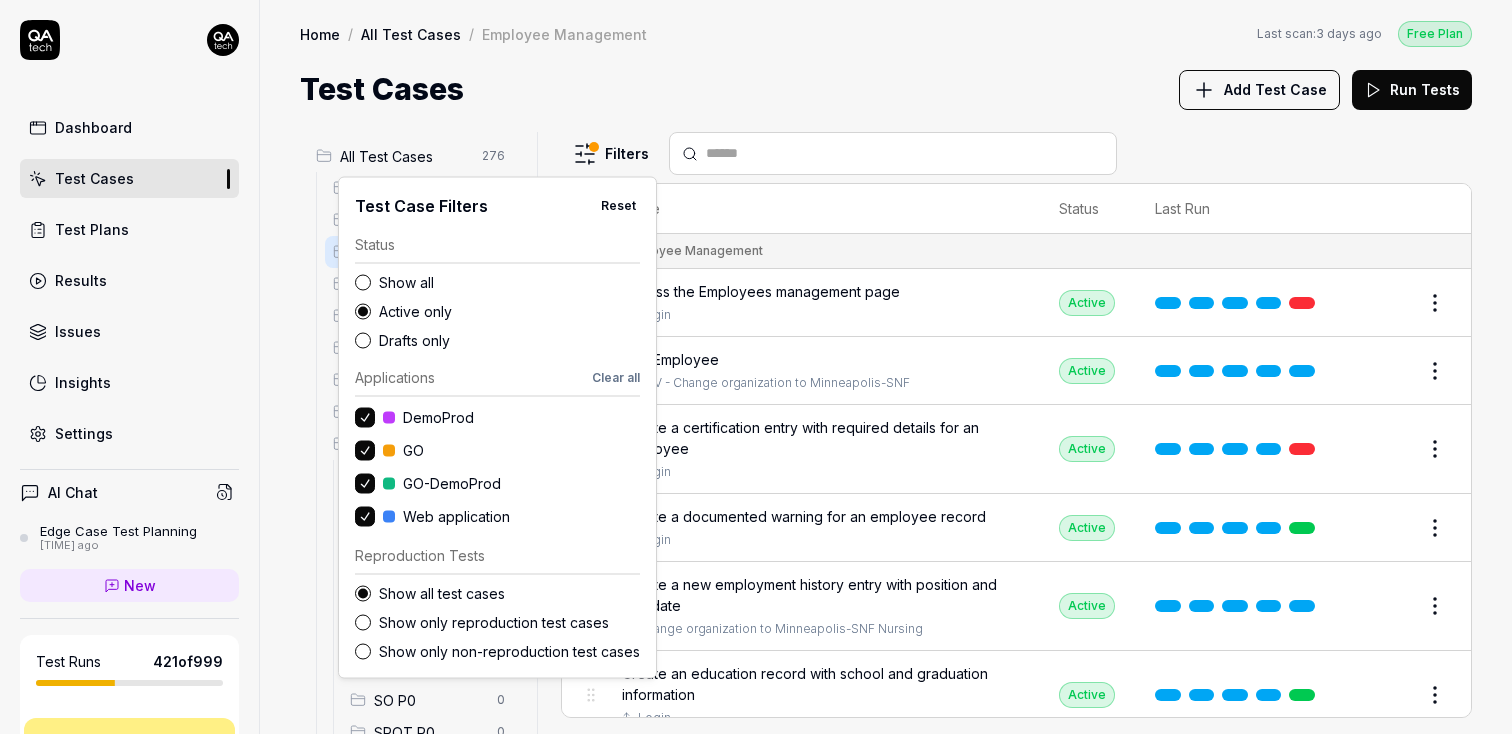 click on "Show all" at bounding box center [509, 282] 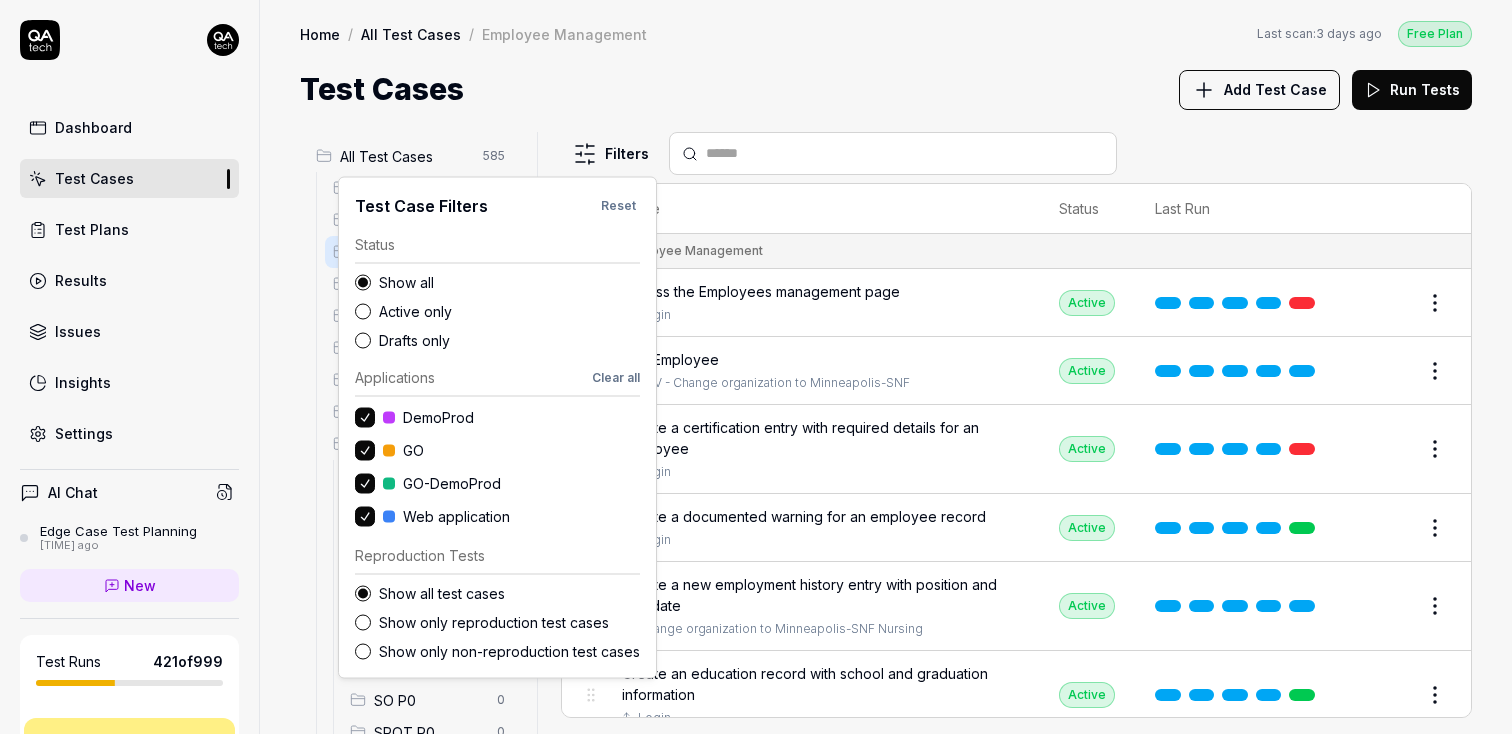 click on "Dashboard Test Cases Test Plans Results Issues Insights Settings AI Chat  Edge Case Test Planning 3 months ago New Test Runs 421  of  999 This is just a trial, upgrade for more tests! You have almost reached the limit for the trial. Upgrade Now Book a call with us Documentation S Smartlinx Smartlinx Solutions Collapse Sidebar Home / All Test Cases / Employee Management Free Plan Home / All Test Cases / Employee Management Last scan:  3 days ago Free Plan Test Cases Add Test Case Run Tests All Test Cases 585 Communication 0 Dashboard Management 0 Employee Management 10 Help and Support 19 Login 7 Logout 1 Master Schedule 10 Navigation 27 P0 0 ACA P0 0 Accruals P0 0 GO P0 0 HR P0 0 LM P0 0 MC P0 0 PBJ P0 0 SO P0 0 SPOT P0 0 TA P0 0 Payroll Based Journal 60 PPV 234 ACA PPV 20 Accruals PPV 35 GO PPV 13 HR PPV 31 LM PPV 7 MC PPV 7 PBJ PPV 22 SO PPV 56 Spotlight PPV 3 TA PPV 40 Reporting 6 Schedule Optimizer 7 Screen Loads 7 Time & Attendance 192 User Profile 1 Filters Name Status Last Run Employee Management Login" at bounding box center [756, 367] 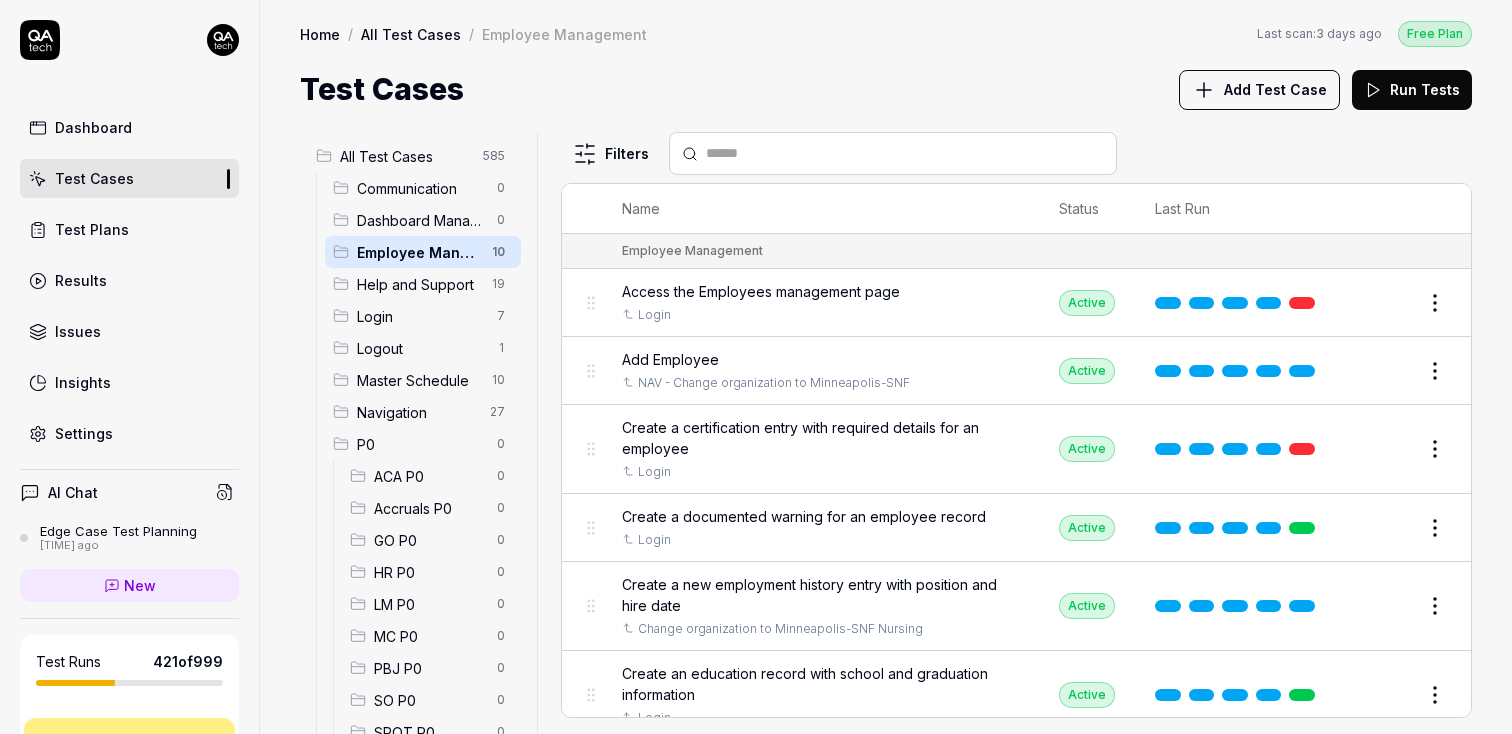 scroll, scrollTop: 307, scrollLeft: 0, axis: vertical 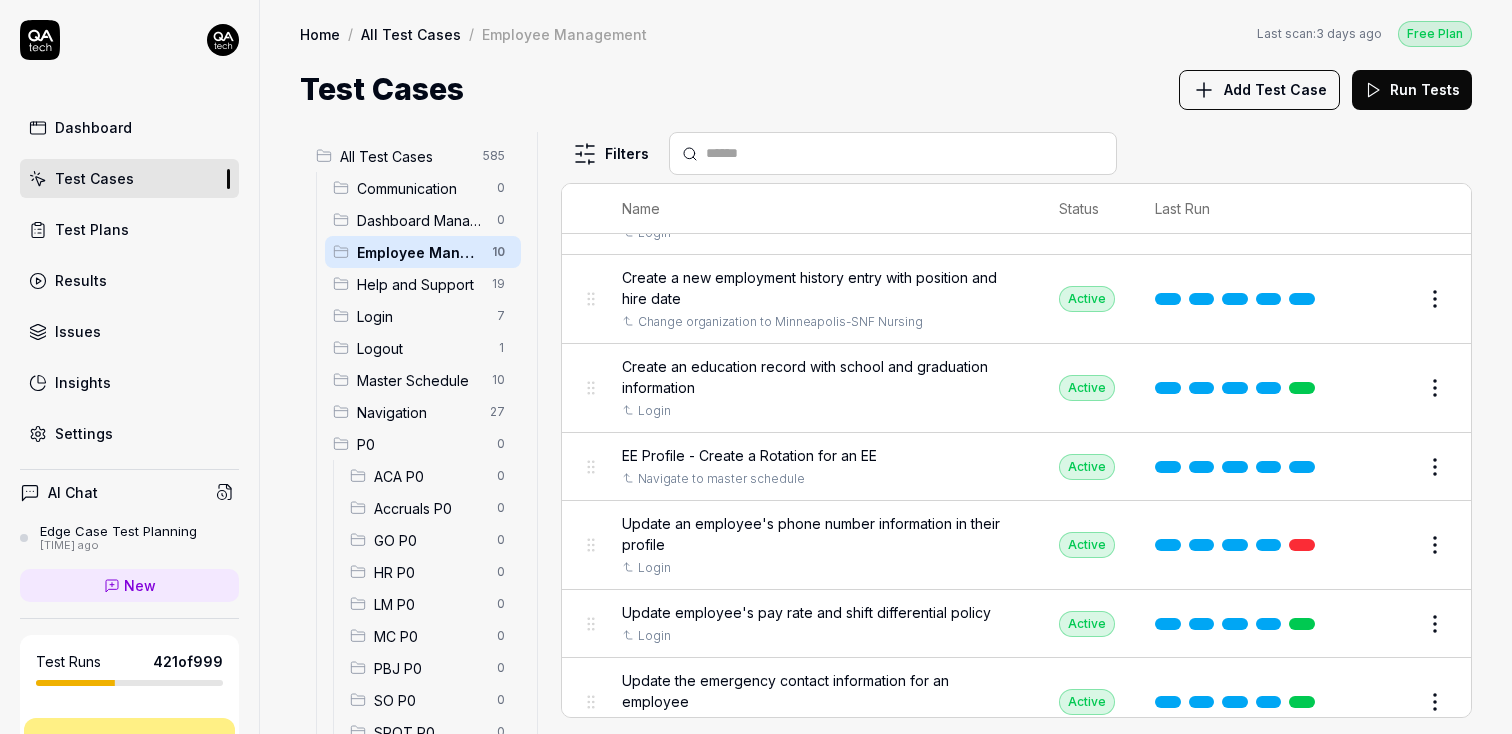 click on "Help and Support" at bounding box center (418, 284) 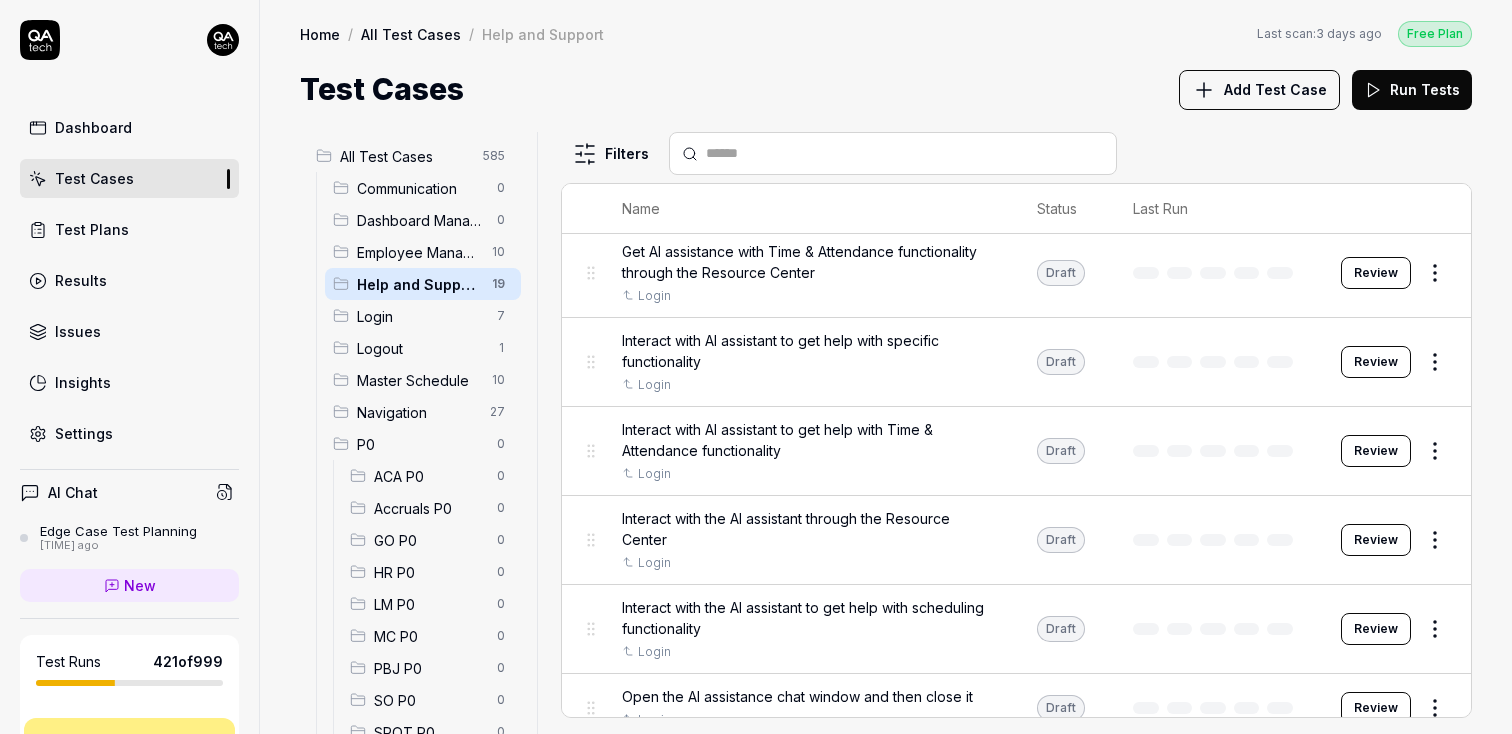 click on "Dashboard Test Cases Test Plans Results Issues Insights Settings AI Chat  Edge Case Test Planning 3 months ago New Test Runs 421  of  999 This is just a trial, upgrade for more tests! You have almost reached the limit for the trial. Upgrade Now Book a call with us Documentation S Smartlinx Smartlinx Solutions Collapse Sidebar Home / All Test Cases / Help and Support Free Plan Home / All Test Cases / Help and Support Last scan:  3 days ago Free Plan Test Cases Add Test Case Run Tests All Test Cases 585 Communication 0 Dashboard Management 0 Employee Management 10 Help and Support 19 Login 7 Logout 1 Master Schedule 10 Navigation 27 P0 0 ACA P0 0 Accruals P0 0 GO P0 0 HR P0 0 LM P0 0 MC P0 0 PBJ P0 0 SO P0 0 SPOT P0 0 TA P0 0 Payroll Based Journal 60 PPV 234 ACA PPV 20 Accruals PPV 35 GO PPV 13 HR PPV 31 LM PPV 7 MC PPV 7 PBJ PPV 22 SO PPV 56 Spotlight PPV 3 TA PPV 40 Reporting 6 Schedule Optimizer 7 Screen Loads 7 Time & Attendance 192 User Profile 1 Filters Name Status Last Run Help and Support Login Draft" at bounding box center (756, 367) 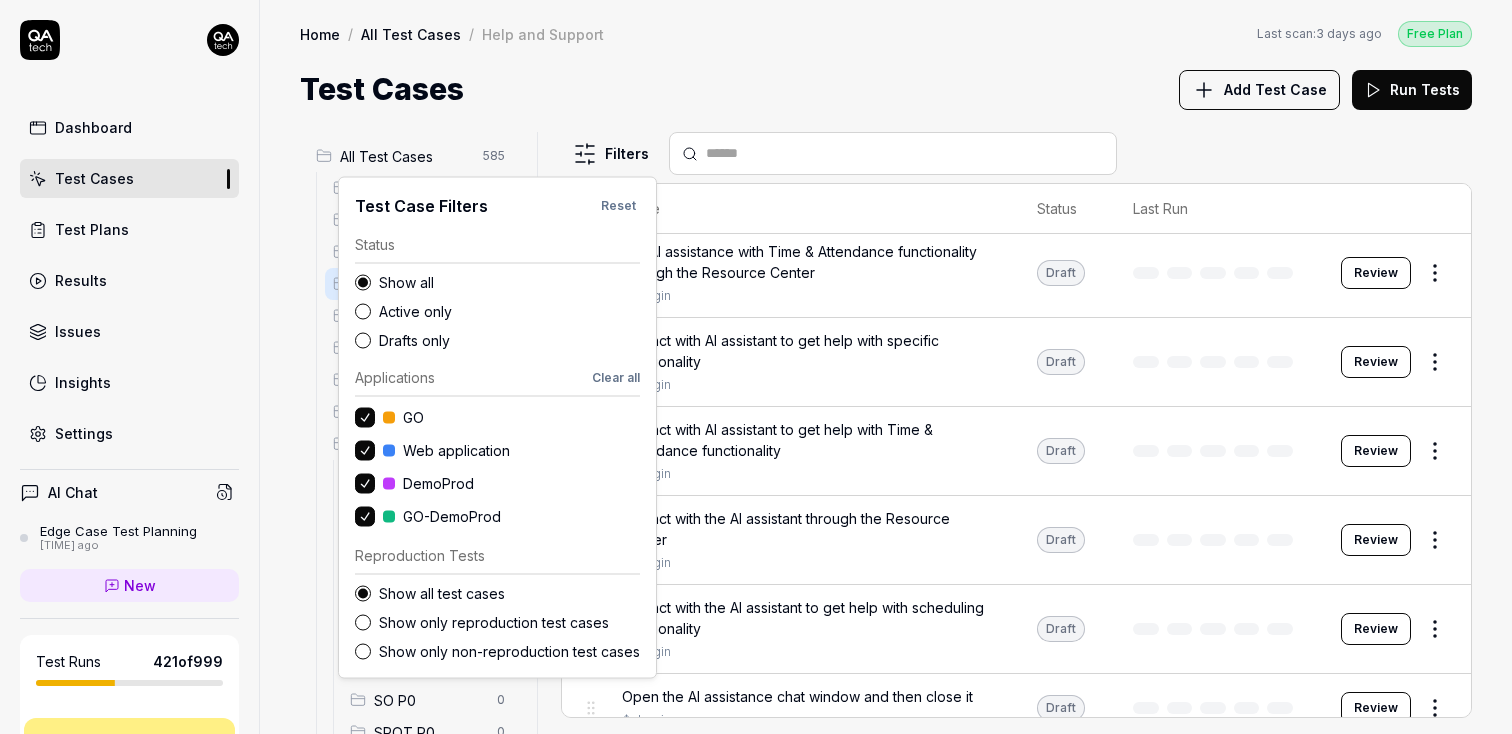 click on "Active only" at bounding box center [509, 311] 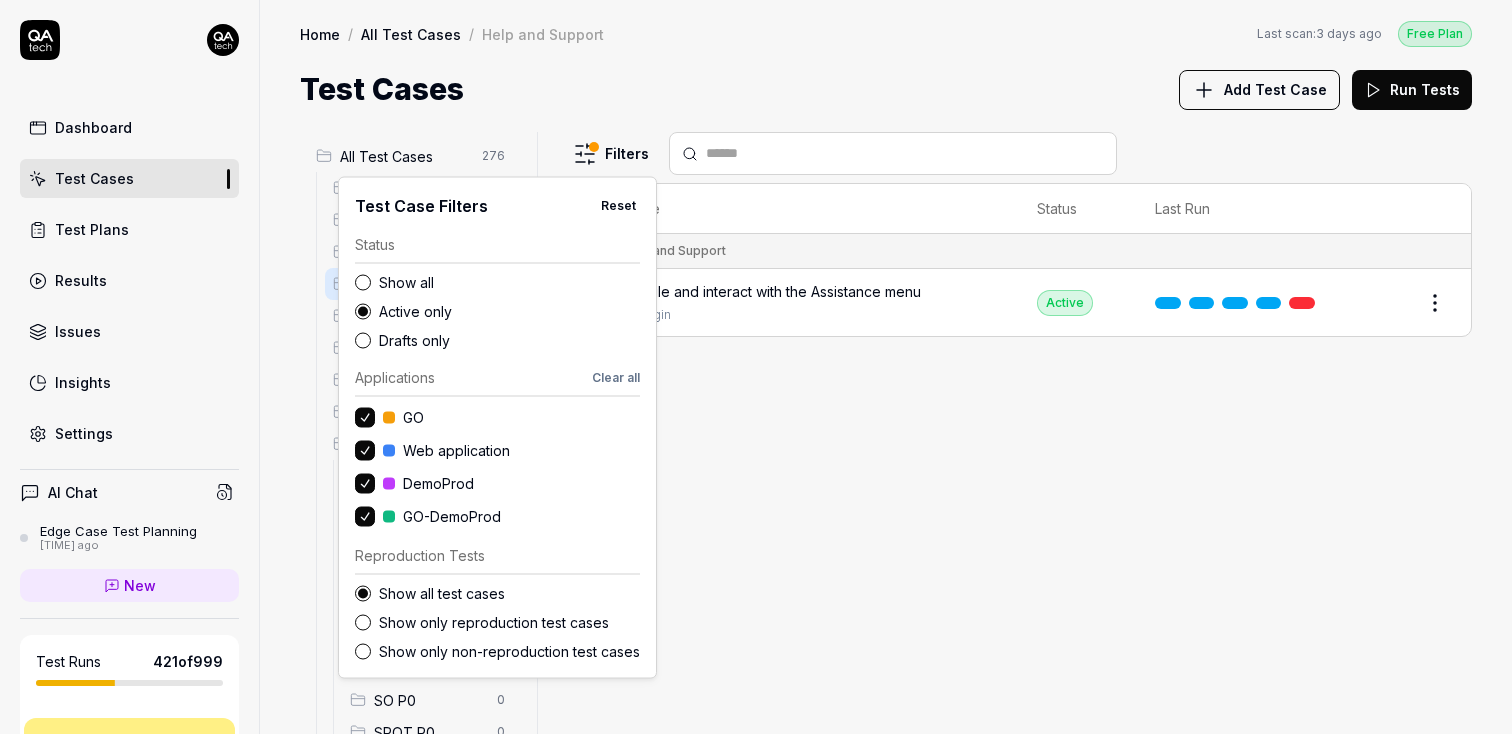 scroll, scrollTop: 0, scrollLeft: 0, axis: both 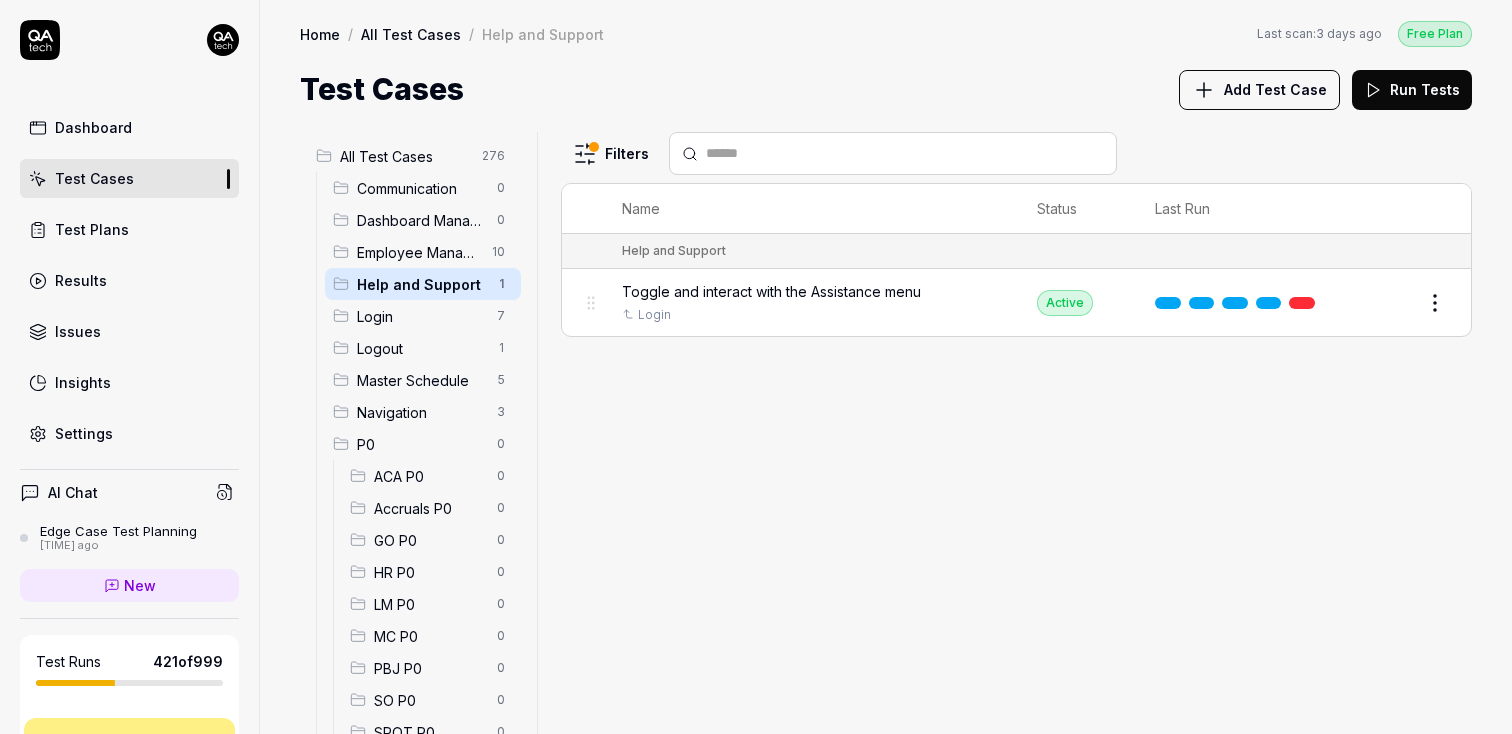 click on "Dashboard Test Cases Test Plans Results Issues Insights Settings AI Chat  Edge Case Test Planning 3 months ago New Test Runs 421  of  999 This is just a trial, upgrade for more tests! You have almost reached the limit for the trial. Upgrade Now Book a call with us Documentation S Smartlinx Smartlinx Solutions Collapse Sidebar Home / All Test Cases / Help and Support Free Plan Home / All Test Cases / Help and Support Last scan:  3 days ago Free Plan Test Cases Add Test Case Run Tests All Test Cases 276 Communication 0 Dashboard Management 0 Employee Management 10 Help and Support 1 Login 7 Logout 1 Master Schedule 5 Navigation 3 P0 0 ACA P0 0 Accruals P0 0 GO P0 0 HR P0 0 LM P0 0 MC P0 0 PBJ P0 0 SO P0 0 SPOT P0 0 TA P0 0 Payroll Based Journal 1 PPV 231 ACA PPV 20 Accruals PPV 35 GO PPV 13 HR PPV 31 LM PPV 7 MC PPV 7 PBJ PPV 19 SO PPV 56 Spotlight PPV 3 TA PPV 40 Reporting 2 Schedule Optimizer 1 Screen Loads 7 Time & Attendance 6 User Profile 1 Filters Name Status Last Run Help and Support Login Active Edit" at bounding box center [756, 367] 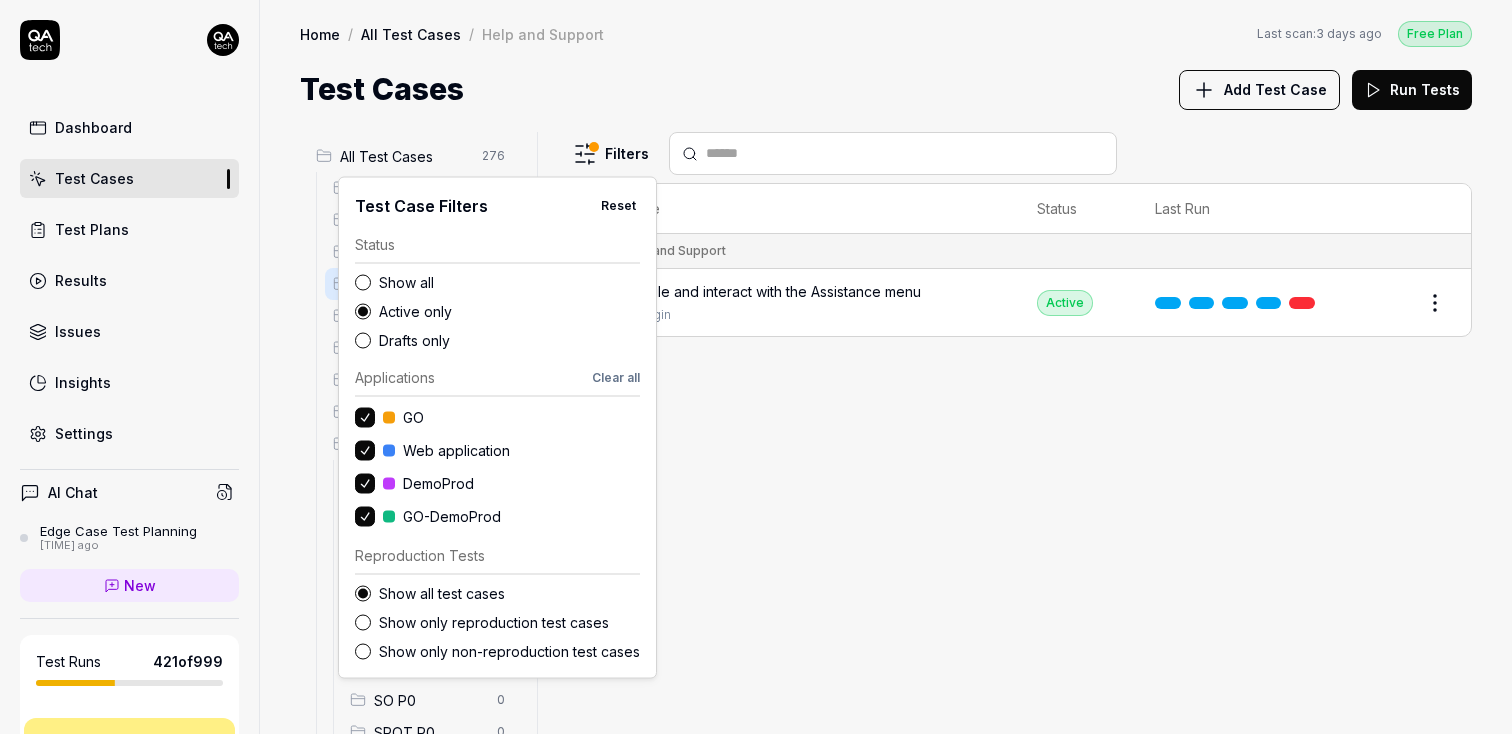click on "Drafts only" at bounding box center (509, 340) 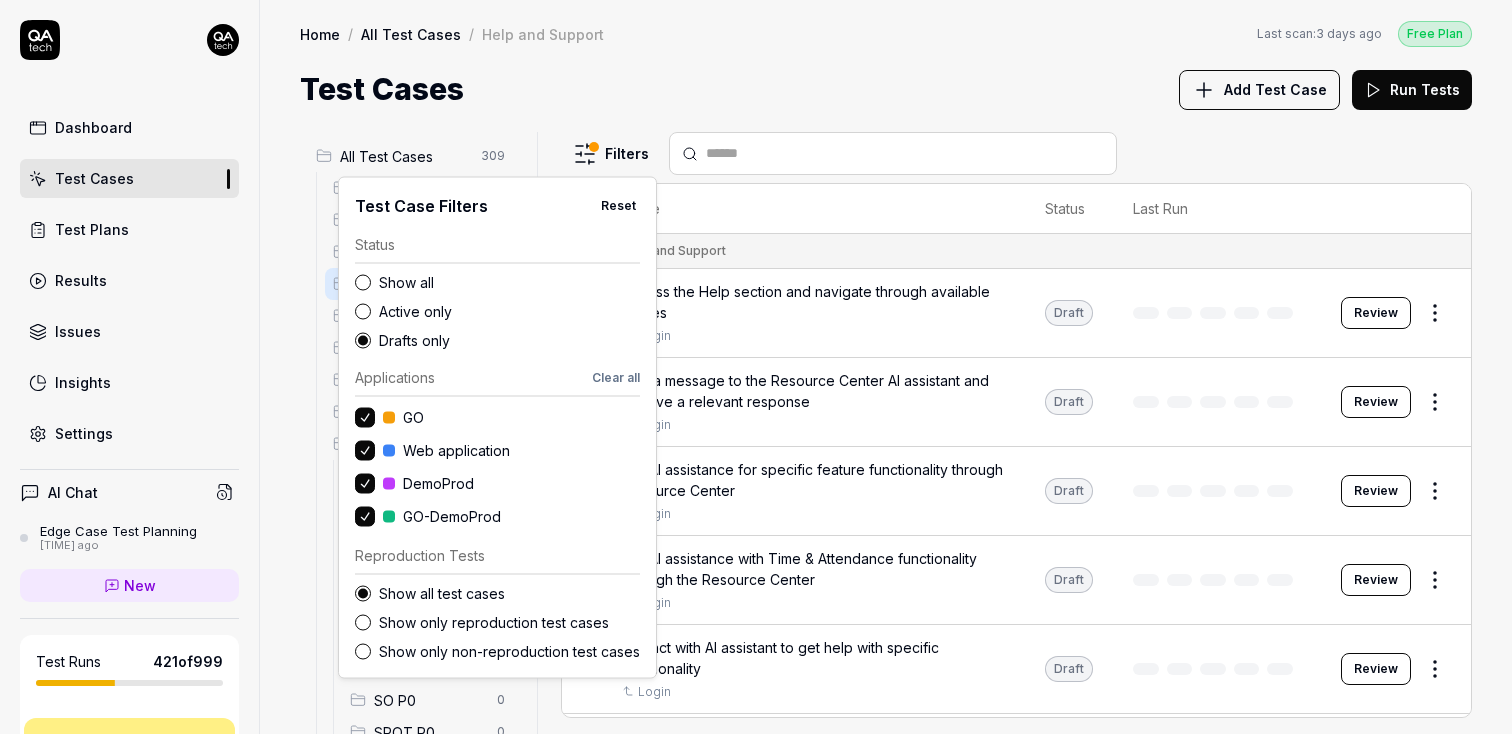 click on "Show all" at bounding box center [509, 282] 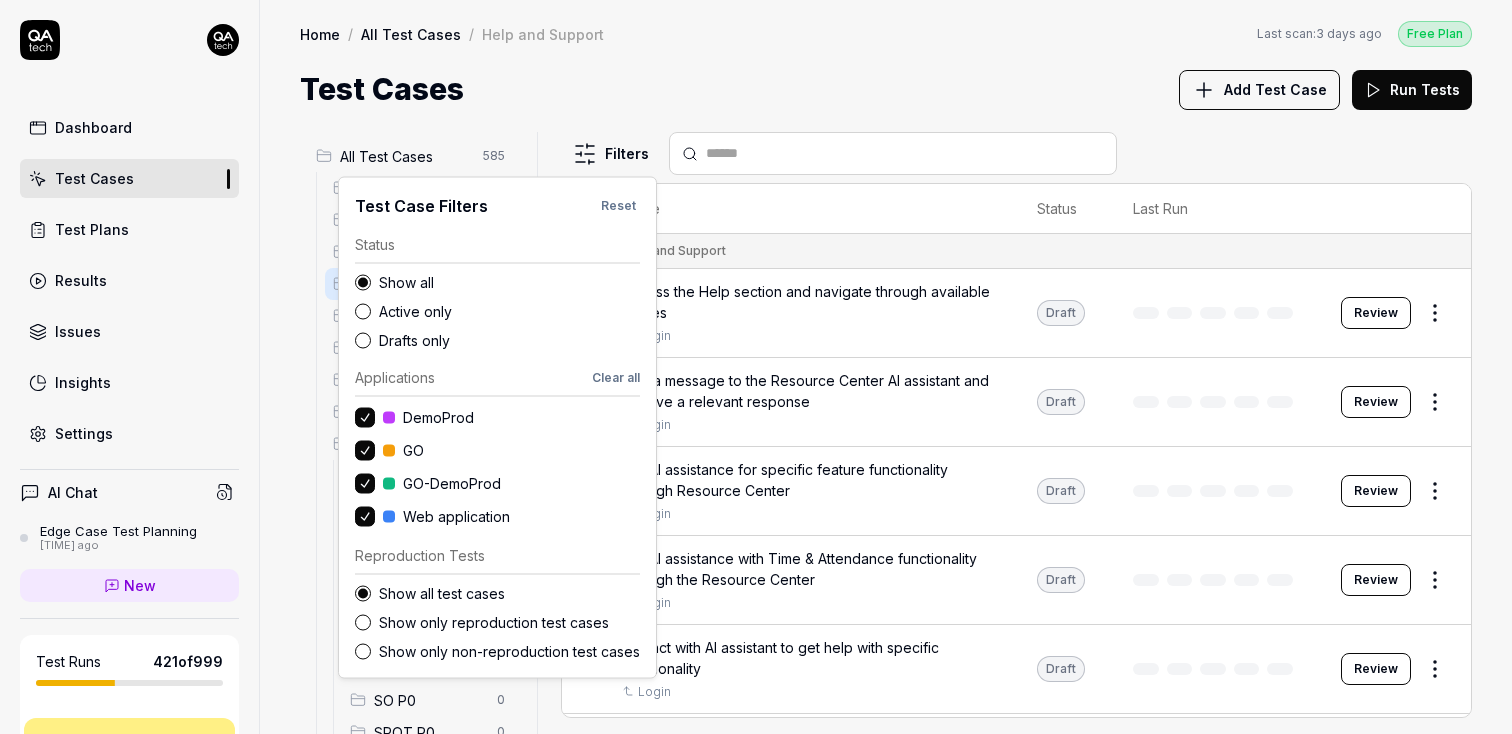click on "Dashboard Test Cases Test Plans Results Issues Insights Settings AI Chat  Edge Case Test Planning 3 months ago New Test Runs 421  of  999 This is just a trial, upgrade for more tests! You have almost reached the limit for the trial. Upgrade Now Book a call with us Documentation S Smartlinx Smartlinx Solutions Collapse Sidebar Home / All Test Cases / Help and Support Free Plan Home / All Test Cases / Help and Support Last scan:  3 days ago Free Plan Test Cases Add Test Case Run Tests All Test Cases 585 Communication 0 Dashboard Management 0 Employee Management 10 Help and Support 19 Login 7 Logout 1 Master Schedule 10 Navigation 27 P0 0 ACA P0 0 Accruals P0 0 GO P0 0 HR P0 0 LM P0 0 MC P0 0 PBJ P0 0 SO P0 0 SPOT P0 0 TA P0 0 Payroll Based Journal 60 PPV 234 ACA PPV 20 Accruals PPV 35 GO PPV 13 HR PPV 31 LM PPV 7 MC PPV 7 PBJ PPV 22 SO PPV 56 Spotlight PPV 3 TA PPV 40 Reporting 6 Schedule Optimizer 7 Screen Loads 7 Time & Attendance 192 User Profile 1 Filters Name Status Last Run Help and Support Login Draft" at bounding box center [756, 367] 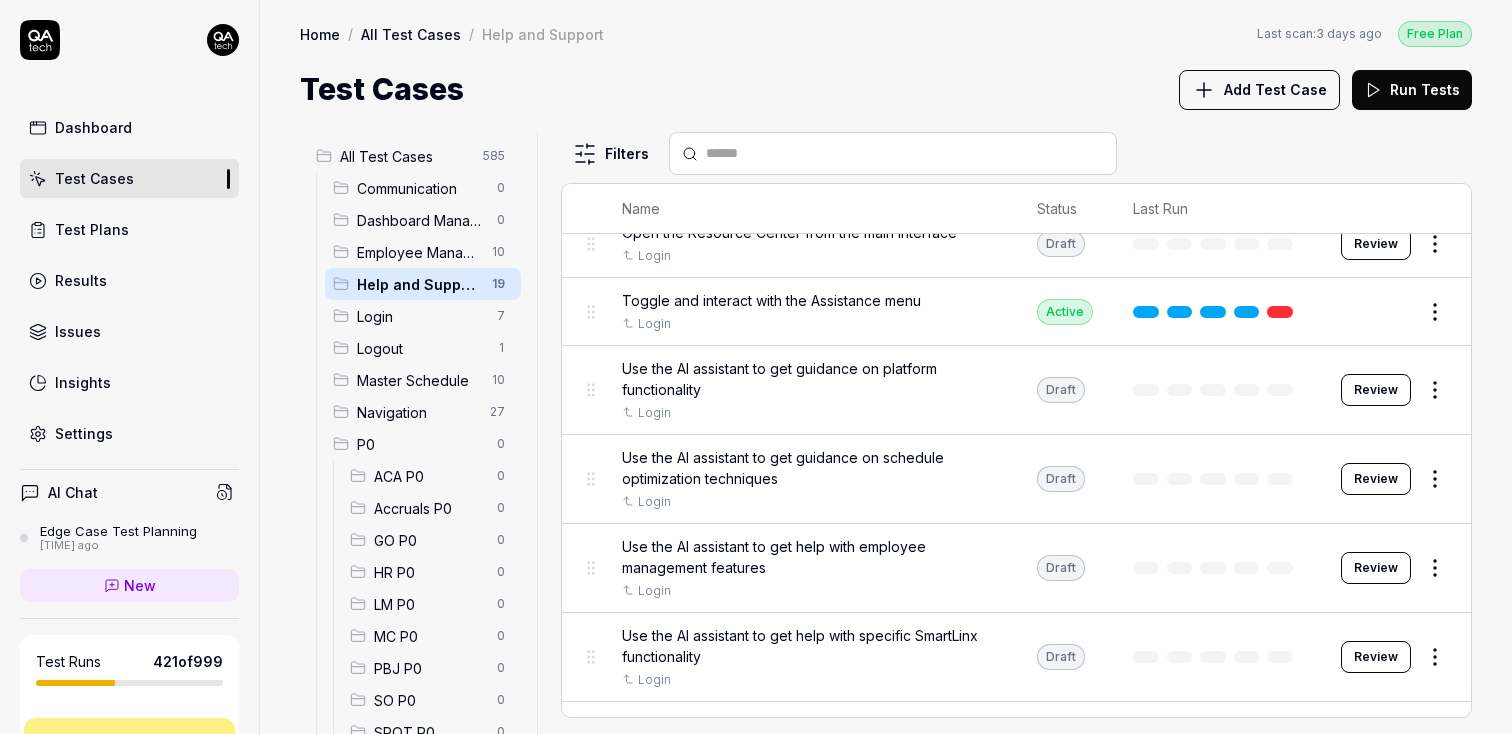 scroll, scrollTop: 1031, scrollLeft: 0, axis: vertical 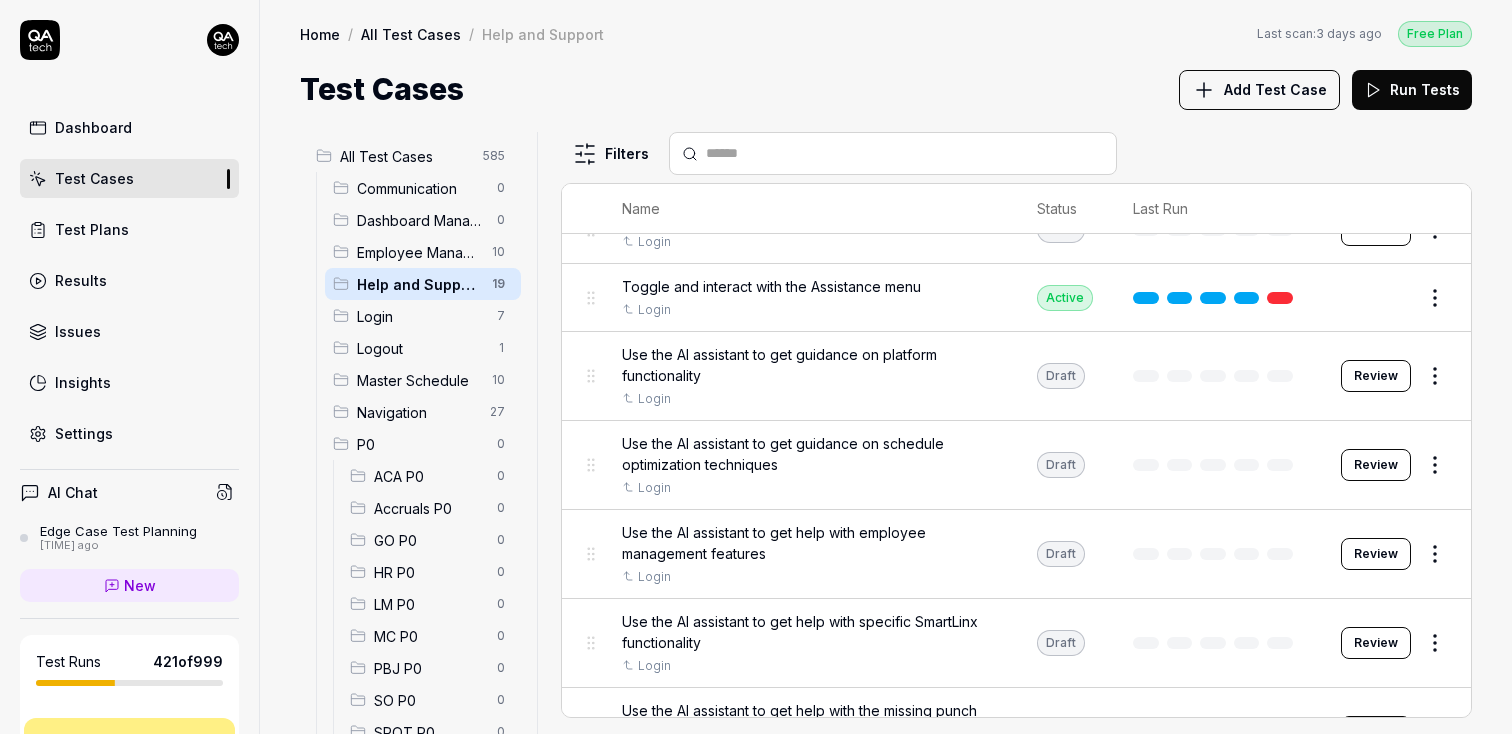 click on "Help and Support" at bounding box center [418, 284] 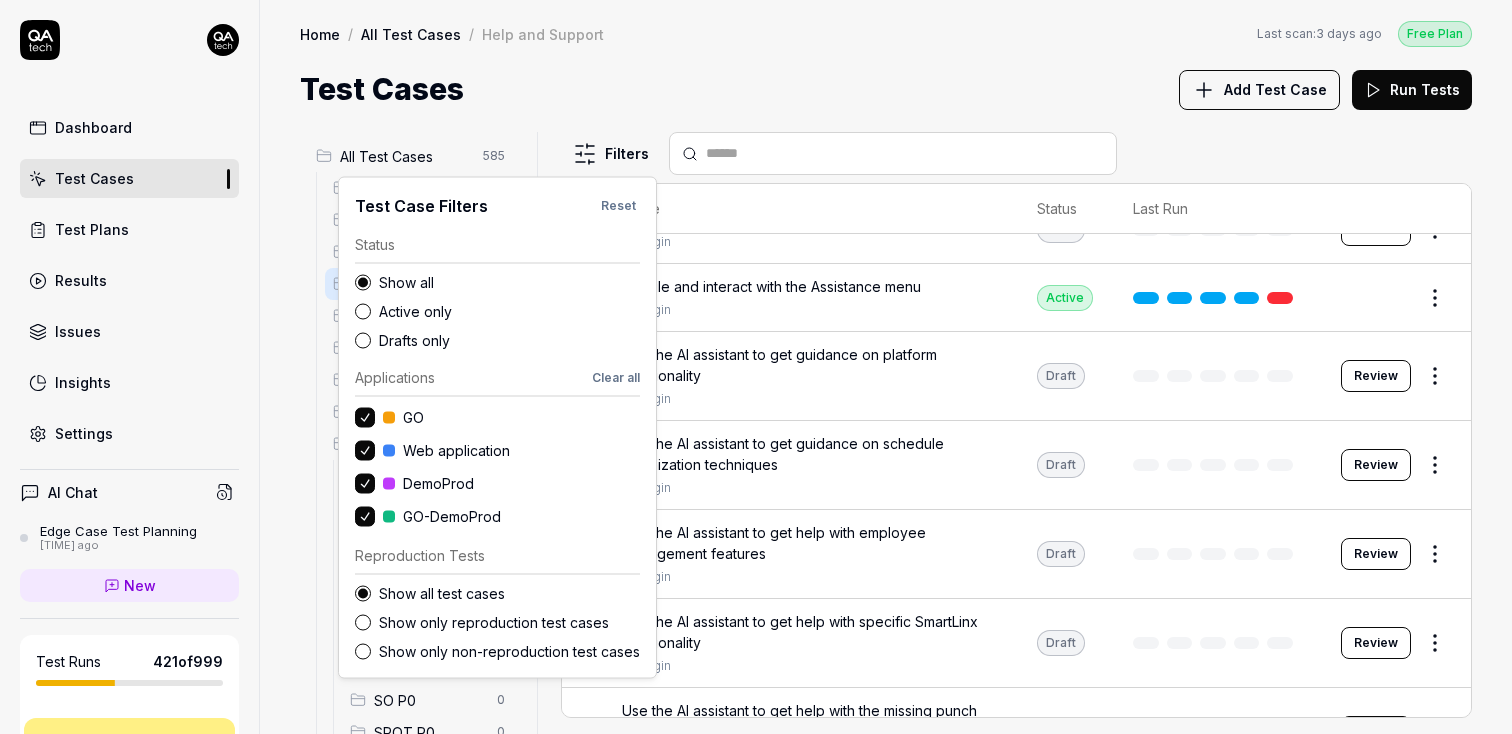 click on "Dashboard Test Cases Test Plans Results Issues Insights Settings AI Chat  Edge Case Test Planning 3 months ago New Test Runs 421  of  999 This is just a trial, upgrade for more tests! You have almost reached the limit for the trial. Upgrade Now Book a call with us Documentation S Smartlinx Smartlinx Solutions Collapse Sidebar Home / All Test Cases / Help and Support Free Plan Home / All Test Cases / Help and Support Last scan:  3 days ago Free Plan Test Cases Add Test Case Run Tests All Test Cases 585 Communication 0 Dashboard Management 0 Employee Management 10 Help and Support 19 Login 7 Logout 1 Master Schedule 10 Navigation 27 P0 0 ACA P0 0 Accruals P0 0 GO P0 0 HR P0 0 LM P0 0 MC P0 0 PBJ P0 0 SO P0 0 SPOT P0 0 TA P0 0 Payroll Based Journal 60 PPV 234 ACA PPV 20 Accruals PPV 35 GO PPV 13 HR PPV 31 LM PPV 7 MC PPV 7 PBJ PPV 22 SO PPV 56 Spotlight PPV 3 TA PPV 40 Reporting 6 Schedule Optimizer 7 Screen Loads 7 Time & Attendance 192 User Profile 1 Filters Name Status Last Run Help and Support Login Draft" at bounding box center [756, 367] 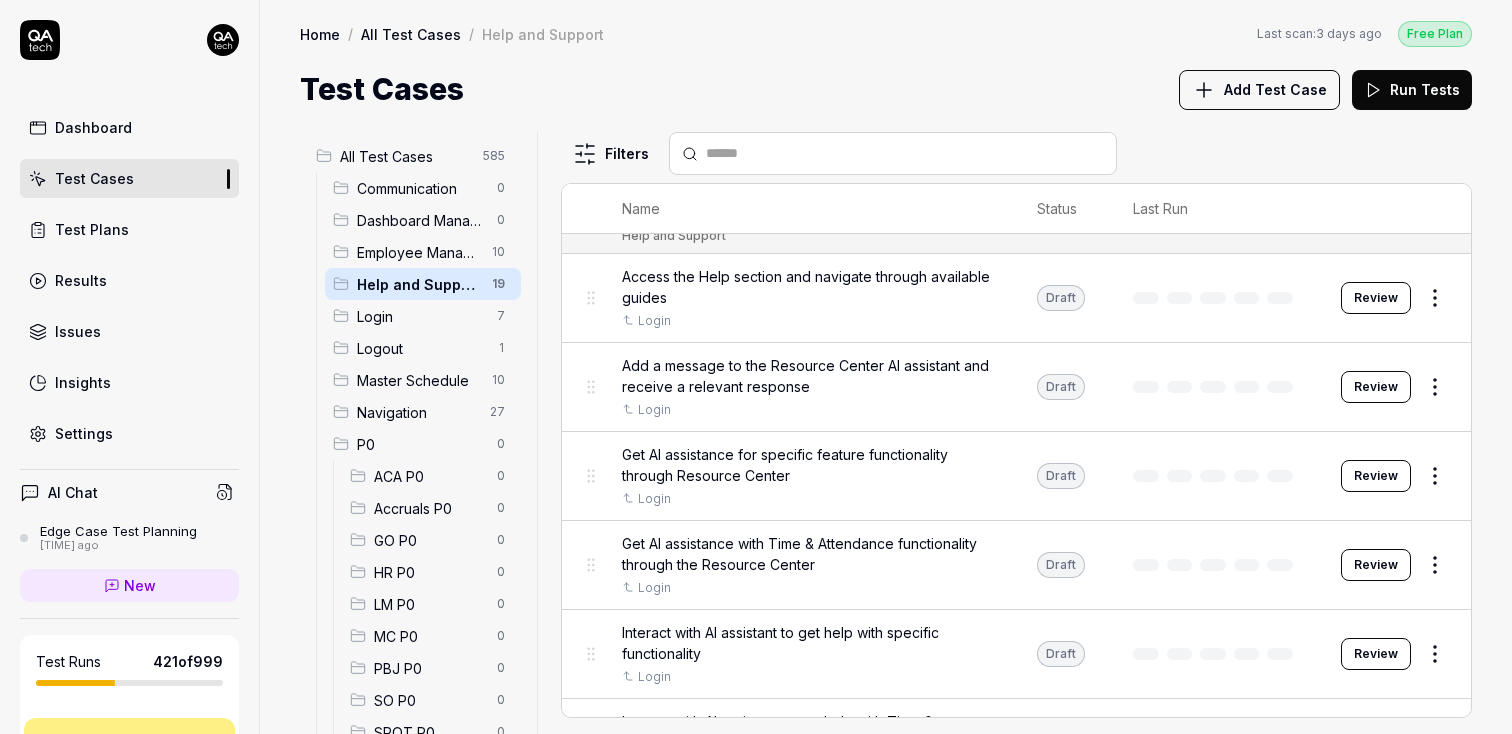 scroll, scrollTop: 0, scrollLeft: 0, axis: both 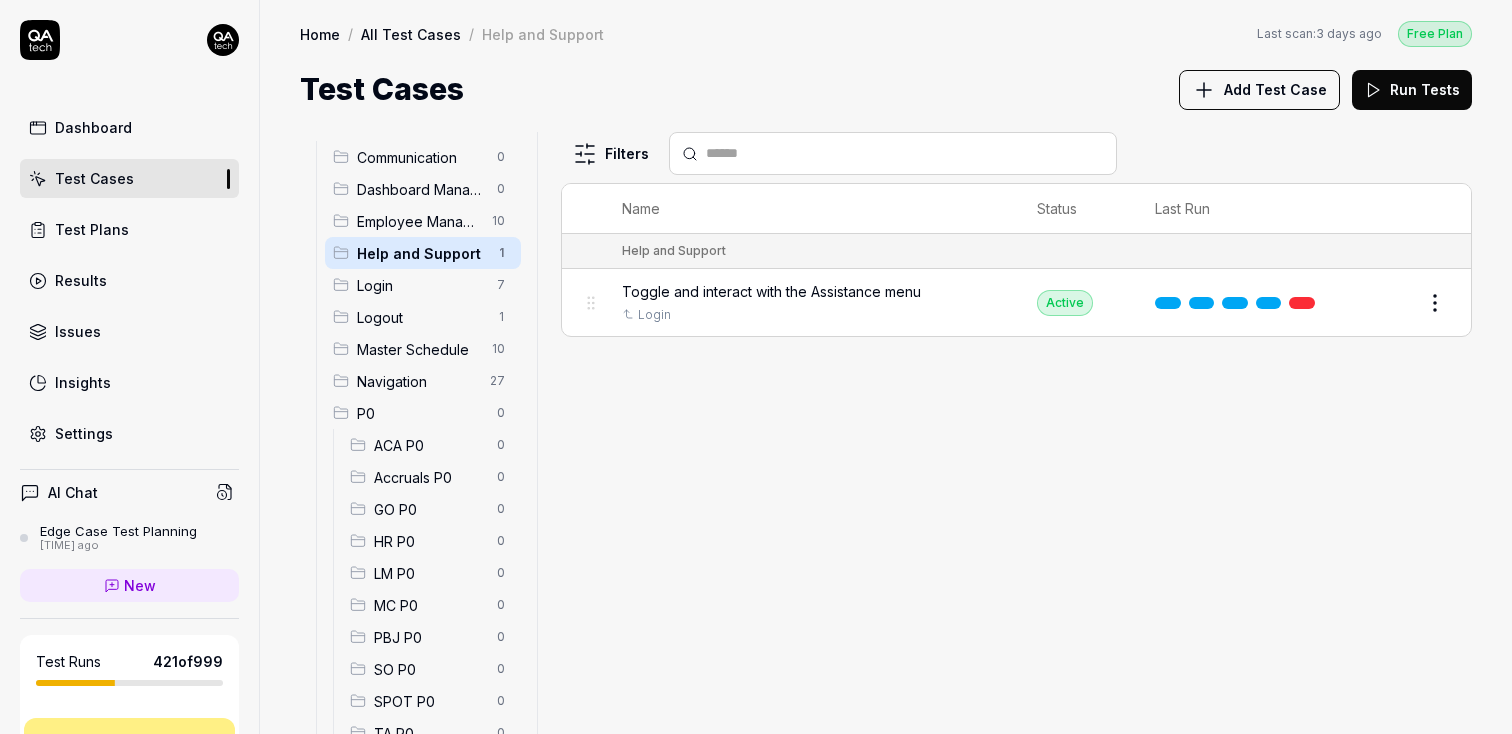 click on "Master Schedule 10" at bounding box center (423, 349) 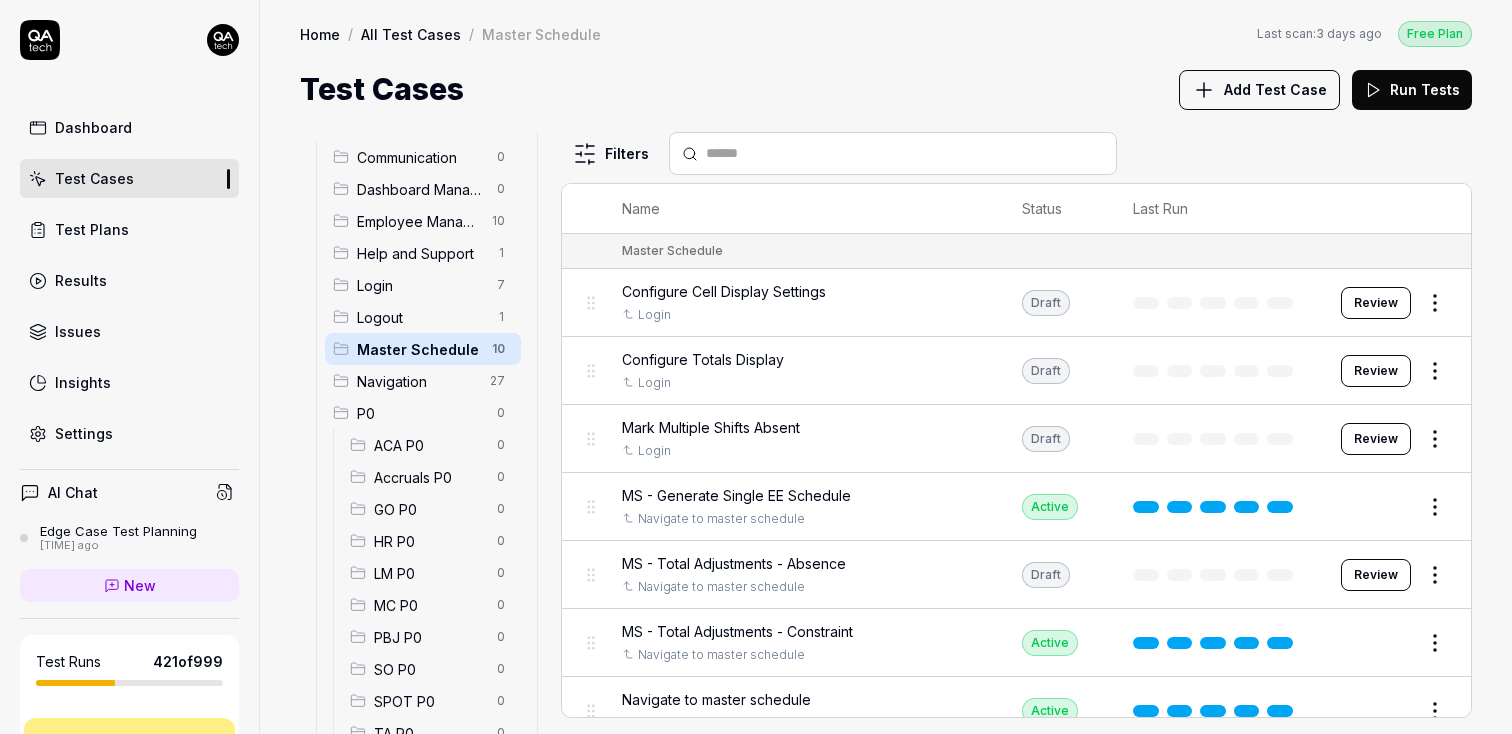 click on "Navigation" at bounding box center [417, 381] 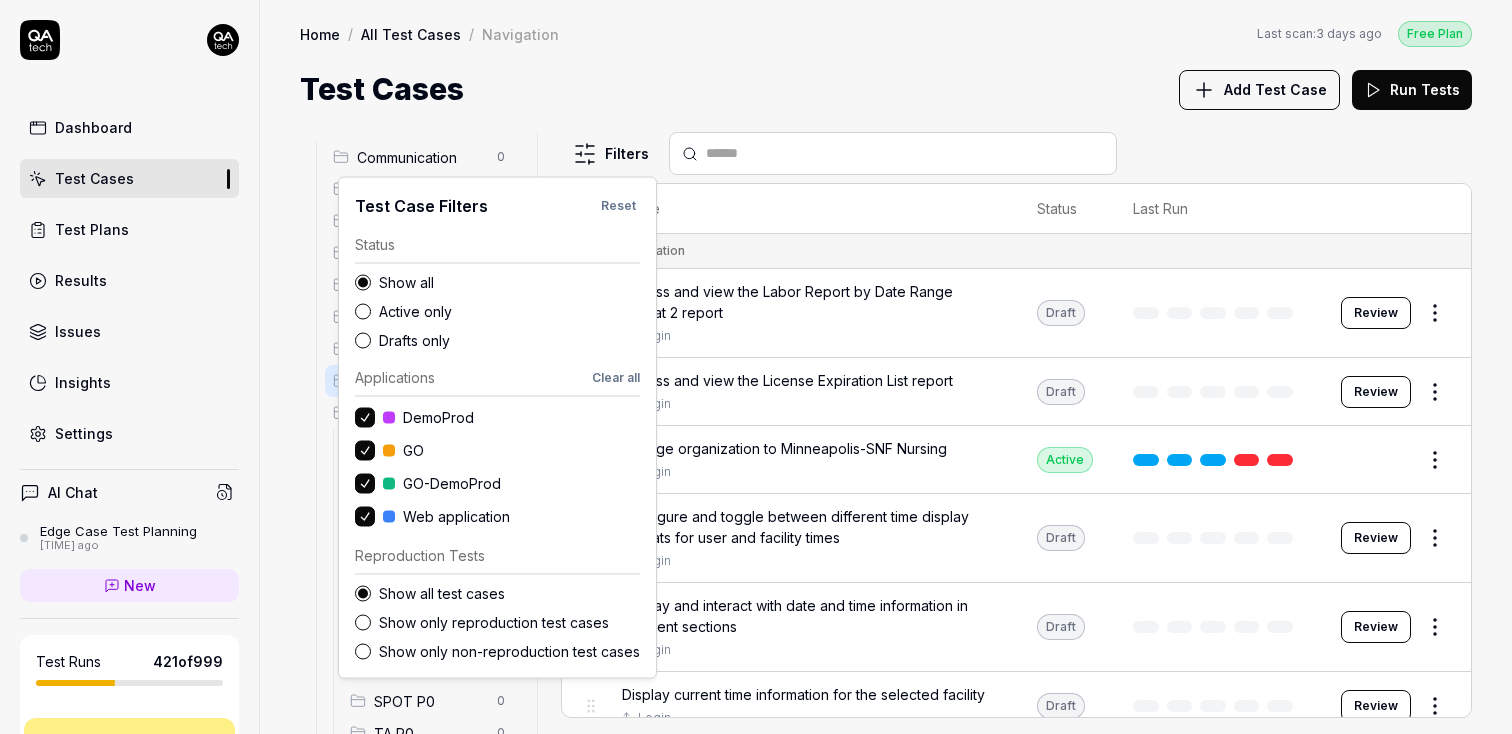 click on "Dashboard Test Cases Test Plans Results Issues Insights Settings AI Chat  Edge Case Test Planning 3 months ago New Test Runs 421  of  999 This is just a trial, upgrade for more tests! You have almost reached the limit for the trial. Upgrade Now Book a call with us Documentation S Smartlinx Smartlinx Solutions Collapse Sidebar Home / All Test Cases / Navigation Free Plan Home / All Test Cases / Navigation Last scan:  3 days ago Free Plan Test Cases Add Test Case Run Tests All Test Cases 567 Communication 0 Dashboard Management 0 Employee Management 10 Help and Support 1 Login 7 Logout 1 Master Schedule 10 Navigation 27 P0 0 ACA P0 0 Accruals P0 0 GO P0 0 HR P0 0 LM P0 0 MC P0 0 PBJ P0 0 SO P0 0 SPOT P0 0 TA P0 0 Payroll Based Journal 60 PPV 234 ACA PPV 20 Accruals PPV 35 GO PPV 13 HR PPV 31 LM PPV 7 MC PPV 7 PBJ PPV 22 SO PPV 56 Spotlight PPV 3 TA PPV 40 Reporting 6 Schedule Optimizer 7 Screen Loads 7 Time & Attendance 192 User Profile 1 Filters Name Status Last Run Navigation Login Draft Review Login Draft" at bounding box center (756, 367) 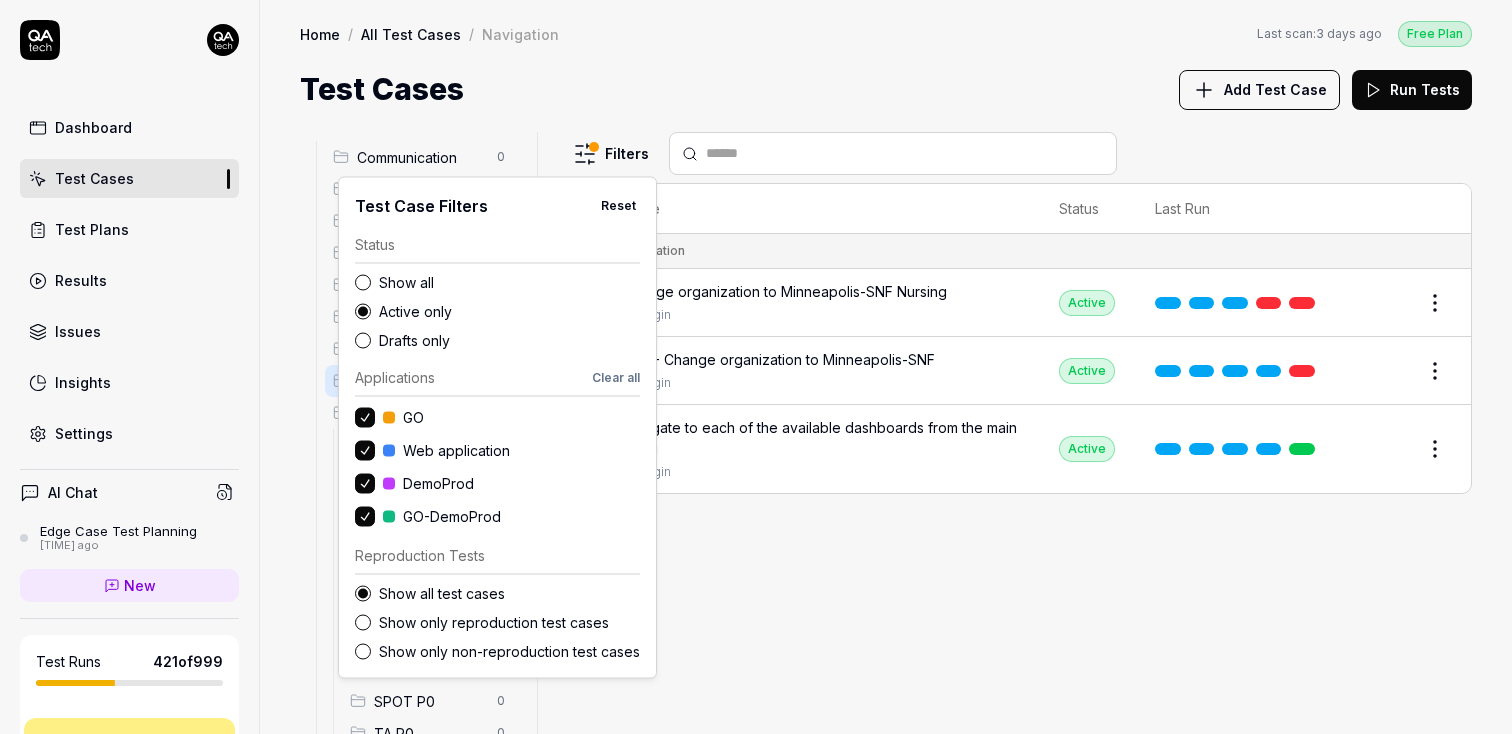 click on "Dashboard Test Cases Test Plans Results Issues Insights Settings AI Chat  Edge Case Test Planning 3 months ago New Test Runs 421  of  999 This is just a trial, upgrade for more tests! You have almost reached the limit for the trial. Upgrade Now Book a call with us Documentation S Smartlinx Smartlinx Solutions Collapse Sidebar Home / All Test Cases / Navigation Free Plan Home / All Test Cases / Navigation Last scan:  3 days ago Free Plan Test Cases Add Test Case Run Tests All Test Cases 276 Communication 0 Dashboard Management 0 Employee Management 10 Help and Support 1 Login 7 Logout 1 Master Schedule 5 Navigation 3 P0 0 ACA P0 0 Accruals P0 0 GO P0 0 HR P0 0 LM P0 0 MC P0 0 PBJ P0 0 SO P0 0 SPOT P0 0 TA P0 0 Payroll Based Journal 1 PPV 231 ACA PPV 20 Accruals PPV 35 GO PPV 13 HR PPV 31 LM PPV 7 MC PPV 7 PBJ PPV 19 SO PPV 56 Spotlight PPV 3 TA PPV 40 Reporting 2 Schedule Optimizer 1 Screen Loads 7 Time & Attendance 6 User Profile 1 Filters Name Status Last Run Navigation Login Active Edit Login Active Edit" at bounding box center (756, 367) 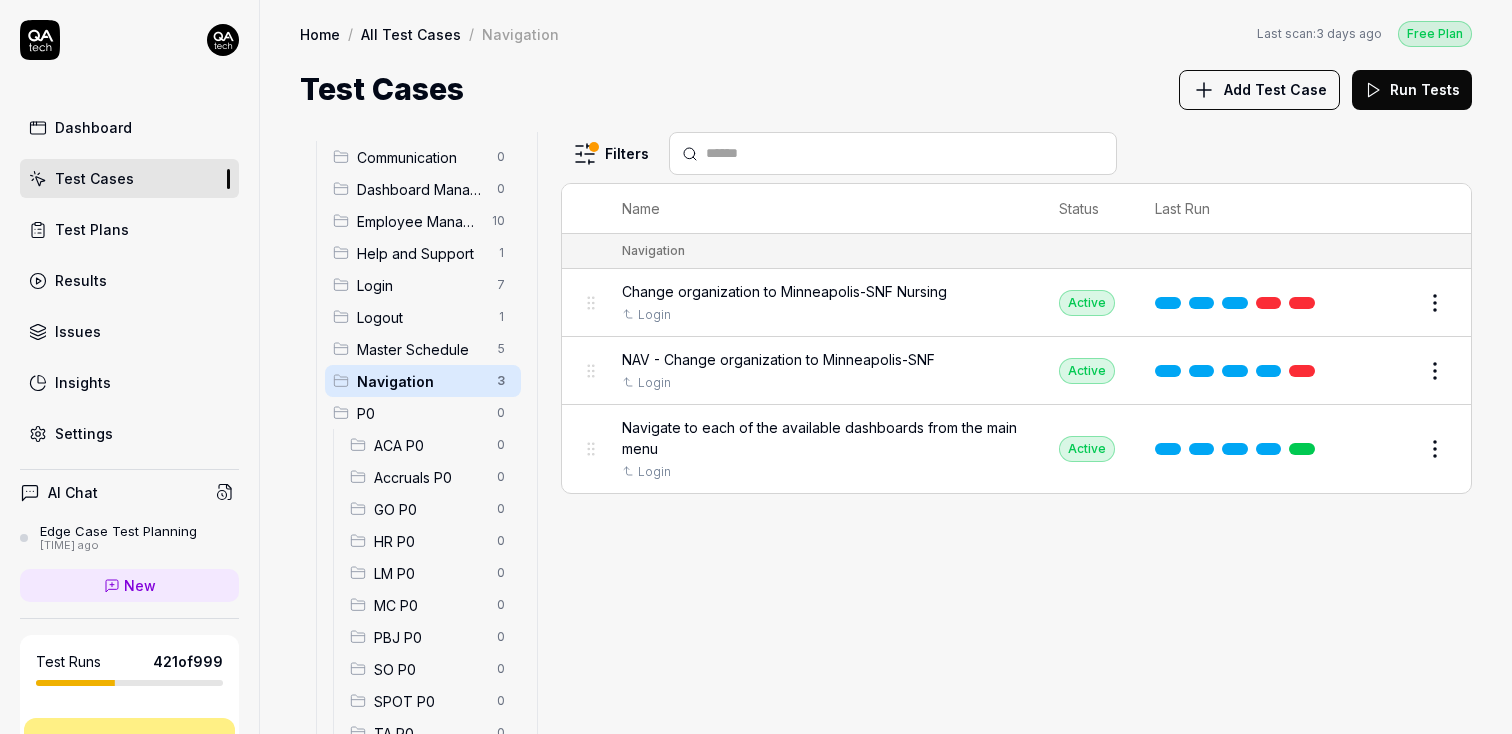 click on "Dashboard Test Cases Test Plans Results Issues Insights Settings AI Chat  Edge Case Test Planning 3 months ago New Test Runs 421  of  999 This is just a trial, upgrade for more tests! You have almost reached the limit for the trial. Upgrade Now Book a call with us Documentation S Smartlinx Smartlinx Solutions Collapse Sidebar Home / All Test Cases / Navigation Free Plan Home / All Test Cases / Navigation Last scan:  3 days ago Free Plan Test Cases Add Test Case Run Tests All Test Cases 276 Communication 0 Dashboard Management 0 Employee Management 10 Help and Support 1 Login 7 Logout 1 Master Schedule 5 Navigation 3 P0 0 ACA P0 0 Accruals P0 0 GO P0 0 HR P0 0 LM P0 0 MC P0 0 PBJ P0 0 SO P0 0 SPOT P0 0 TA P0 0 Payroll Based Journal 1 PPV 231 ACA PPV 20 Accruals PPV 35 GO PPV 13 HR PPV 31 LM PPV 7 MC PPV 7 PBJ PPV 19 SO PPV 56 Spotlight PPV 3 TA PPV 40 Reporting 2 Schedule Optimizer 1 Screen Loads 7 Time & Attendance 6 User Profile 1 Filters Name Status Last Run Navigation Login Active Edit Login Active Edit" at bounding box center [756, 367] 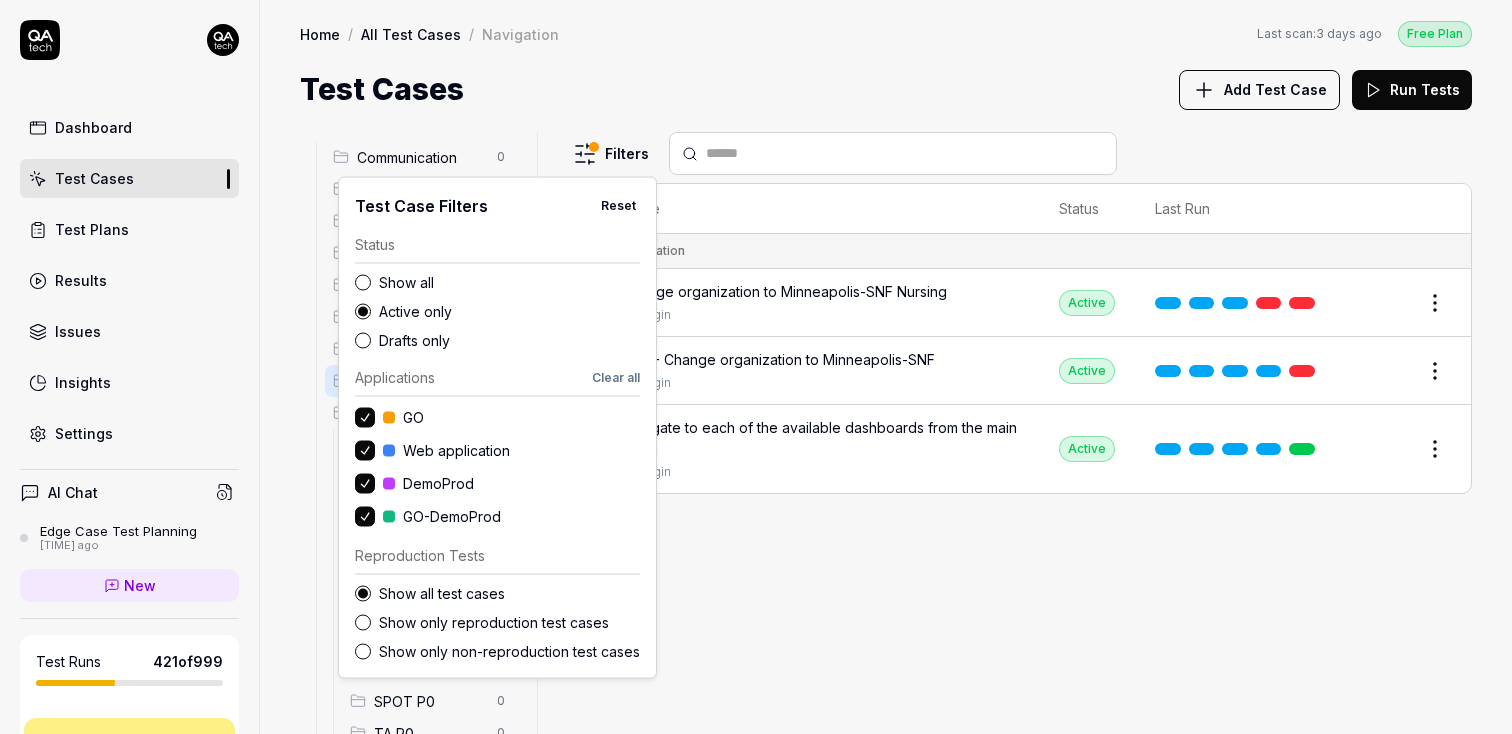 click on "Show all" at bounding box center (509, 282) 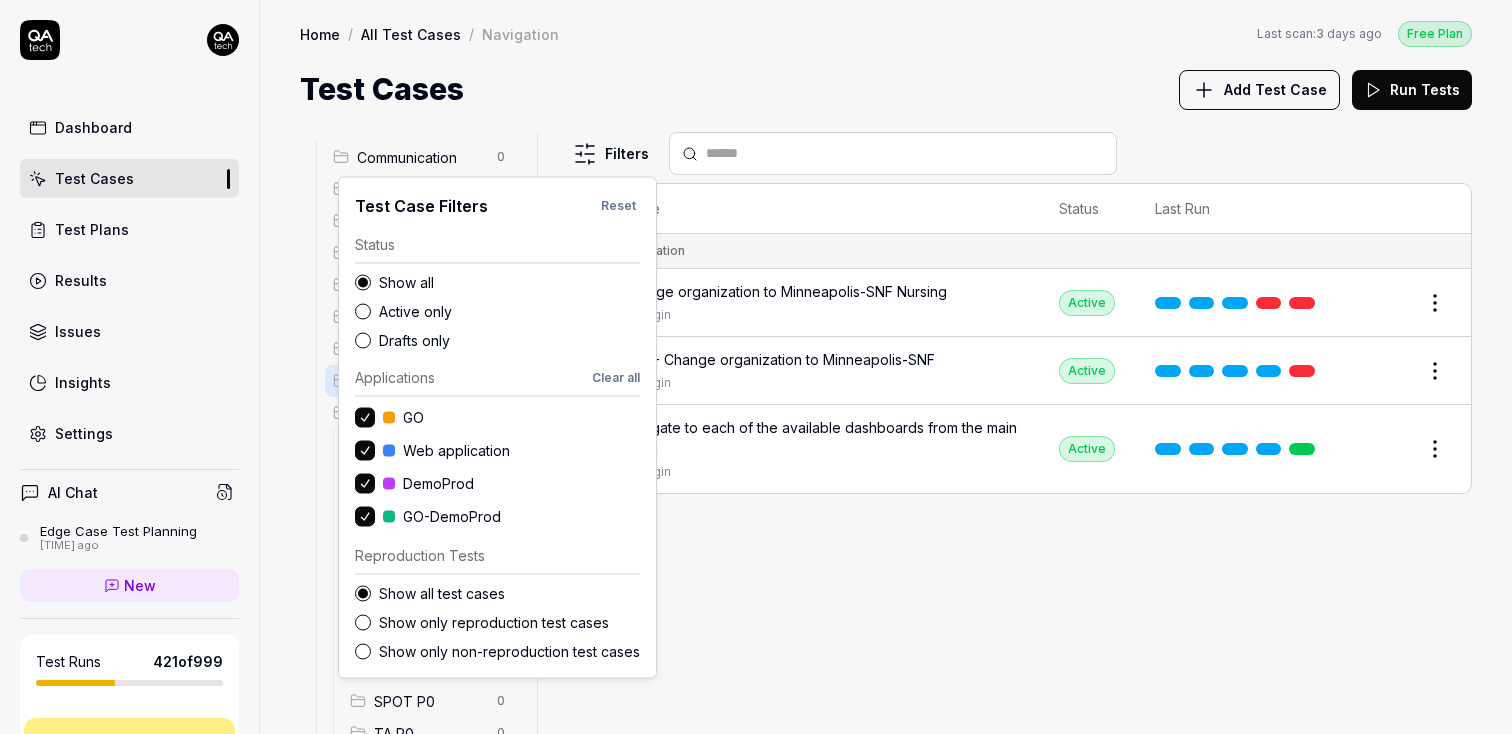 click on "Dashboard Test Cases Test Plans Results Issues Insights Settings AI Chat  Edge Case Test Planning 3 months ago New Test Runs 421  of  999 This is just a trial, upgrade for more tests! You have almost reached the limit for the trial. Upgrade Now Book a call with us Documentation S Smartlinx Smartlinx Solutions Collapse Sidebar Home / All Test Cases / Navigation Free Plan Home / All Test Cases / Navigation Last scan:  3 days ago Free Plan Test Cases Add Test Case Run Tests All Test Cases 543 Communication 0 Dashboard Management 0 Employee Management 10 Help and Support 1 Login 7 Logout 1 Master Schedule 10 Navigation 3 P0 0 ACA P0 0 Accruals P0 0 GO P0 0 HR P0 0 LM P0 0 MC P0 0 PBJ P0 0 SO P0 0 SPOT P0 0 TA P0 0 Payroll Based Journal 60 PPV 234 ACA PPV 20 Accruals PPV 35 GO PPV 13 HR PPV 31 LM PPV 7 MC PPV 7 PBJ PPV 22 SO PPV 56 Spotlight PPV 3 TA PPV 40 Reporting 6 Schedule Optimizer 7 Screen Loads 7 Time & Attendance 192 User Profile 1 Filters Name Status Last Run Navigation Login Active Edit Login Active" at bounding box center (756, 367) 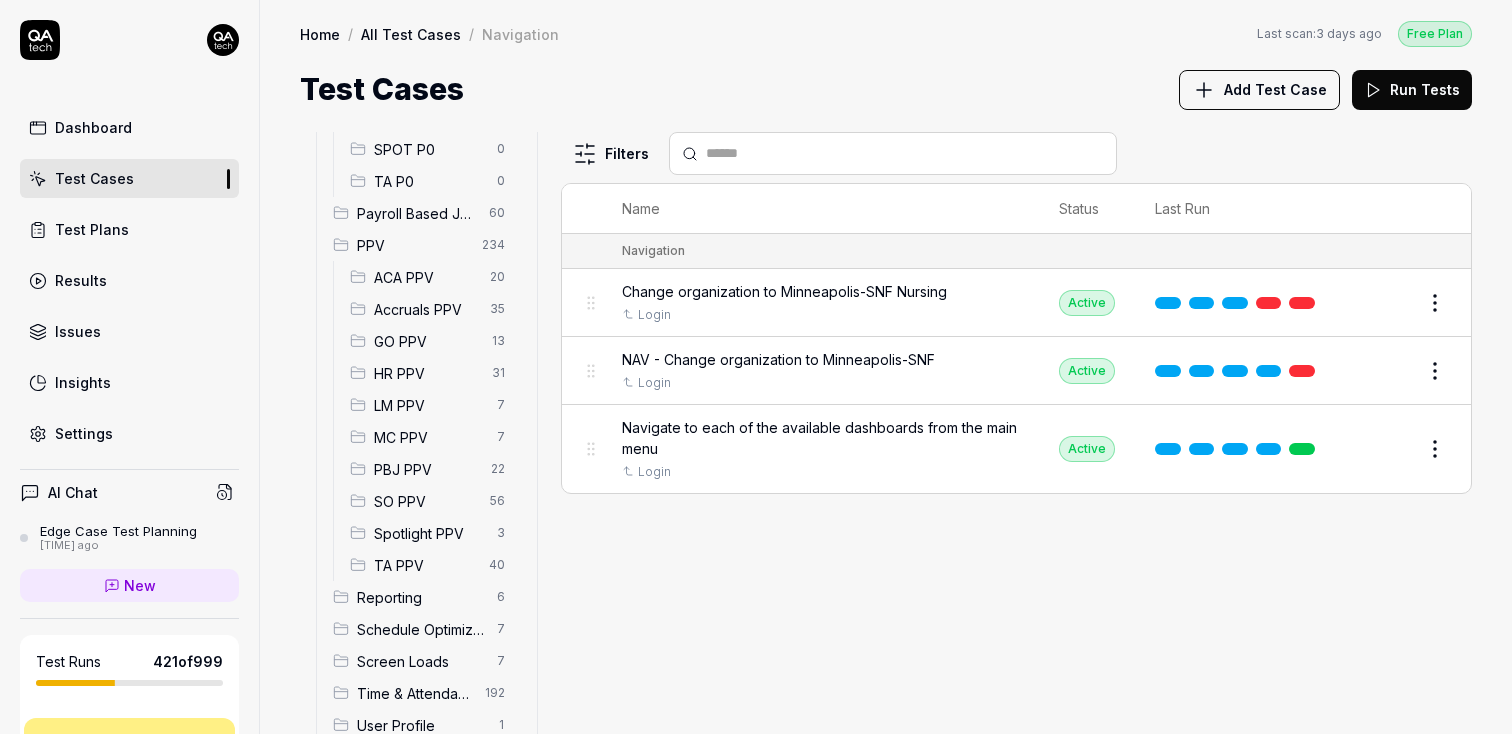 scroll, scrollTop: 589, scrollLeft: 0, axis: vertical 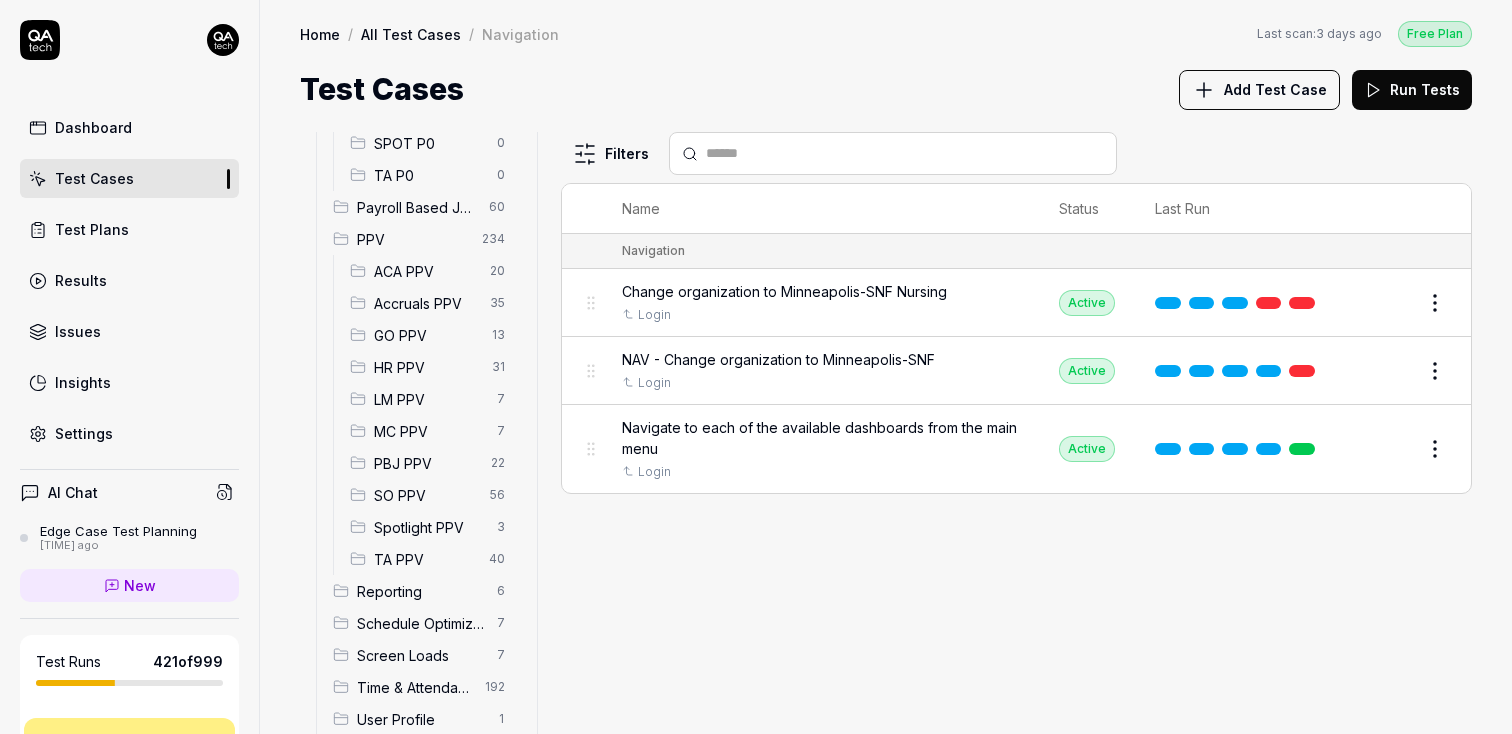 click on "Payroll Based Journal" at bounding box center (417, 207) 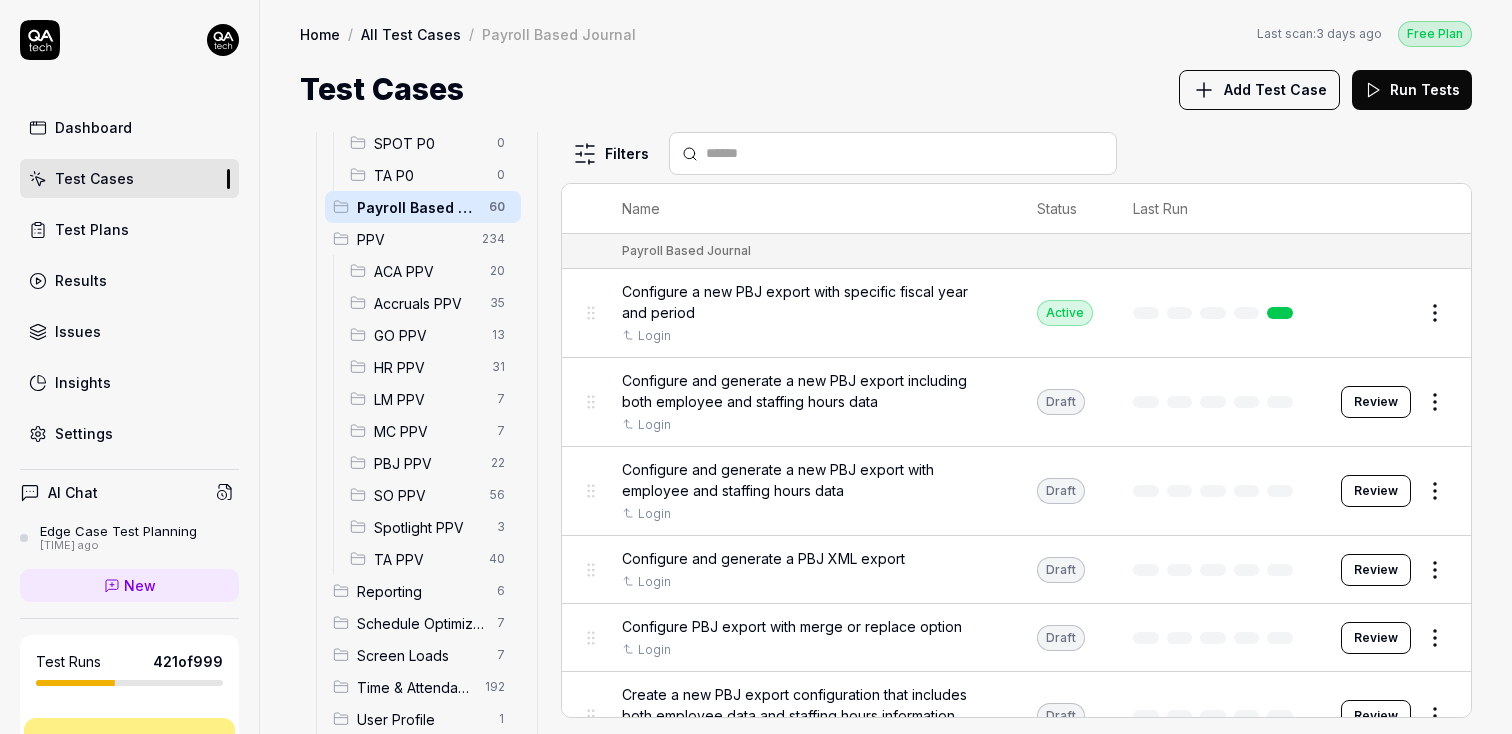 click on "Dashboard Test Cases Test Plans Results Issues Insights Settings AI Chat  Edge Case Test Planning 3 months ago New Test Runs 421  of  999 This is just a trial, upgrade for more tests! You have almost reached the limit for the trial. Upgrade Now Book a call with us Documentation S Smartlinx Smartlinx Solutions Collapse Sidebar Home / All Test Cases / Payroll Based Journal Free Plan Home / All Test Cases / Payroll Based Journal Last scan:  3 days ago Free Plan Test Cases Add Test Case Run Tests All Test Cases 543 Communication 0 Dashboard Management 0 Employee Management 10 Help and Support 1 Login 7 Logout 1 Master Schedule 10 Navigation 3 P0 0 ACA P0 0 Accruals P0 0 GO P0 0 HR P0 0 LM P0 0 MC P0 0 PBJ P0 0 SO P0 0 SPOT P0 0 TA P0 0 Payroll Based Journal 60 PPV 234 ACA PPV 20 Accruals PPV 35 GO PPV 13 HR PPV 31 LM PPV 7 MC PPV 7 PBJ PPV 22 SO PPV 56 Spotlight PPV 3 TA PPV 40 Reporting 6 Schedule Optimizer 7 Screen Loads 7 Time & Attendance 192 User Profile 1 Filters Name Status Last Run Payroll Based Journal" at bounding box center [756, 367] 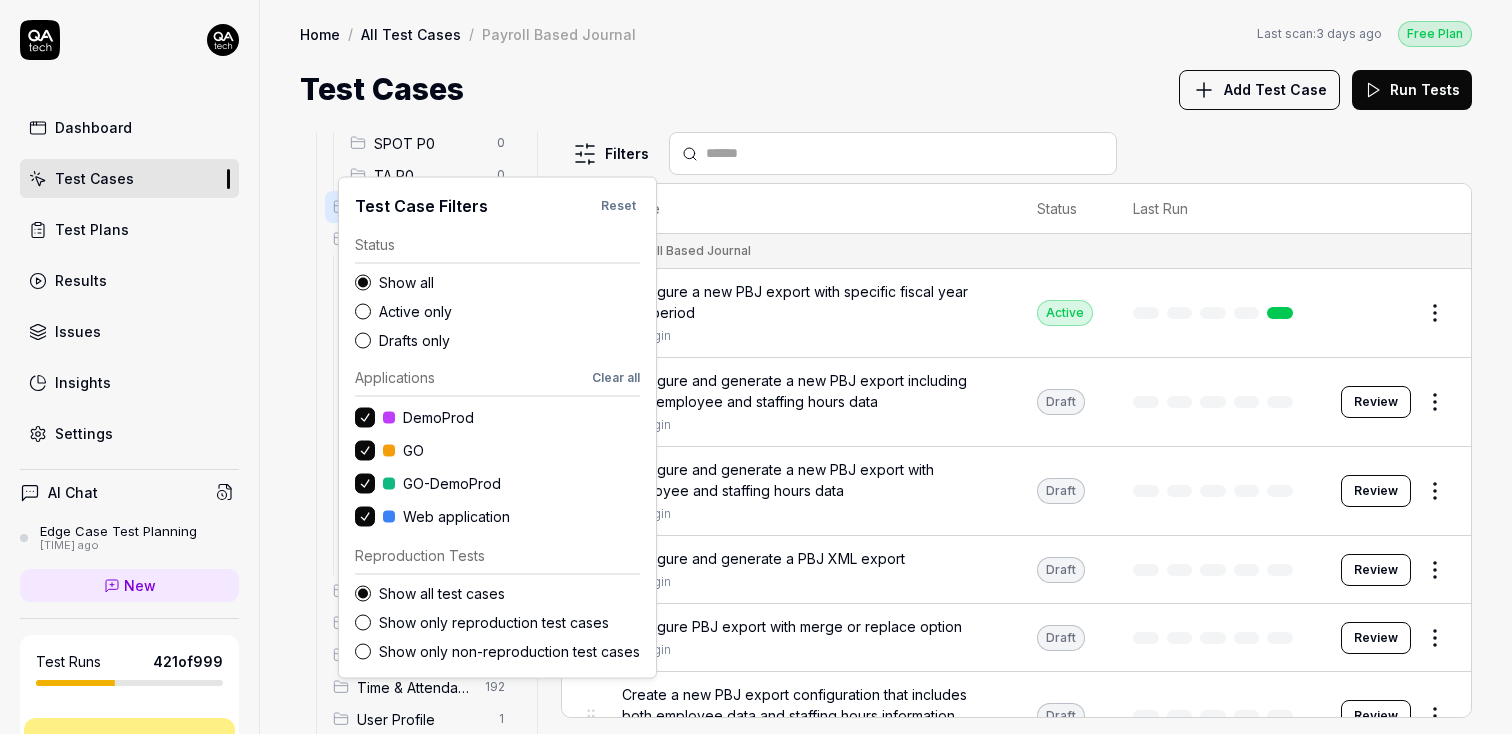 click on "Active only" at bounding box center [509, 311] 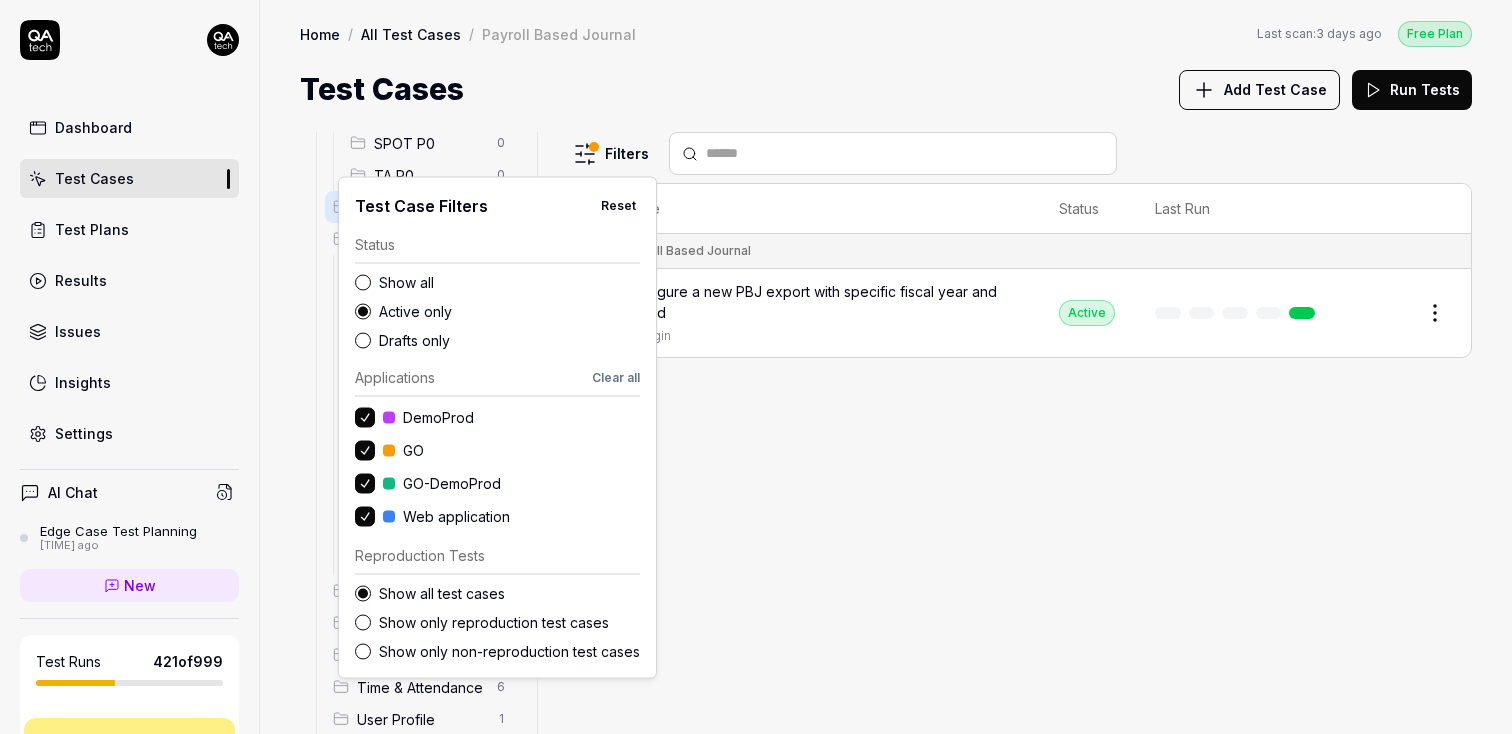click on "Dashboard Test Cases Test Plans Results Issues Insights Settings AI Chat  Edge Case Test Planning 3 months ago New Test Runs 421  of  999 This is just a trial, upgrade for more tests! You have almost reached the limit for the trial. Upgrade Now Book a call with us Documentation S Smartlinx Smartlinx Solutions Collapse Sidebar Home / All Test Cases / Payroll Based Journal Free Plan Home / All Test Cases / Payroll Based Journal Last scan:  3 days ago Free Plan Test Cases Add Test Case Run Tests All Test Cases 276 Communication 0 Dashboard Management 0 Employee Management 10 Help and Support 1 Login 7 Logout 1 Master Schedule 5 Navigation 3 P0 0 ACA P0 0 Accruals P0 0 GO P0 0 HR P0 0 LM P0 0 MC P0 0 PBJ P0 0 SO P0 0 SPOT P0 0 TA P0 0 Payroll Based Journal 1 PPV 231 ACA PPV 20 Accruals PPV 35 GO PPV 13 HR PPV 31 LM PPV 7 MC PPV 7 PBJ PPV 19 SO PPV 56 Spotlight PPV 3 TA PPV 40 Reporting 2 Schedule Optimizer 1 Screen Loads 7 Time & Attendance 6 User Profile 1 Filters Name Status Last Run Payroll Based Journal Login" at bounding box center [756, 367] 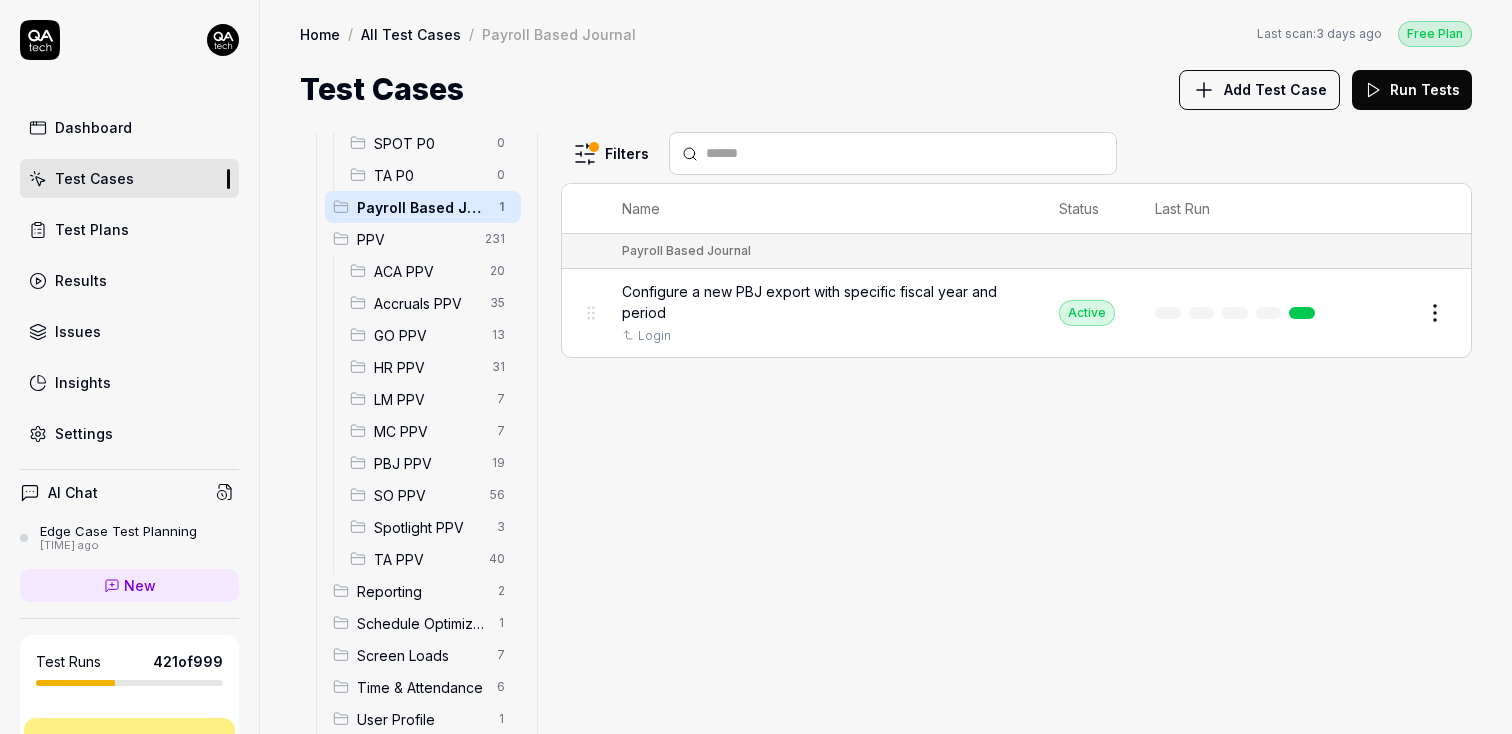 click on "Dashboard Test Cases Test Plans Results Issues Insights Settings AI Chat  Edge Case Test Planning 3 months ago New Test Runs 421  of  999 This is just a trial, upgrade for more tests! You have almost reached the limit for the trial. Upgrade Now Book a call with us Documentation S Smartlinx Smartlinx Solutions Collapse Sidebar Home / All Test Cases / Payroll Based Journal Free Plan Home / All Test Cases / Payroll Based Journal Last scan:  3 days ago Free Plan Test Cases Add Test Case Run Tests All Test Cases 276 Communication 0 Dashboard Management 0 Employee Management 10 Help and Support 1 Login 7 Logout 1 Master Schedule 5 Navigation 3 P0 0 ACA P0 0 Accruals P0 0 GO P0 0 HR P0 0 LM P0 0 MC P0 0 PBJ P0 0 SO P0 0 SPOT P0 0 TA P0 0 Payroll Based Journal 1 PPV 231 ACA PPV 20 Accruals PPV 35 GO PPV 13 HR PPV 31 LM PPV 7 MC PPV 7 PBJ PPV 19 SO PPV 56 Spotlight PPV 3 TA PPV 40 Reporting 2 Schedule Optimizer 1 Screen Loads 7 Time & Attendance 6 User Profile 1 Filters Name Status Last Run Payroll Based Journal Login" at bounding box center [756, 367] 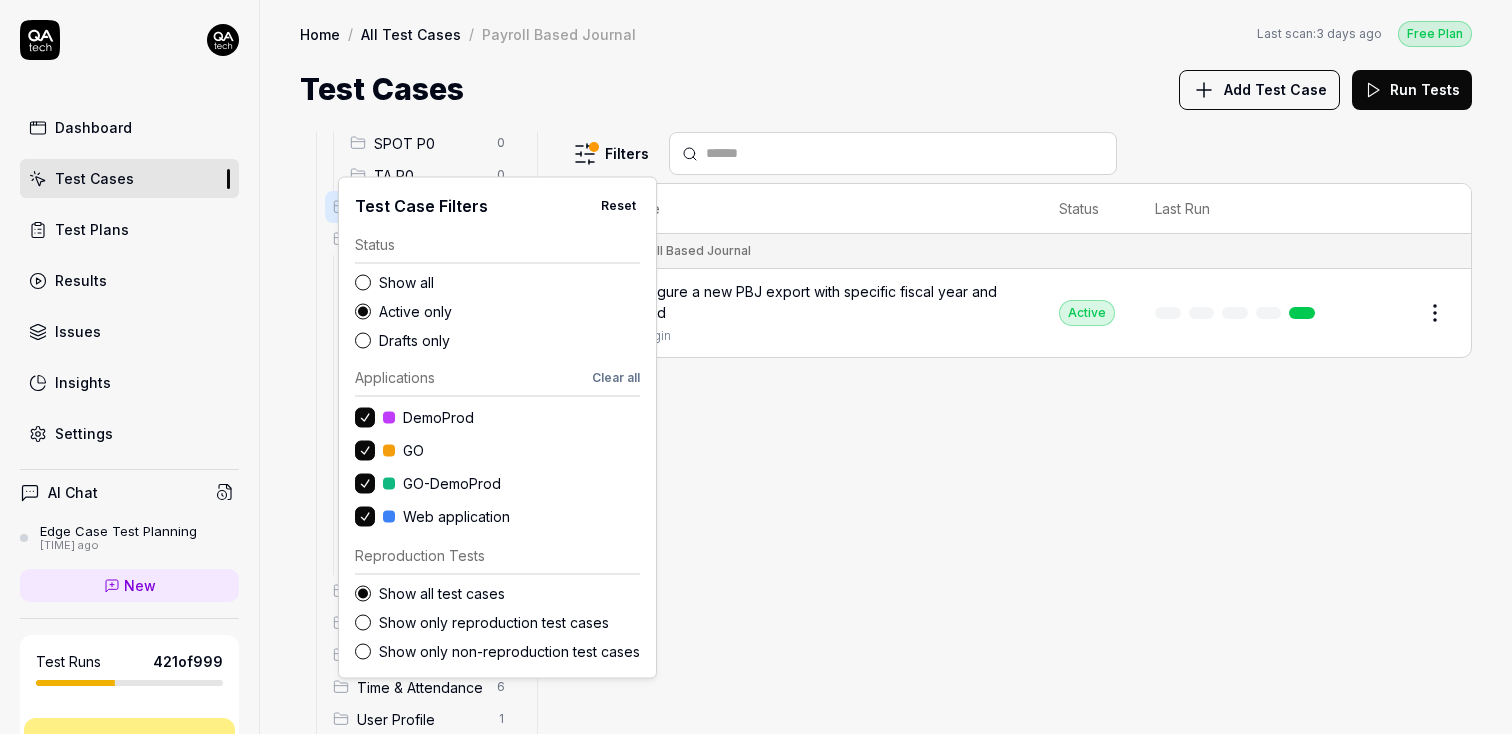 click on "Show all" at bounding box center (509, 282) 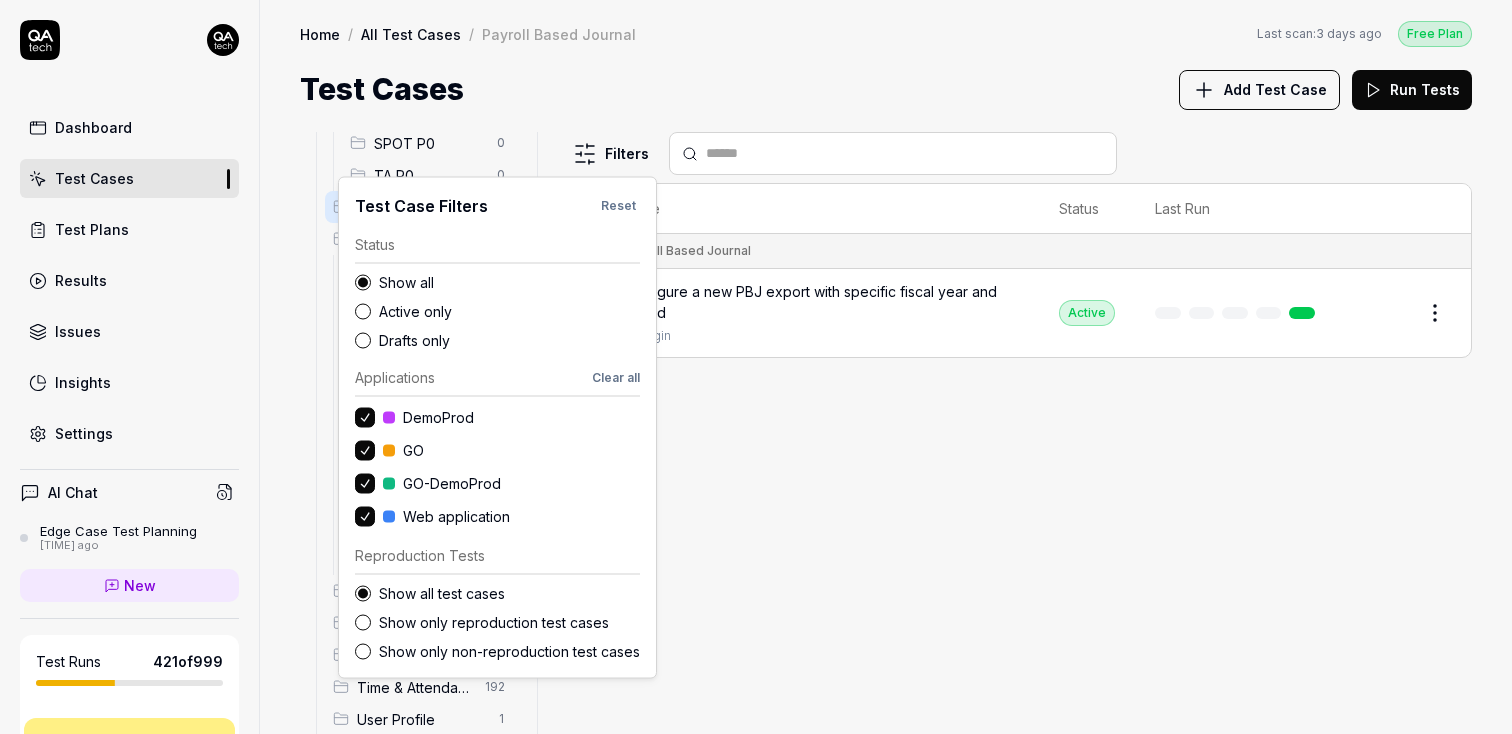 click on "Dashboard Test Cases Test Plans Results Issues Insights Settings AI Chat  Edge Case Test Planning 3 months ago New Test Runs 421  of  999 This is just a trial, upgrade for more tests! You have almost reached the limit for the trial. Upgrade Now Book a call with us Documentation S Smartlinx Smartlinx Solutions Collapse Sidebar Home / All Test Cases / Payroll Based Journal Free Plan Home / All Test Cases / Payroll Based Journal Last scan:  3 days ago Free Plan Test Cases Add Test Case Run Tests All Test Cases 484 Communication 0 Dashboard Management 0 Employee Management 10 Help and Support 1 Login 7 Logout 1 Master Schedule 10 Navigation 3 P0 0 ACA P0 0 Accruals P0 0 GO P0 0 HR P0 0 LM P0 0 MC P0 0 PBJ P0 0 SO P0 0 SPOT P0 0 TA P0 0 Payroll Based Journal 1 PPV 234 ACA PPV 20 Accruals PPV 35 GO PPV 13 HR PPV 31 LM PPV 7 MC PPV 7 PBJ PPV 22 SO PPV 56 Spotlight PPV 3 TA PPV 40 Reporting 6 Schedule Optimizer 7 Screen Loads 7 Time & Attendance 192 User Profile 1 Filters Name Status Last Run Payroll Based Journal" at bounding box center [756, 367] 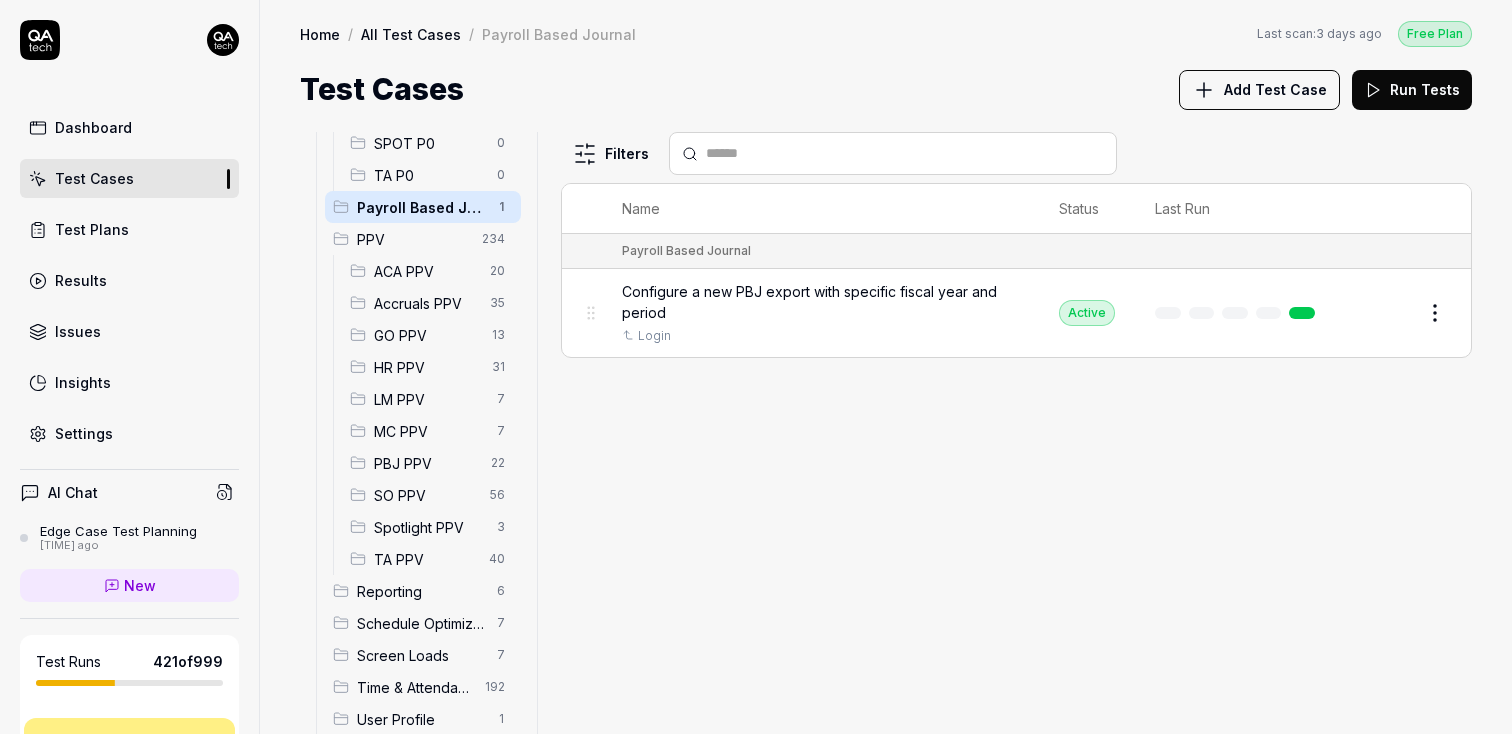 scroll, scrollTop: 621, scrollLeft: 0, axis: vertical 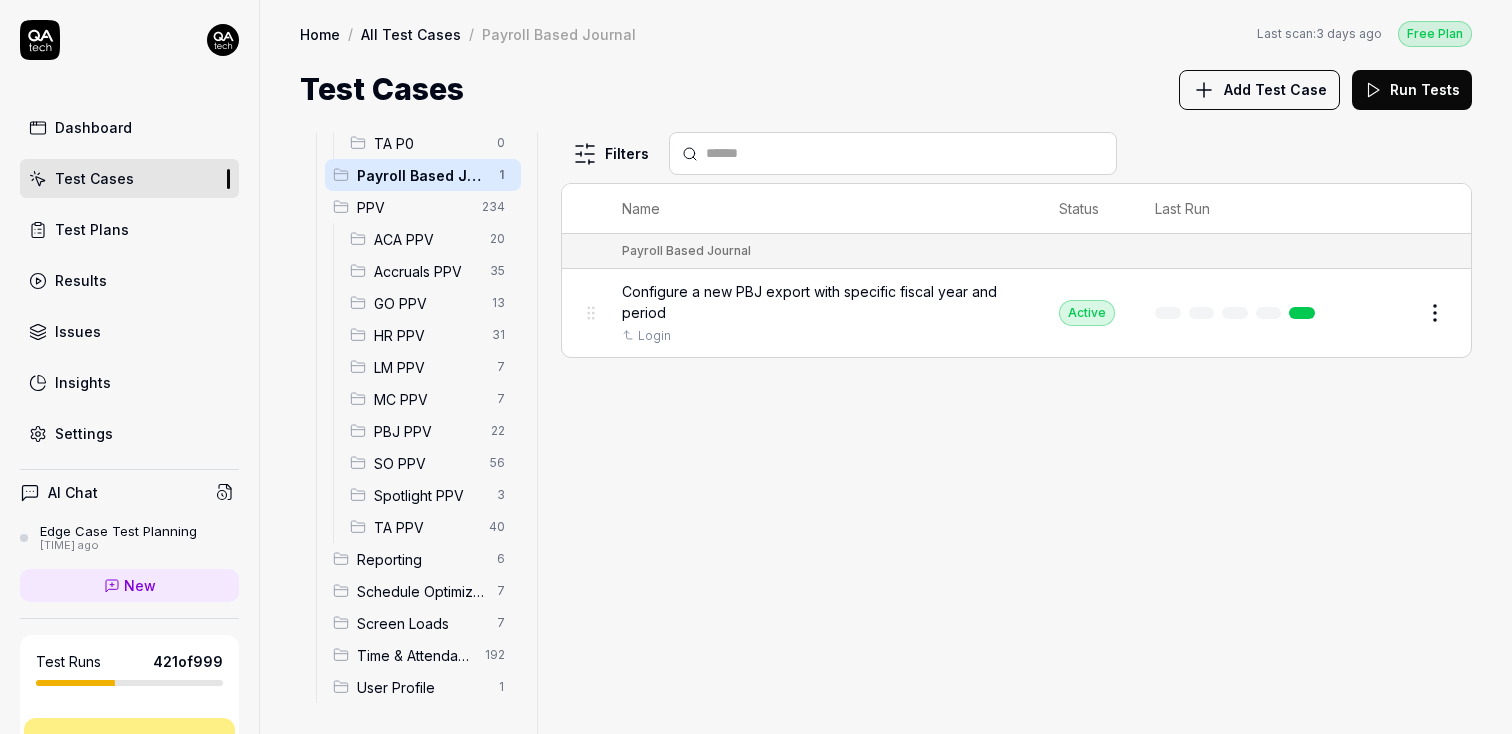 click on "Time & Attendance" at bounding box center [415, 655] 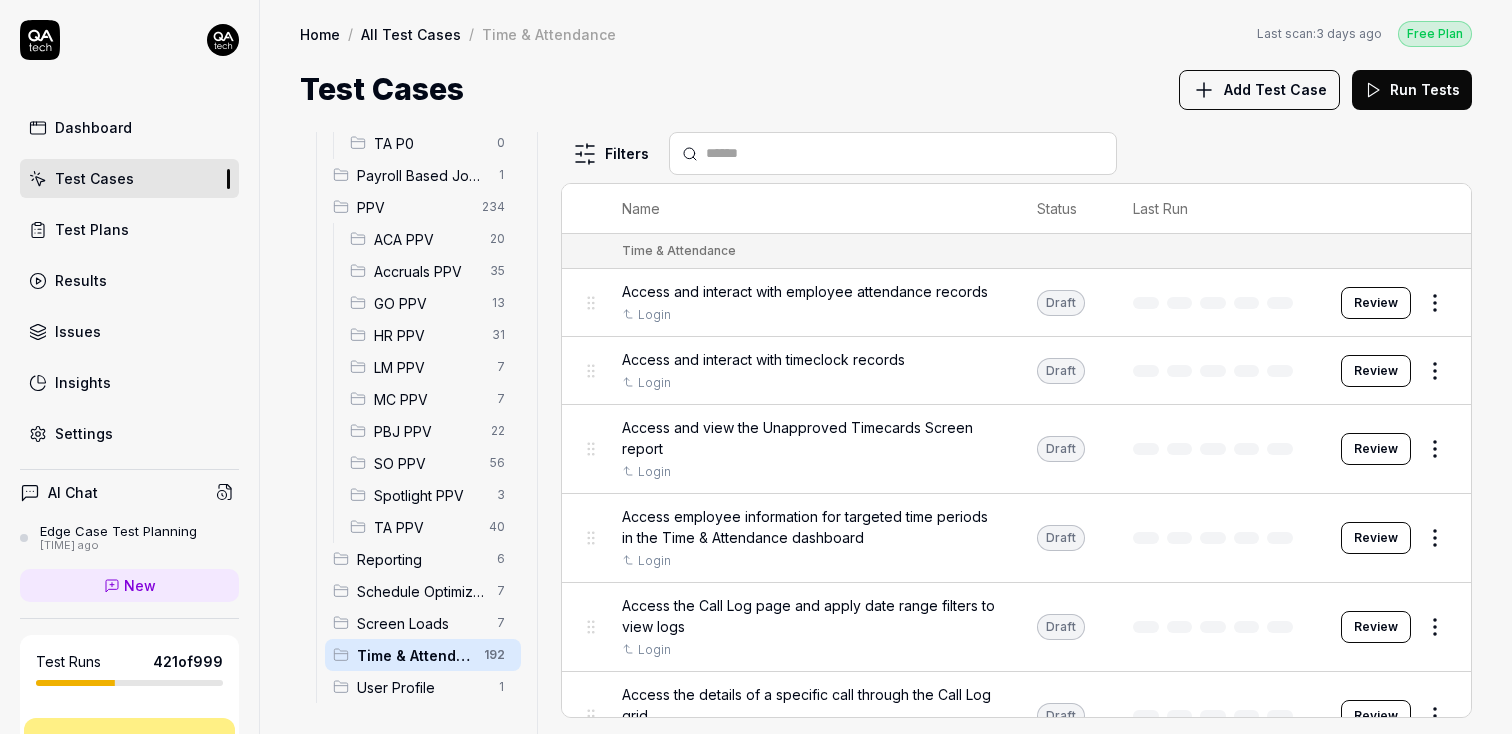 click on "Dashboard Test Cases Test Plans Results Issues Insights Settings AI Chat  Edge Case Test Planning 3 months ago New Test Runs 421  of  999 This is just a trial, upgrade for more tests! You have almost reached the limit for the trial. Upgrade Now Book a call with us Documentation S Smartlinx Smartlinx Solutions Collapse Sidebar Home / All Test Cases / Time & Attendance Free Plan Home / All Test Cases / Time & Attendance Last scan:  3 days ago Free Plan Test Cases Add Test Case Run Tests All Test Cases 484 Communication 0 Dashboard Management 0 Employee Management 10 Help and Support 1 Login 7 Logout 1 Master Schedule 10 Navigation 3 P0 0 ACA P0 0 Accruals P0 0 GO P0 0 HR P0 0 LM P0 0 MC P0 0 PBJ P0 0 SO P0 0 SPOT P0 0 TA P0 0 Payroll Based Journal 1 PPV 234 ACA PPV 20 Accruals PPV 35 GO PPV 13 HR PPV 31 LM PPV 7 MC PPV 7 PBJ PPV 22 SO PPV 56 Spotlight PPV 3 TA PPV 40 Reporting 6 Schedule Optimizer 7 Screen Loads 7 Time & Attendance 192 User Profile 1 Filters Name Status Last Run Time & Attendance Login Draft" at bounding box center (756, 367) 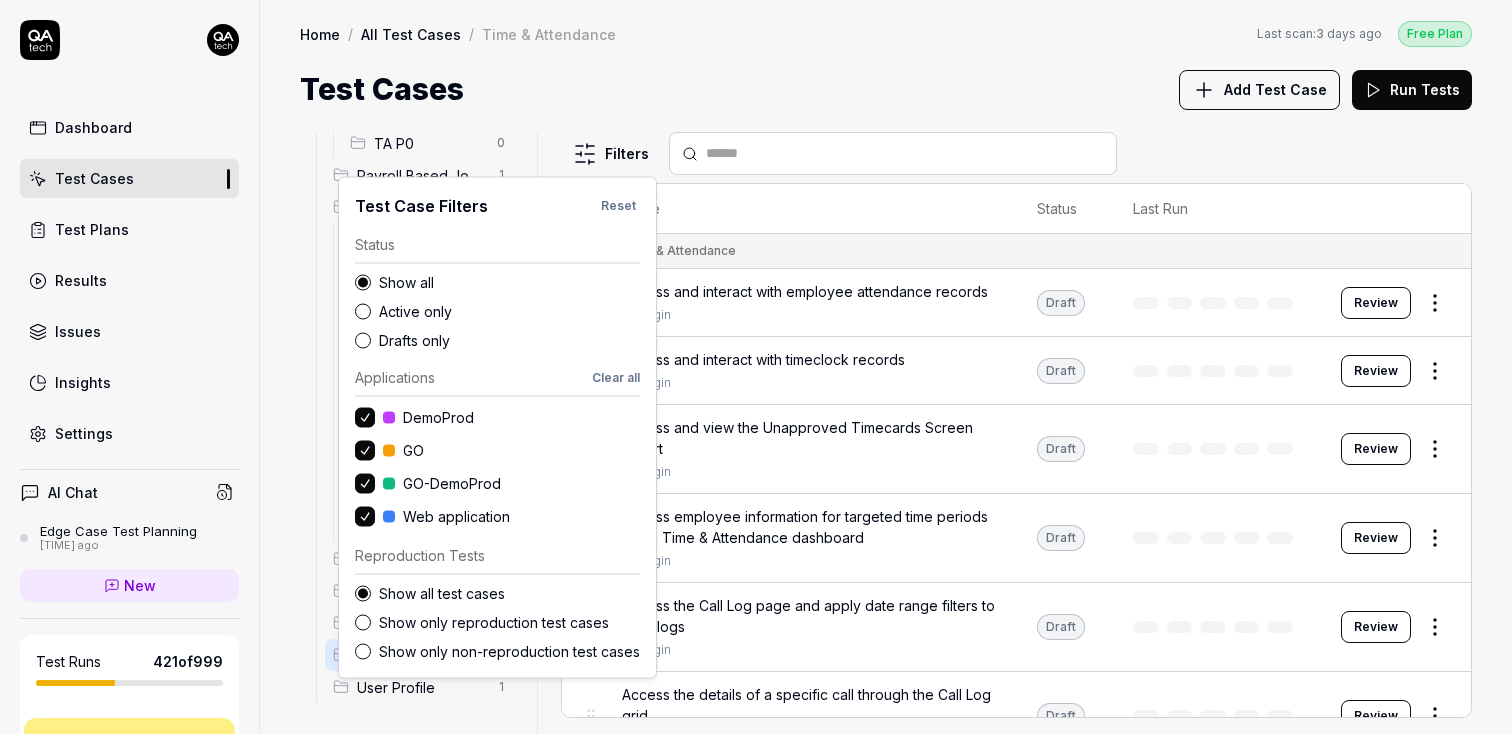 click on "Active only" at bounding box center [509, 311] 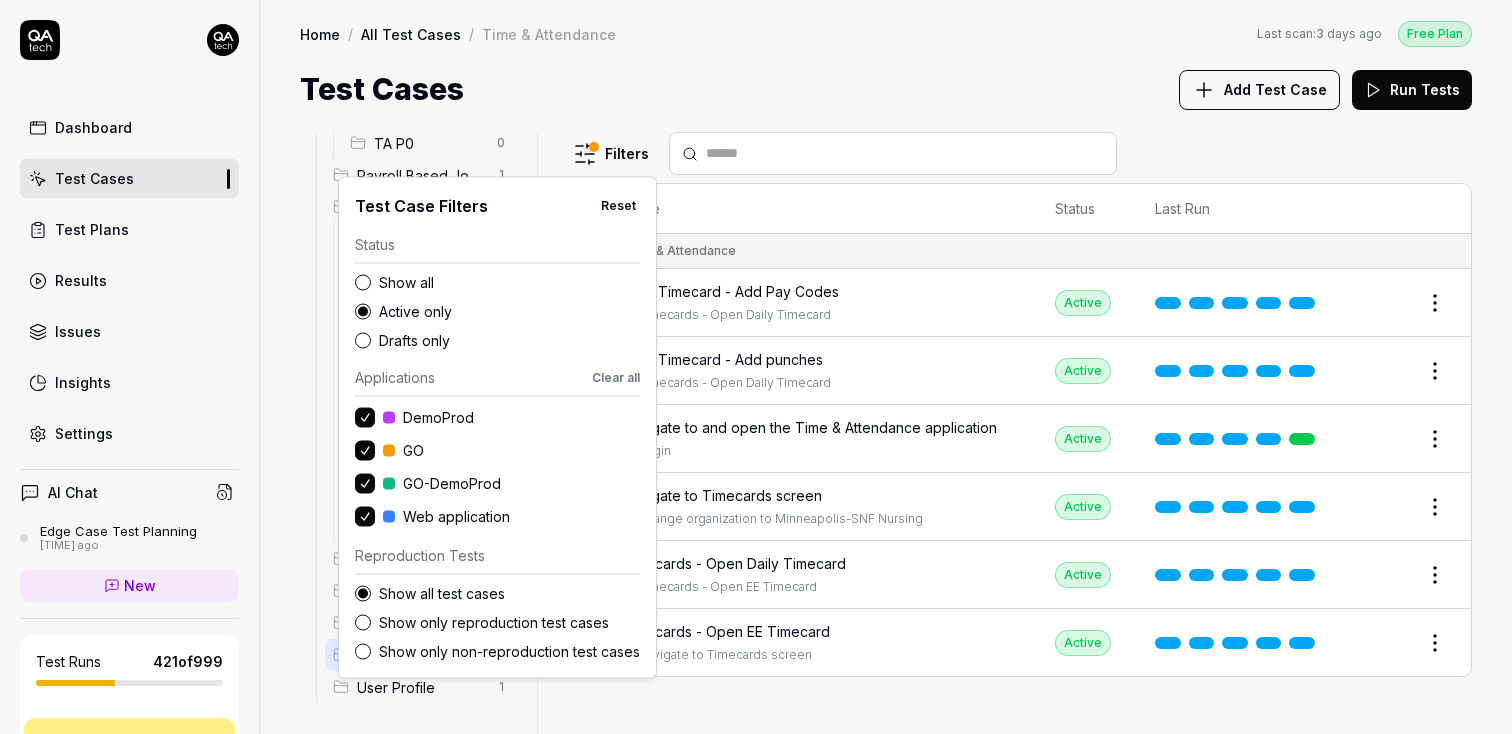 click on "Dashboard Test Cases Test Plans Results Issues Insights Settings AI Chat  Edge Case Test Planning 3 months ago New Test Runs 421  of  999 This is just a trial, upgrade for more tests! You have almost reached the limit for the trial. Upgrade Now Book a call with us Documentation S Smartlinx Smartlinx Solutions Collapse Sidebar Home / All Test Cases / Time & Attendance Free Plan Home / All Test Cases / Time & Attendance Last scan:  3 days ago Free Plan Test Cases Add Test Case Run Tests All Test Cases 276 Communication 0 Dashboard Management 0 Employee Management 10 Help and Support 1 Login 7 Logout 1 Master Schedule 5 Navigation 3 P0 0 ACA P0 0 Accruals P0 0 GO P0 0 HR P0 0 LM P0 0 MC P0 0 PBJ P0 0 SO P0 0 SPOT P0 0 TA P0 0 Payroll Based Journal 1 PPV 231 ACA PPV 20 Accruals PPV 35 GO PPV 13 HR PPV 31 LM PPV 7 MC PPV 7 PBJ PPV 19 SO PPV 56 Spotlight PPV 3 TA PPV 40 Reporting 2 Schedule Optimizer 1 Screen Loads 7 Time & Attendance 6 User Profile 1 Filters Name Status Last Run Time & Attendance Active Edit Edit" at bounding box center (756, 367) 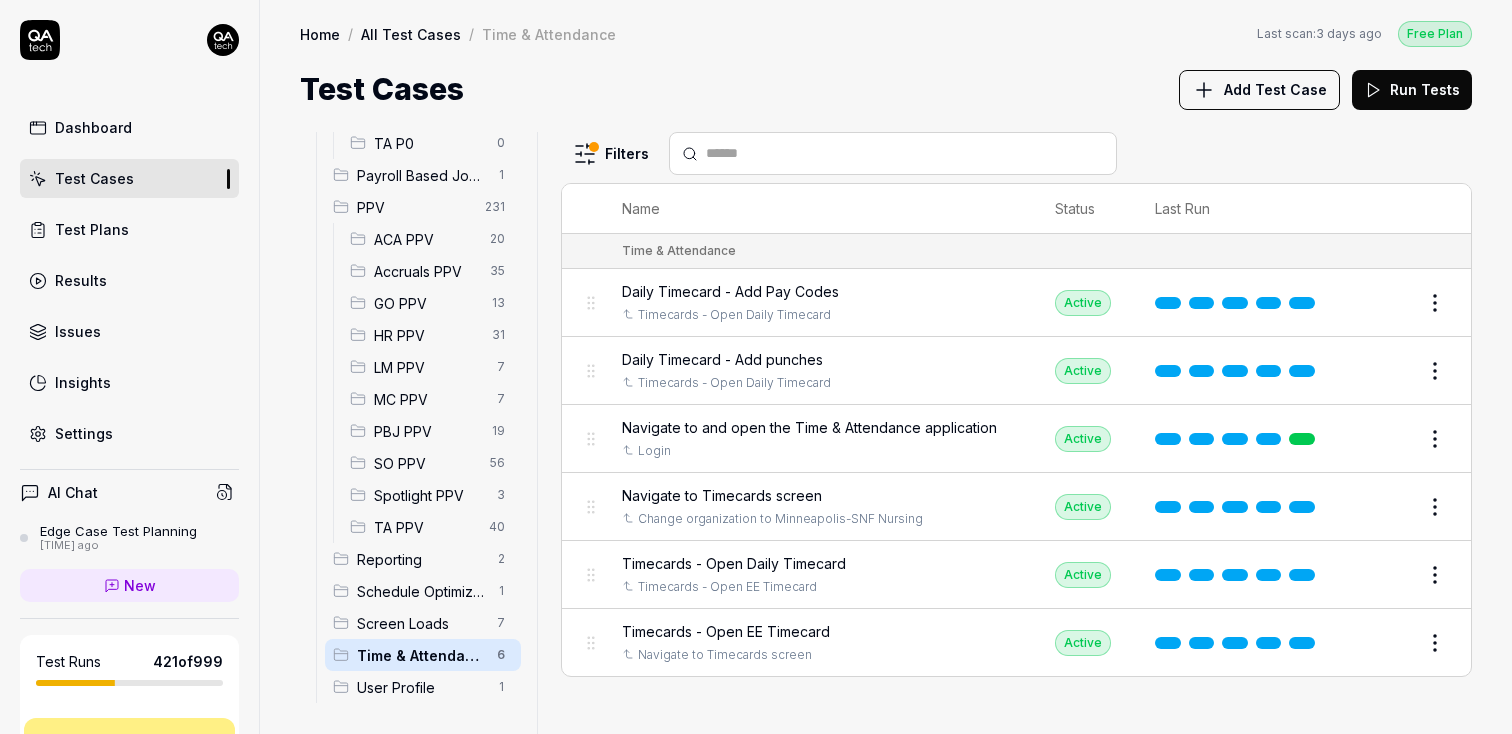 click on "Dashboard Test Cases Test Plans Results Issues Insights Settings AI Chat  Edge Case Test Planning 3 months ago New Test Runs 421  of  999 This is just a trial, upgrade for more tests! You have almost reached the limit for the trial. Upgrade Now Book a call with us Documentation S Smartlinx Smartlinx Solutions Collapse Sidebar Home / All Test Cases / Time & Attendance Free Plan Home / All Test Cases / Time & Attendance Last scan:  3 days ago Free Plan Test Cases Add Test Case Run Tests All Test Cases 276 Communication 0 Dashboard Management 0 Employee Management 10 Help and Support 1 Login 7 Logout 1 Master Schedule 5 Navigation 3 P0 0 ACA P0 0 Accruals P0 0 GO P0 0 HR P0 0 LM P0 0 MC P0 0 PBJ P0 0 SO P0 0 SPOT P0 0 TA P0 0 Payroll Based Journal 1 PPV 231 ACA PPV 20 Accruals PPV 35 GO PPV 13 HR PPV 31 LM PPV 7 MC PPV 7 PBJ PPV 19 SO PPV 56 Spotlight PPV 3 TA PPV 40 Reporting 2 Schedule Optimizer 1 Screen Loads 7 Time & Attendance 6 User Profile 1 Filters Name Status Last Run Time & Attendance Active Edit Edit" at bounding box center (756, 367) 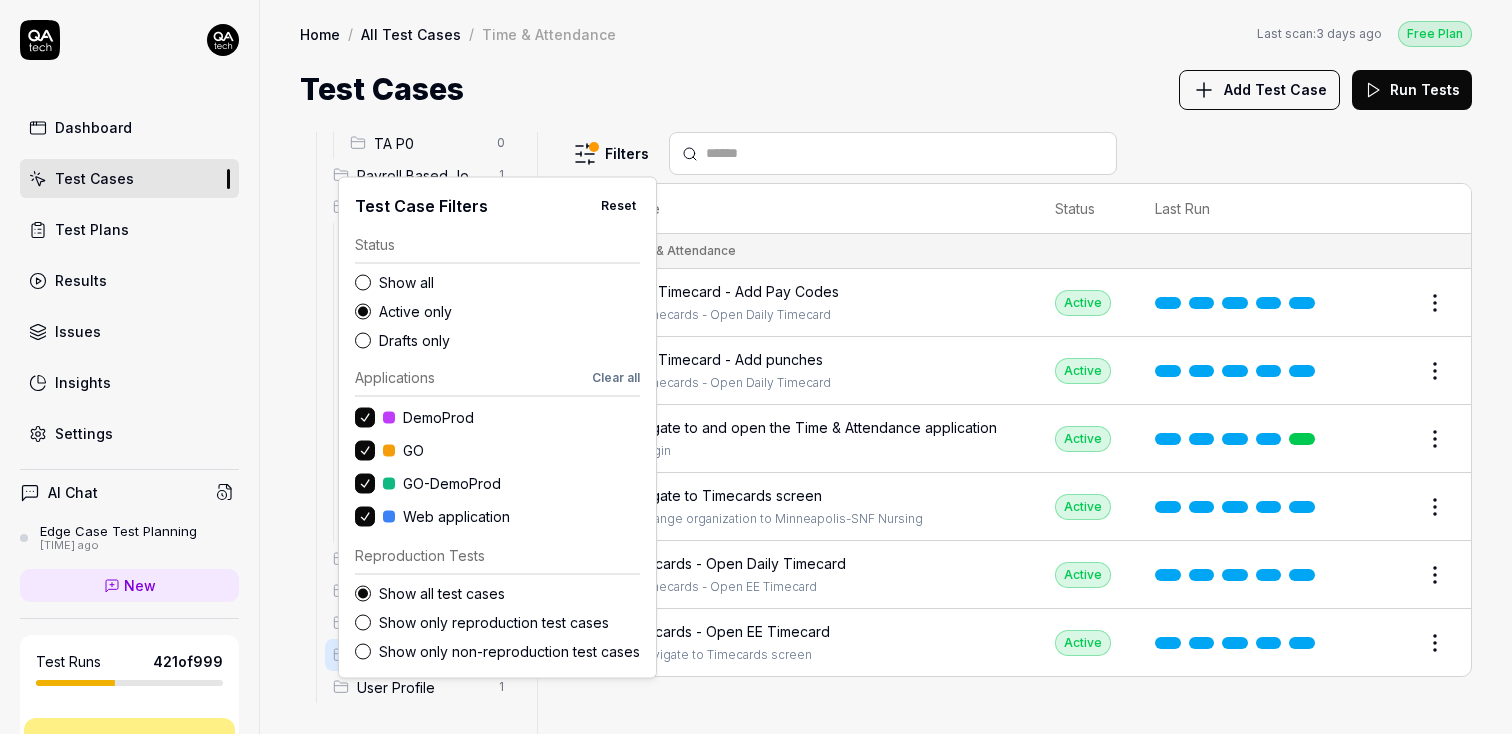 click on "Show all" at bounding box center [509, 282] 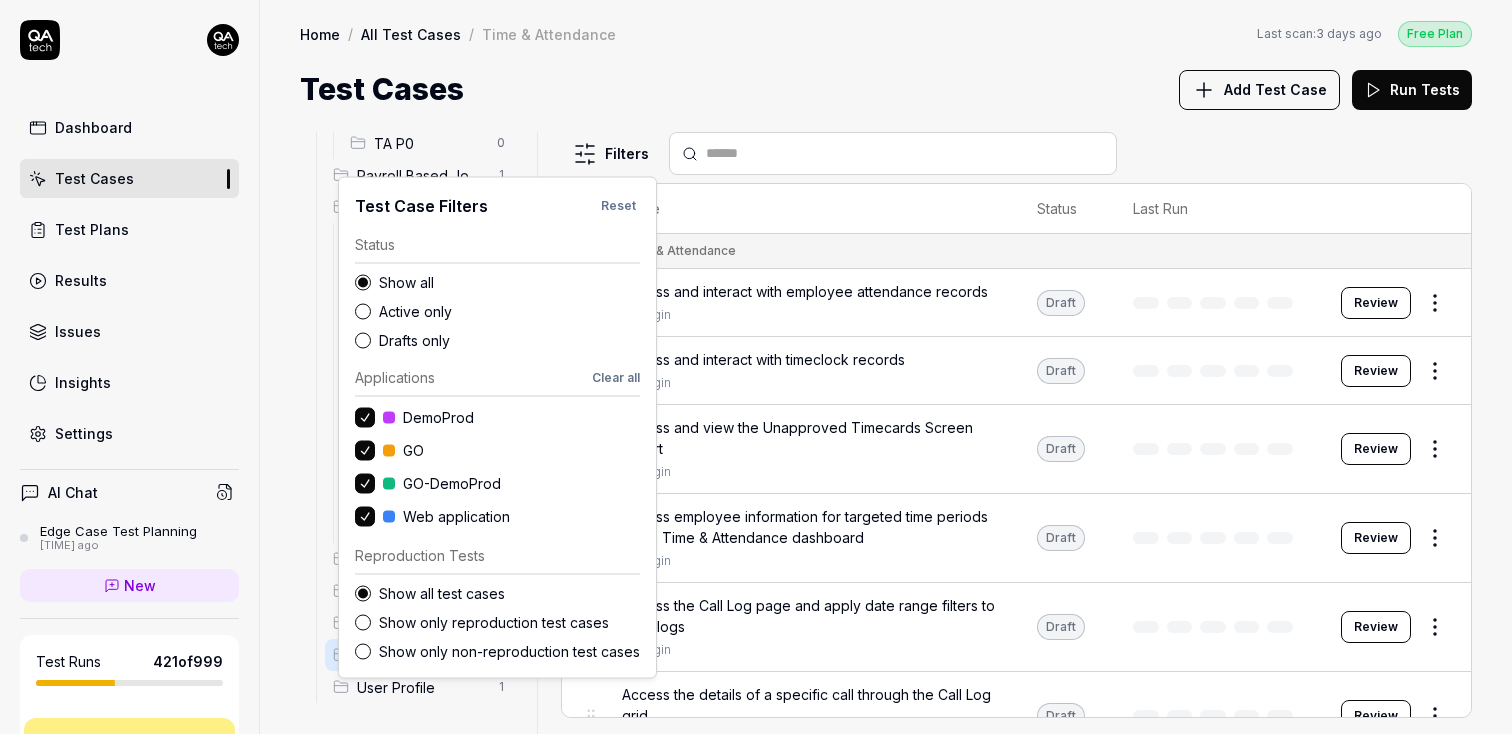 click on "Dashboard Test Cases Test Plans Results Issues Insights Settings AI Chat  Edge Case Test Planning 3 months ago New Test Runs 421  of  999 This is just a trial, upgrade for more tests! You have almost reached the limit for the trial. Upgrade Now Book a call with us Documentation S Smartlinx Smartlinx Solutions Collapse Sidebar Home / All Test Cases / Time & Attendance Free Plan Home / All Test Cases / Time & Attendance Last scan:  3 days ago Free Plan Test Cases Add Test Case Run Tests All Test Cases 484 Communication 0 Dashboard Management 0 Employee Management 10 Help and Support 1 Login 7 Logout 1 Master Schedule 10 Navigation 3 P0 0 ACA P0 0 Accruals P0 0 GO P0 0 HR P0 0 LM P0 0 MC P0 0 PBJ P0 0 SO P0 0 SPOT P0 0 TA P0 0 Payroll Based Journal 1 PPV 234 ACA PPV 20 Accruals PPV 35 GO PPV 13 HR PPV 31 LM PPV 7 MC PPV 7 PBJ PPV 22 SO PPV 56 Spotlight PPV 3 TA PPV 40 Reporting 6 Schedule Optimizer 7 Screen Loads 7 Time & Attendance 192 User Profile 1 Filters Name Status Last Run Time & Attendance Login Draft" at bounding box center [756, 367] 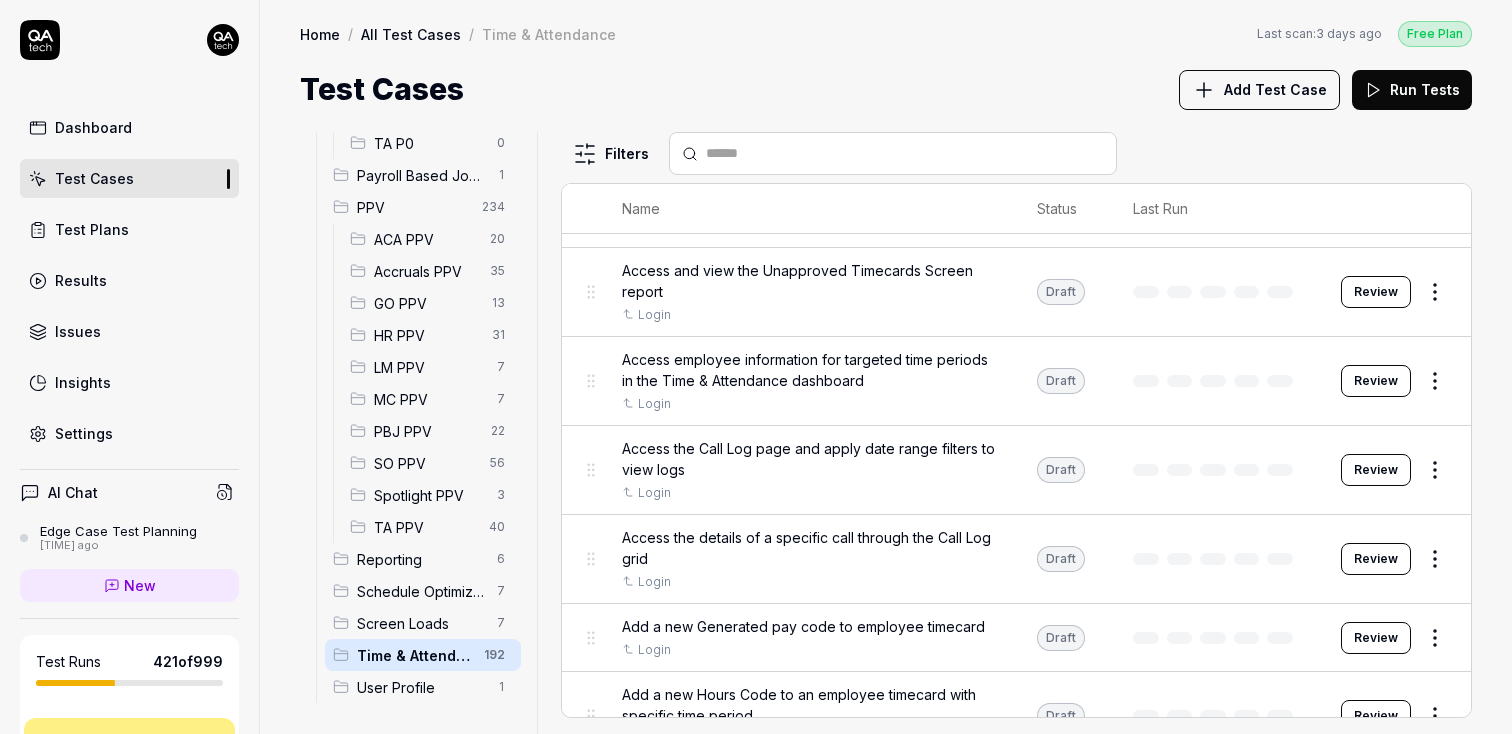 scroll, scrollTop: 0, scrollLeft: 0, axis: both 